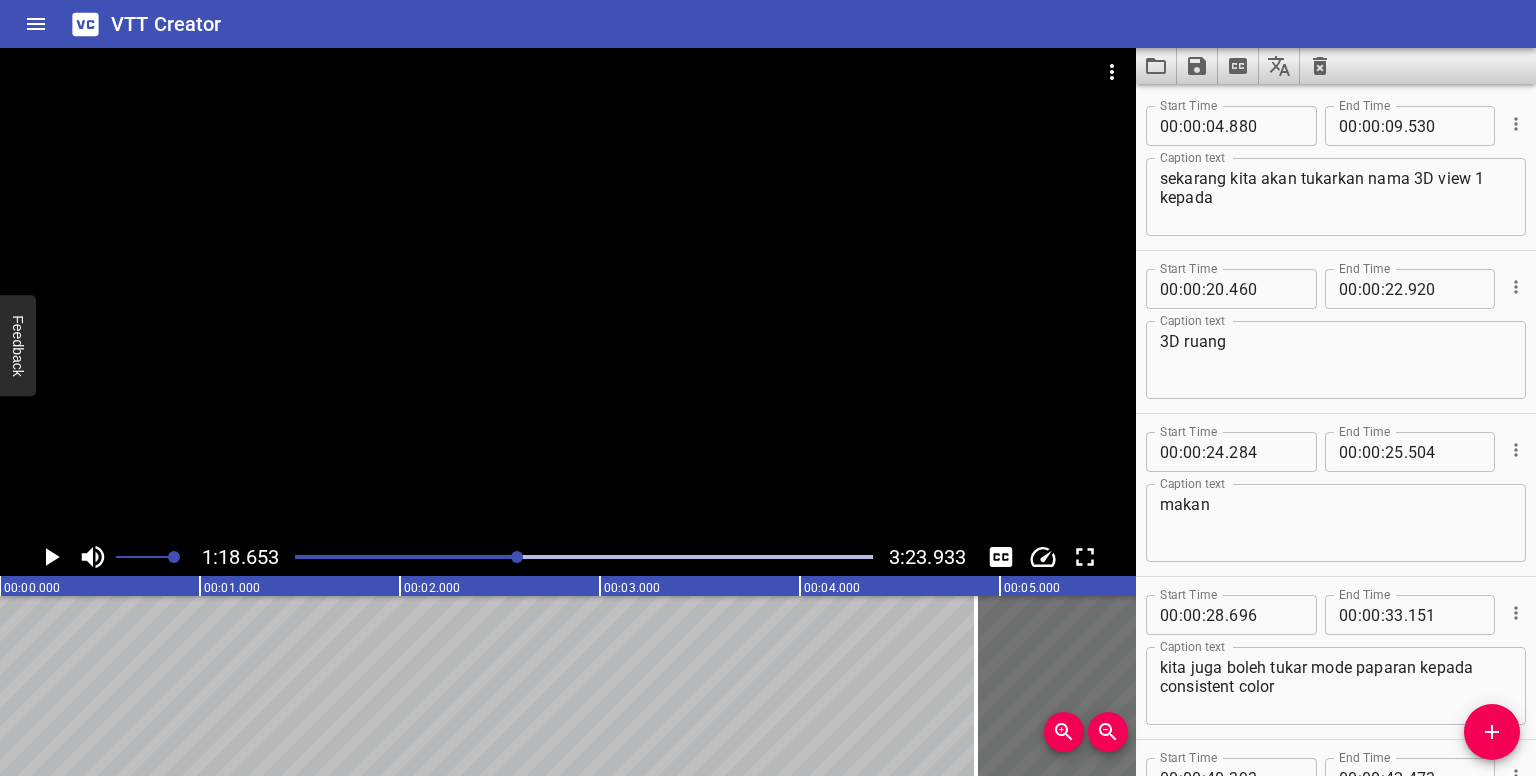 scroll, scrollTop: 0, scrollLeft: 0, axis: both 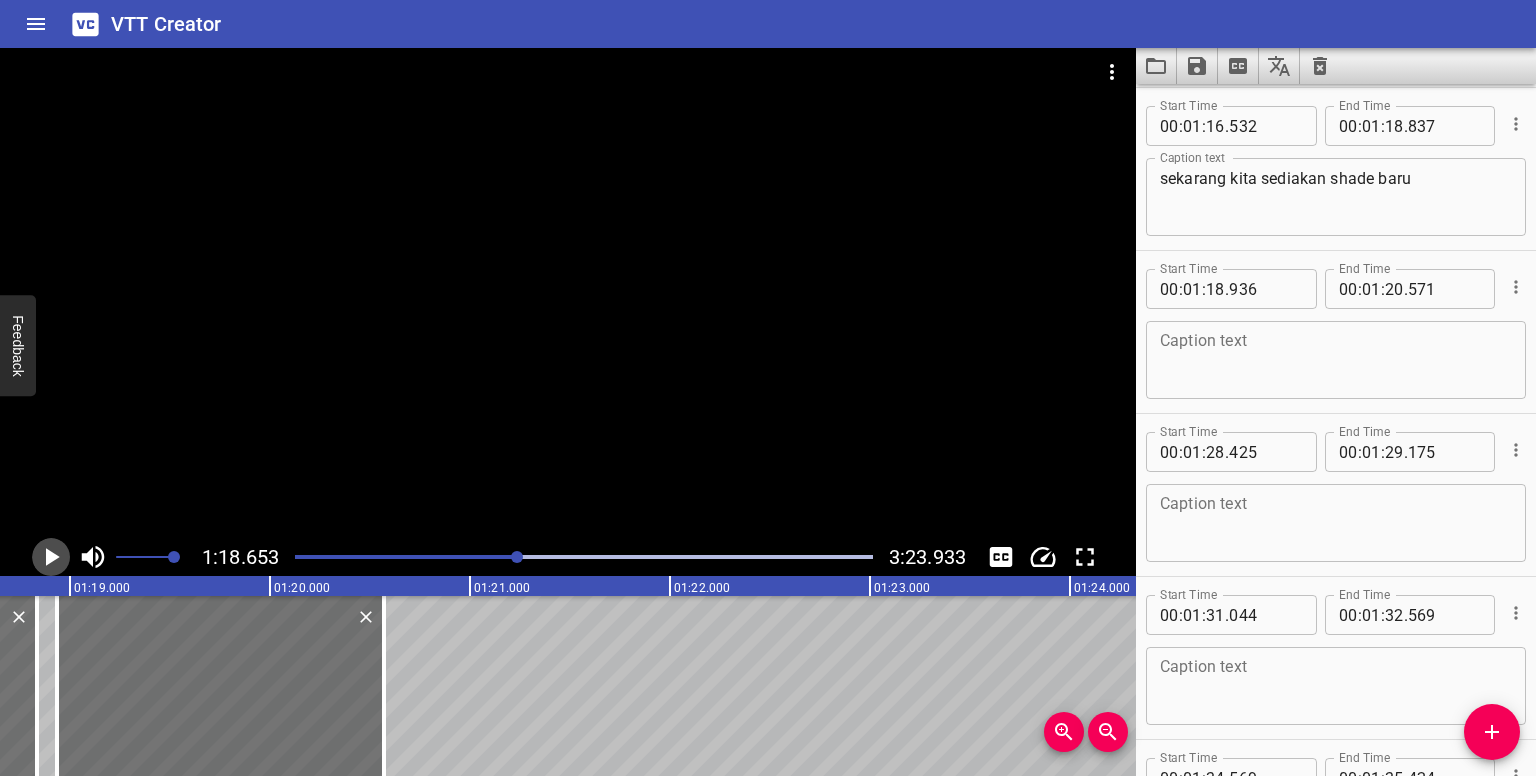 click 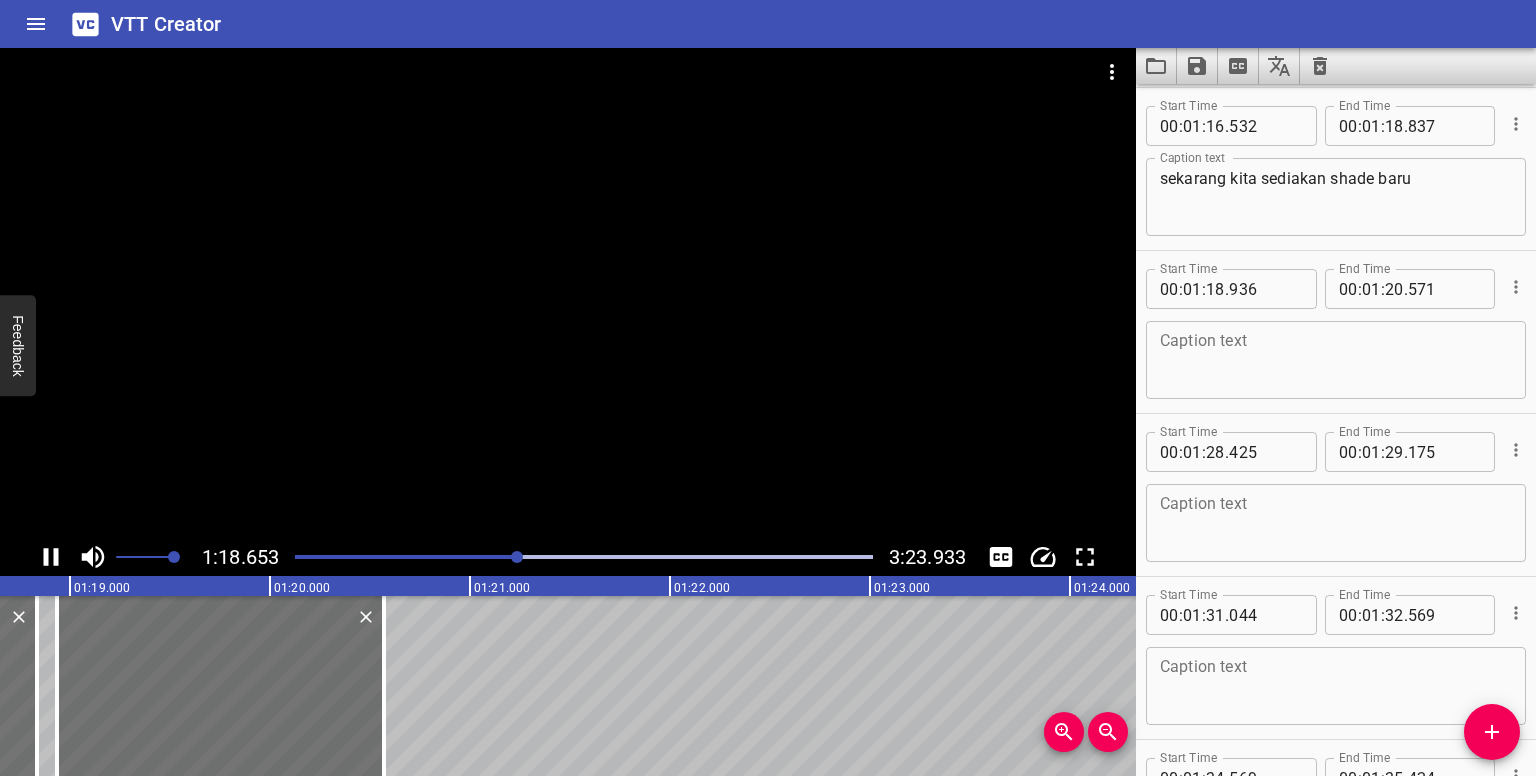 scroll, scrollTop: 0, scrollLeft: 15756, axis: horizontal 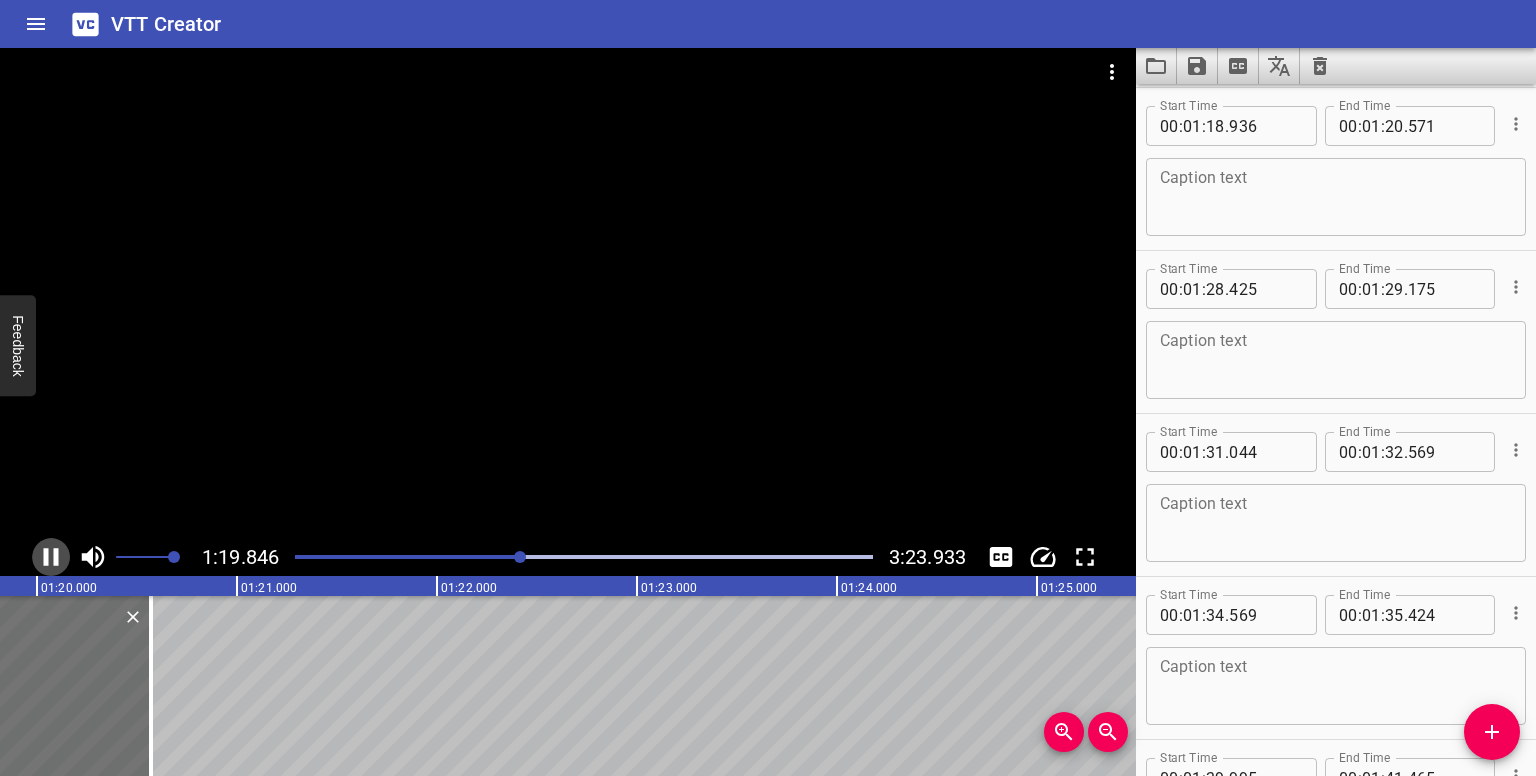 drag, startPoint x: 47, startPoint y: 557, endPoint x: 52, endPoint y: 523, distance: 34.36568 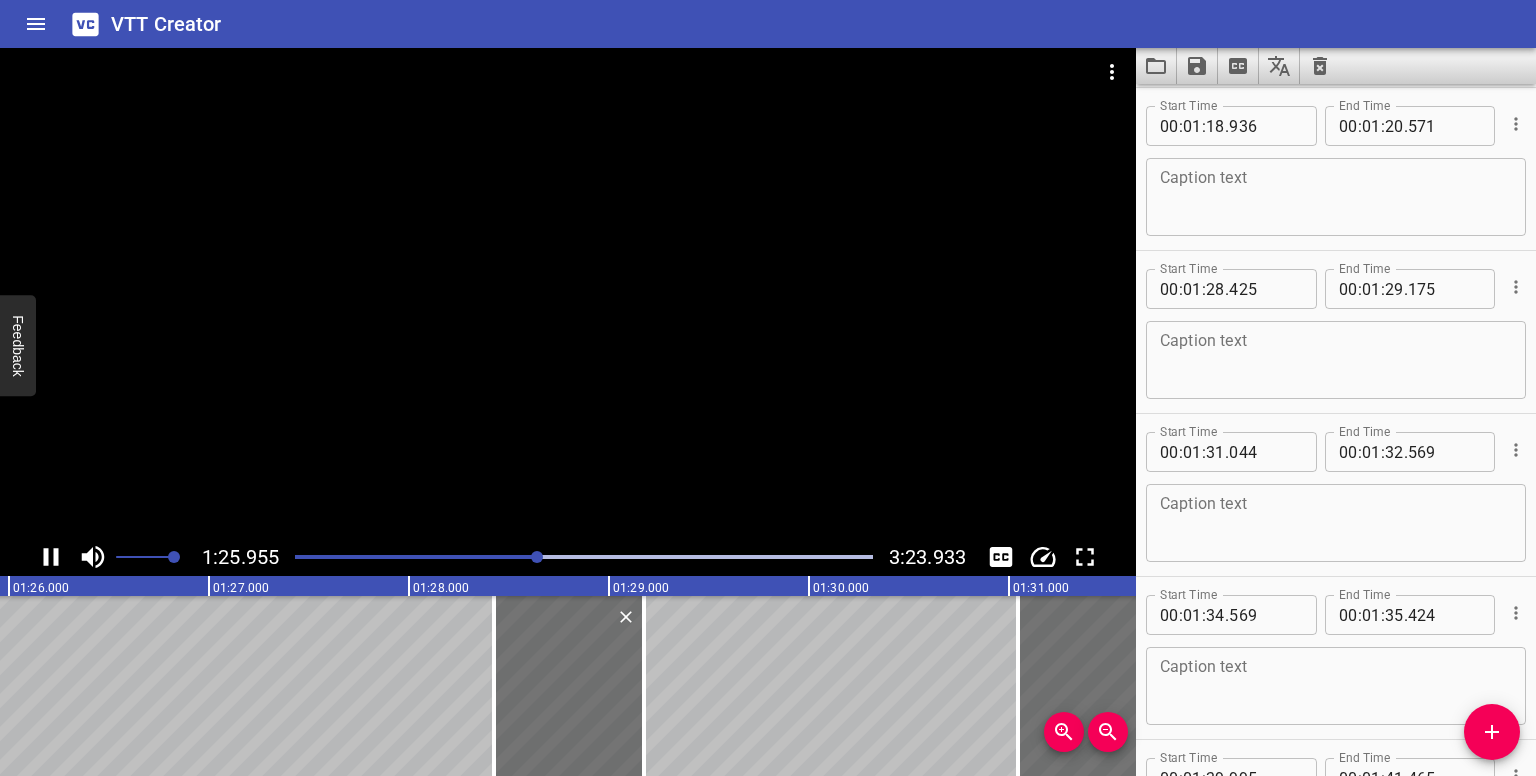 click at bounding box center (250, 557) 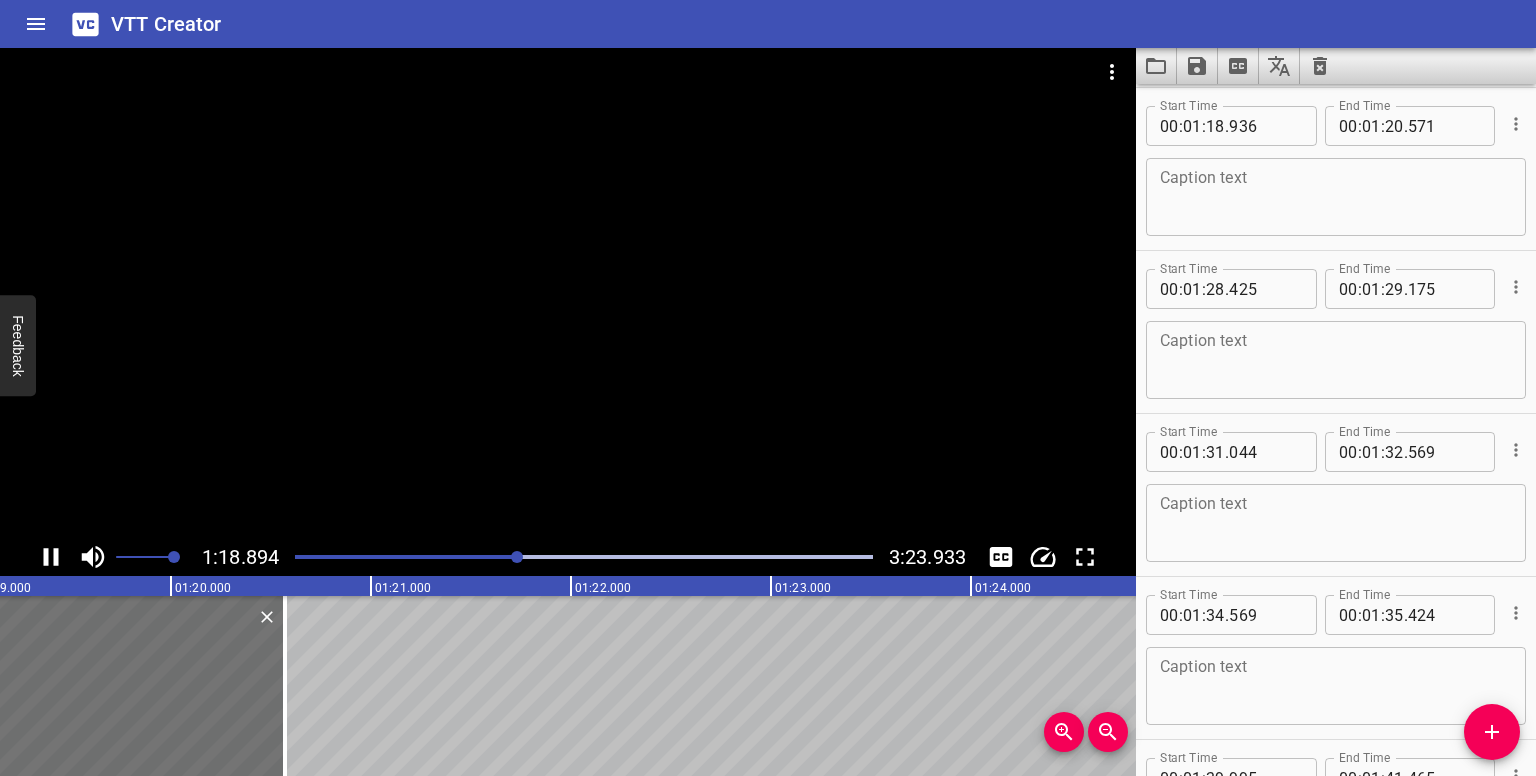 click 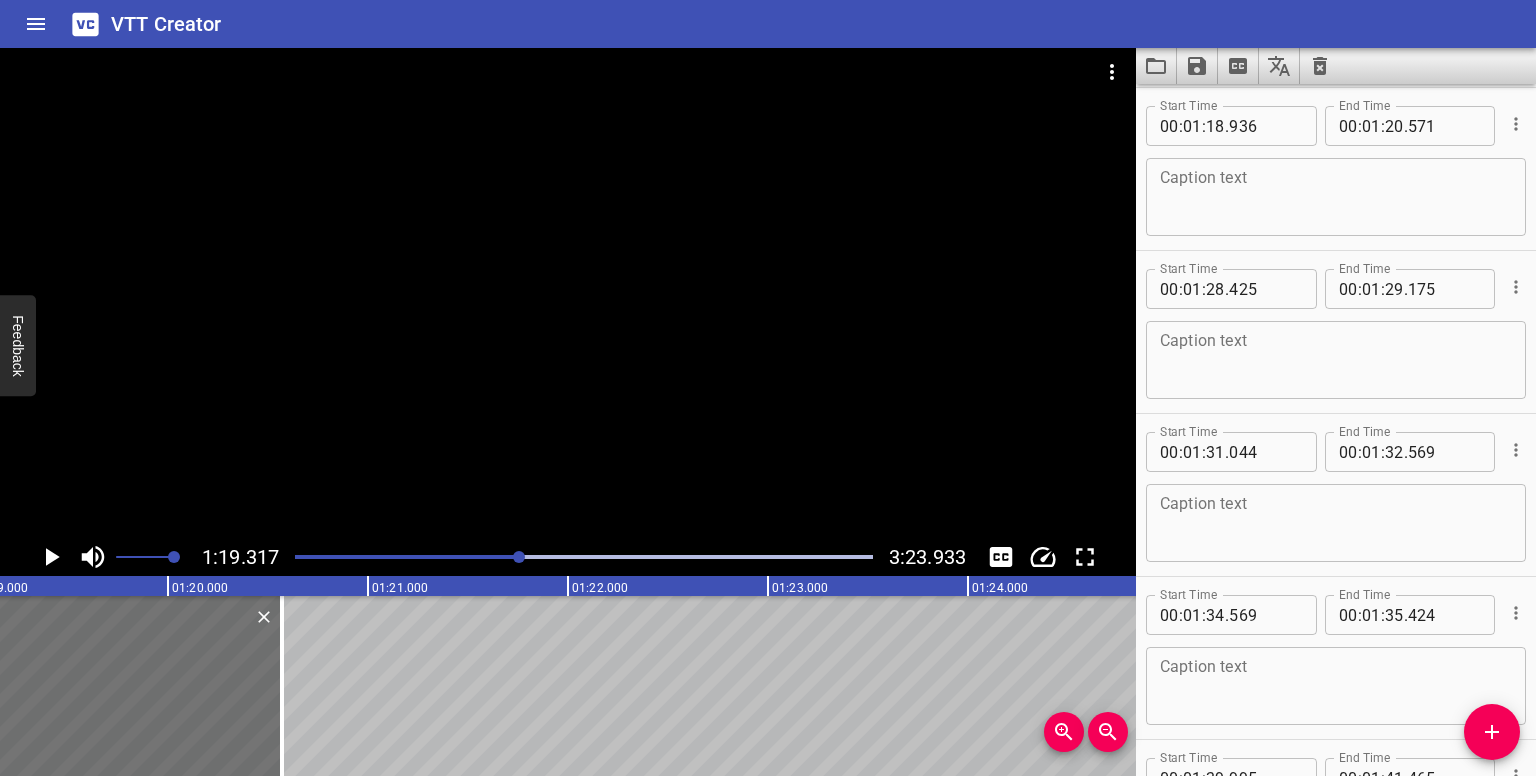 scroll, scrollTop: 0, scrollLeft: 15863, axis: horizontal 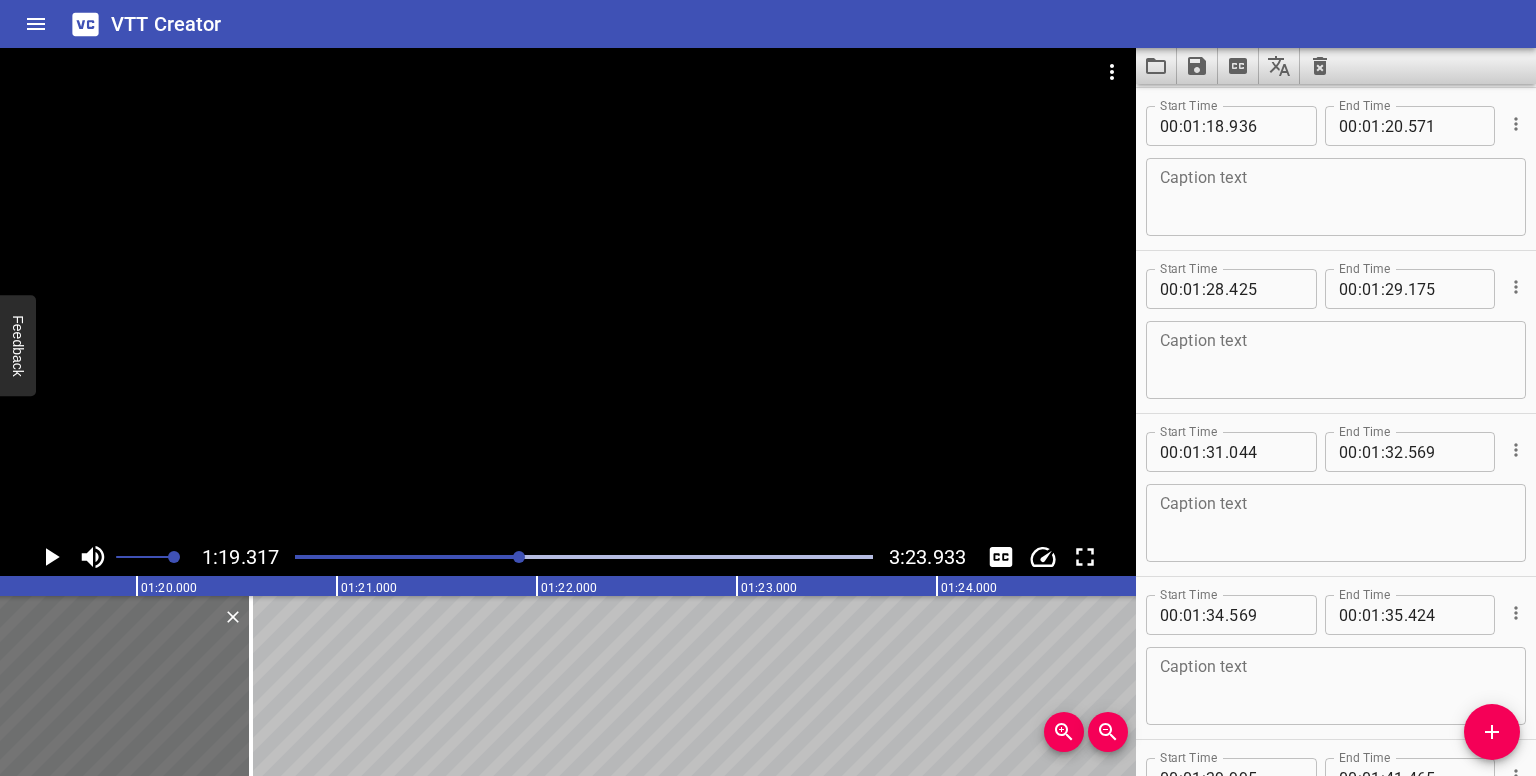 click at bounding box center [519, 557] 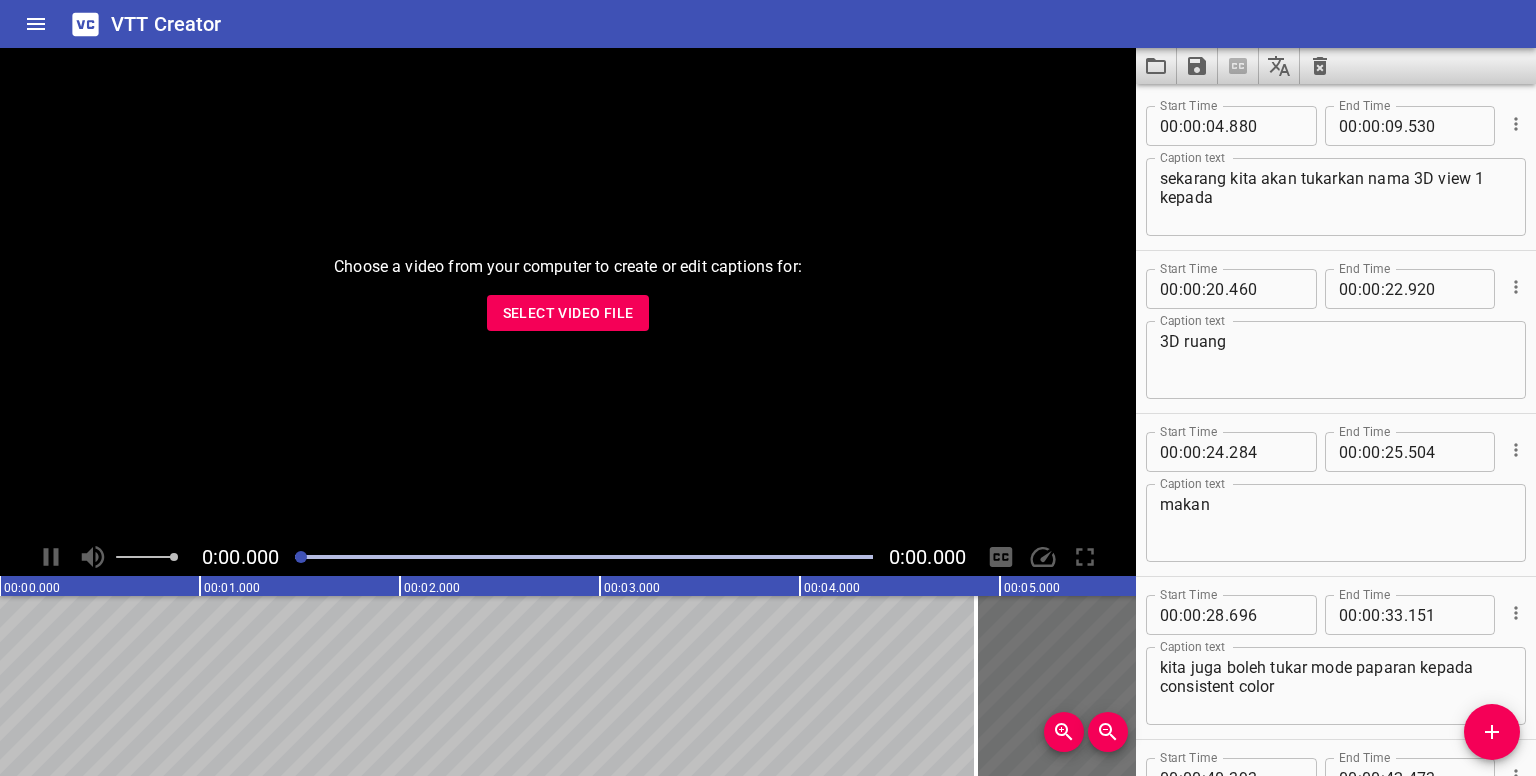 scroll, scrollTop: 0, scrollLeft: 0, axis: both 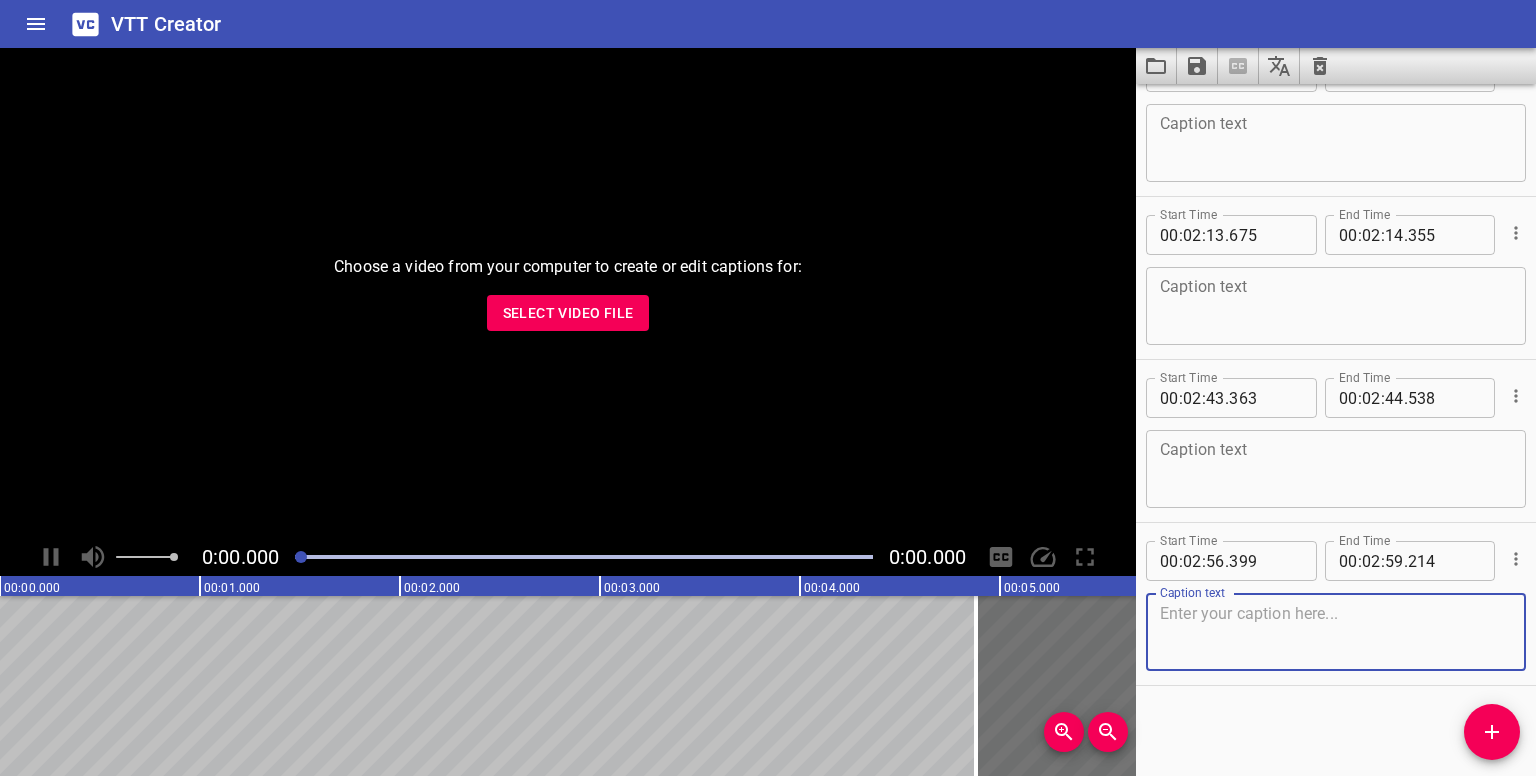 click on "Select Video File" at bounding box center [568, 313] 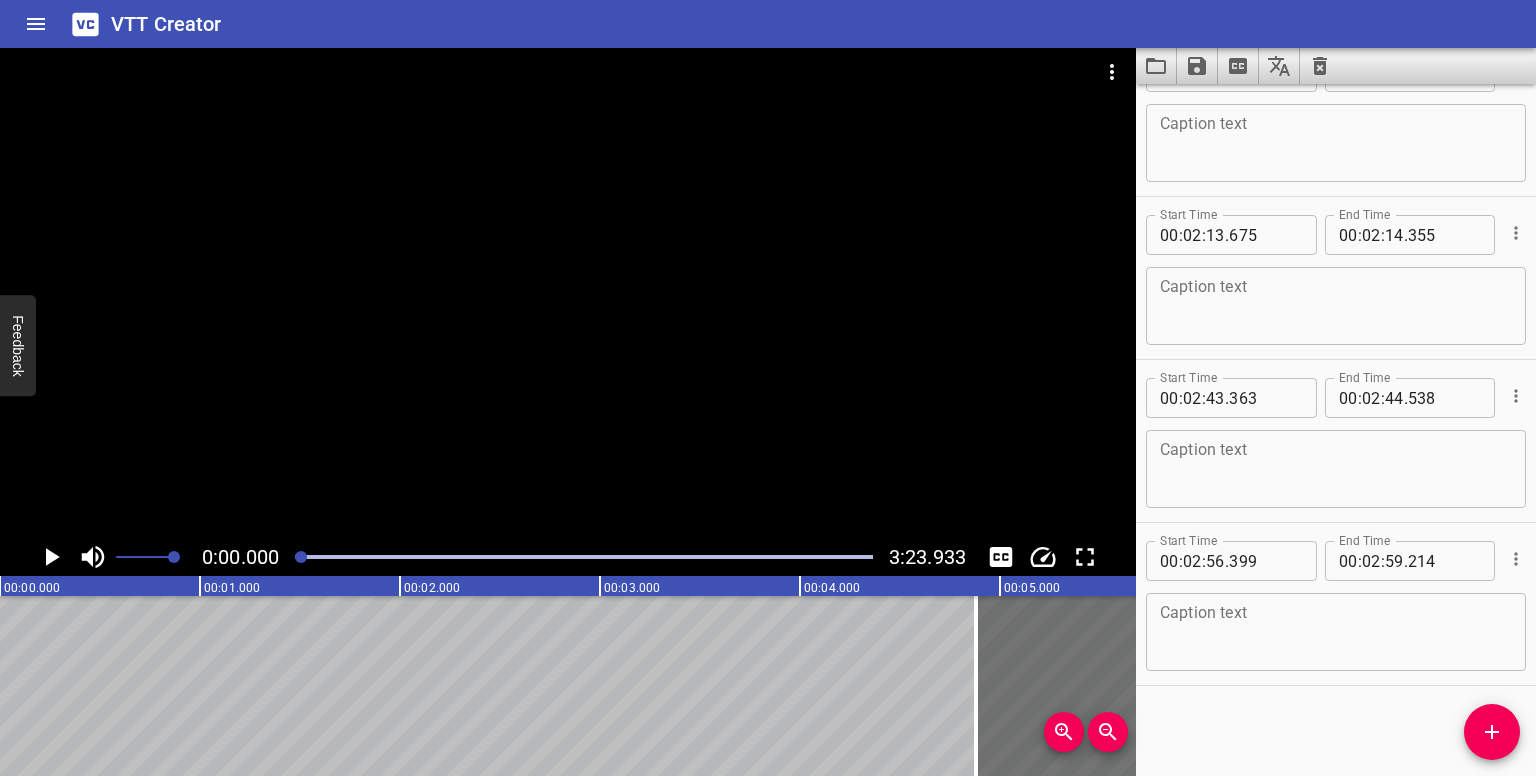 click at bounding box center (584, 557) 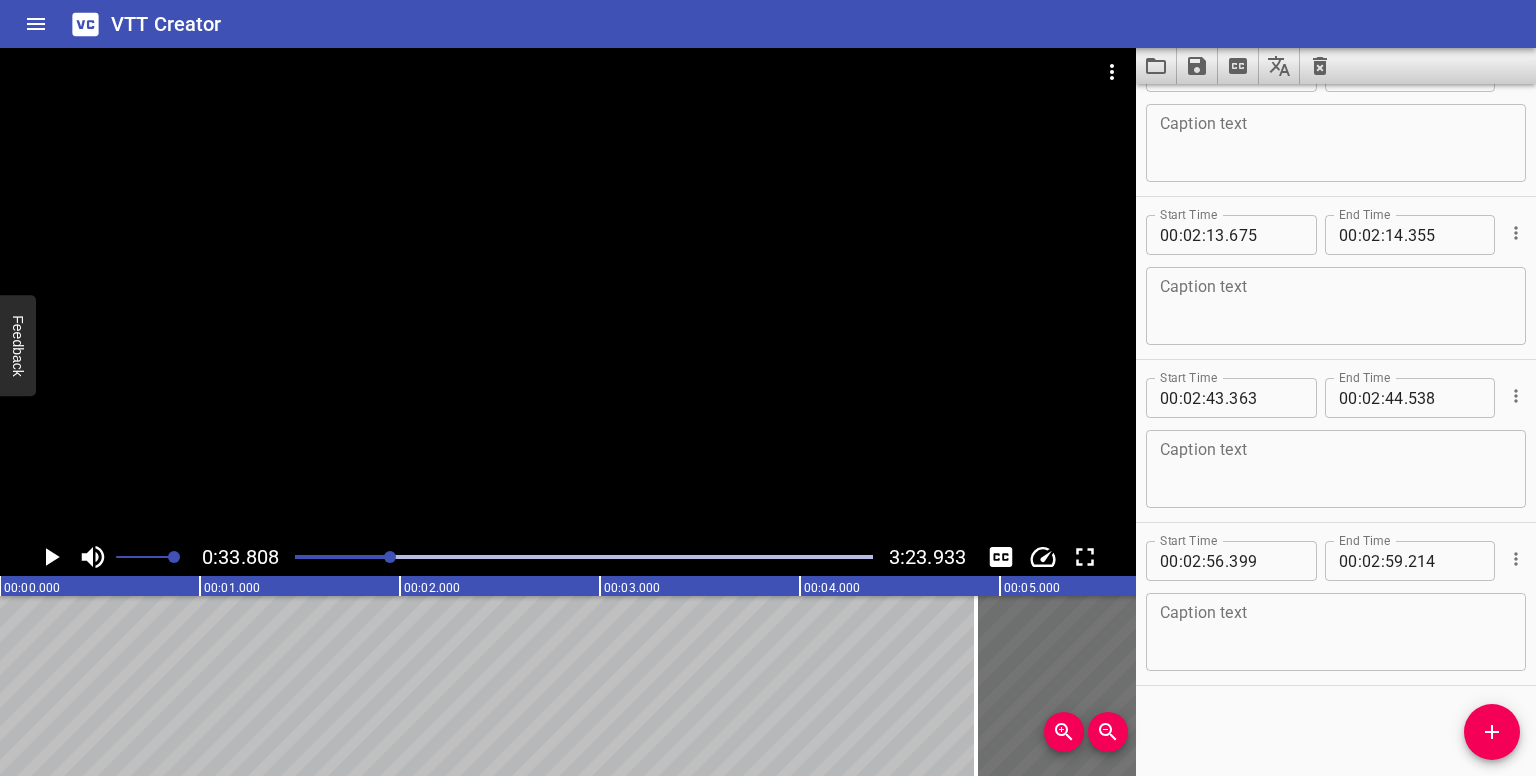 scroll, scrollTop: 3110, scrollLeft: 0, axis: vertical 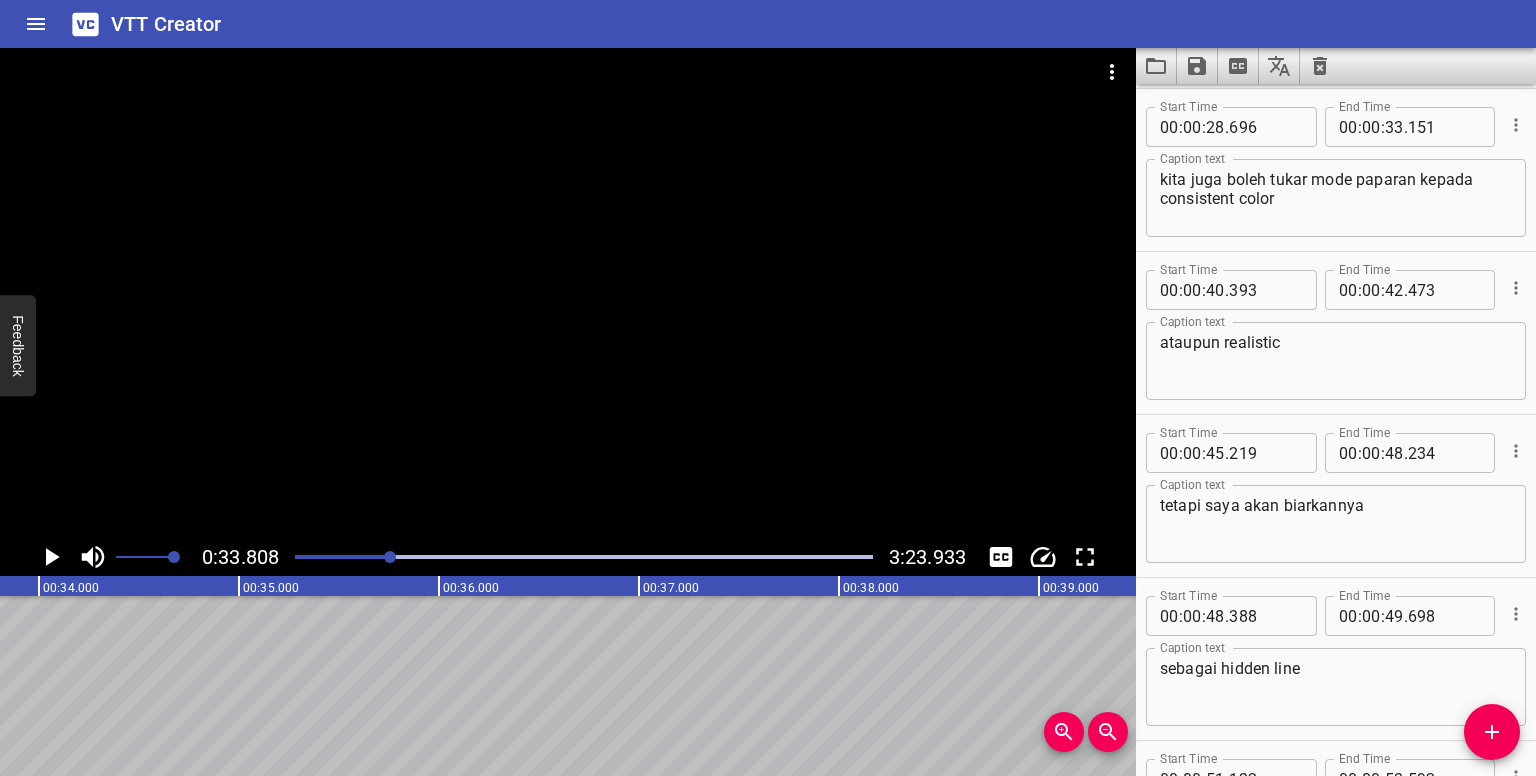 click at bounding box center [584, 557] 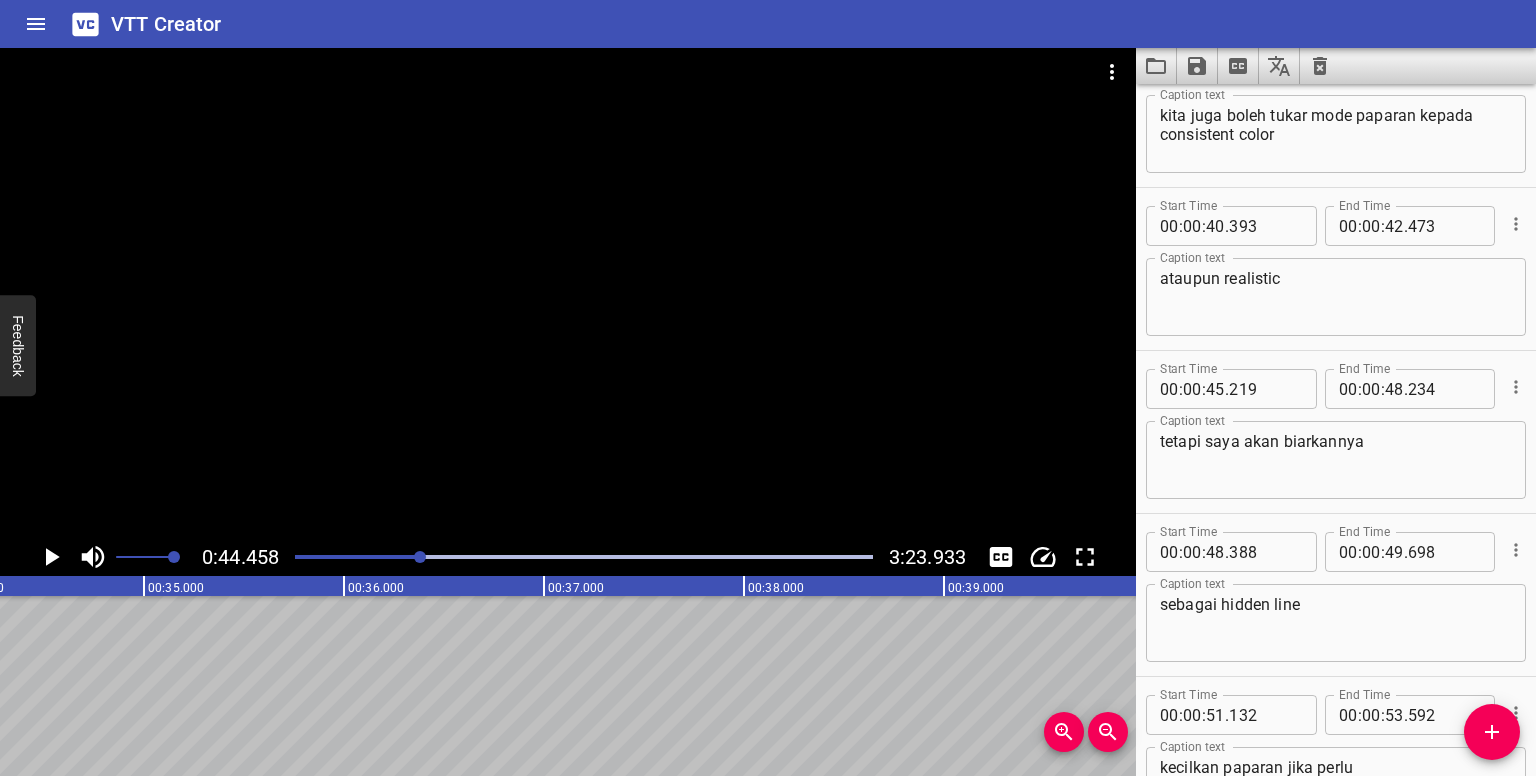 scroll, scrollTop: 632, scrollLeft: 0, axis: vertical 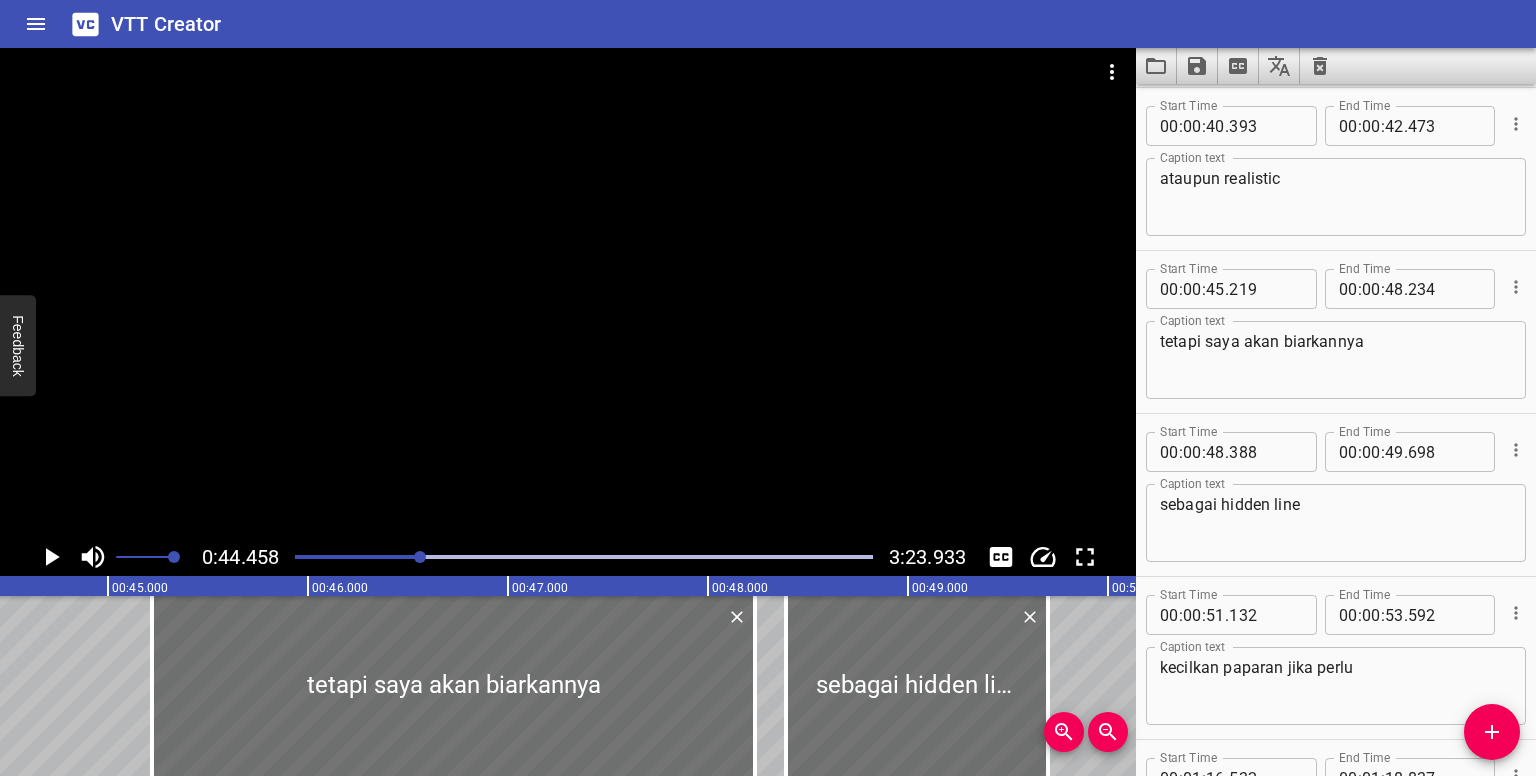 click at bounding box center (584, 557) 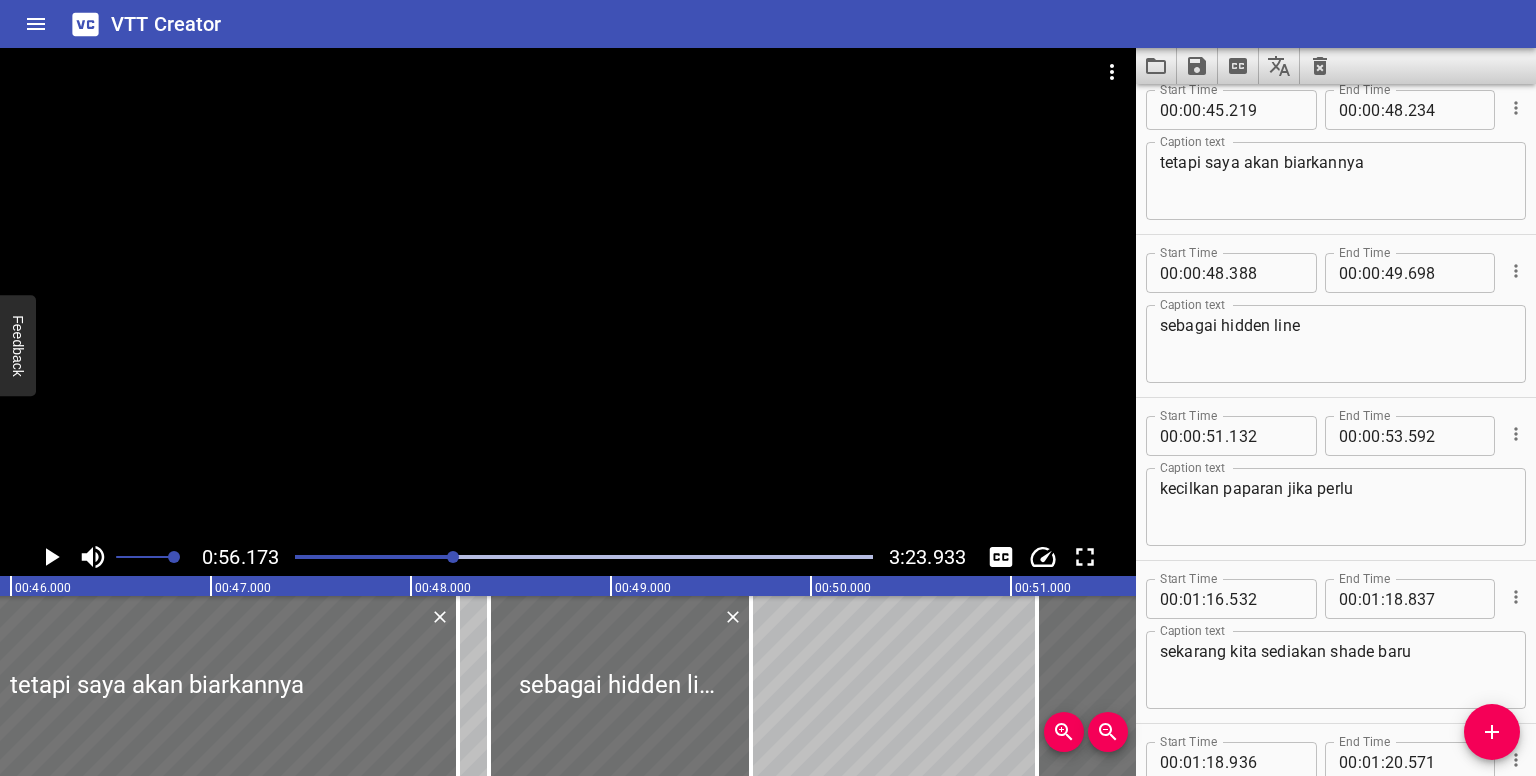 scroll, scrollTop: 1116, scrollLeft: 0, axis: vertical 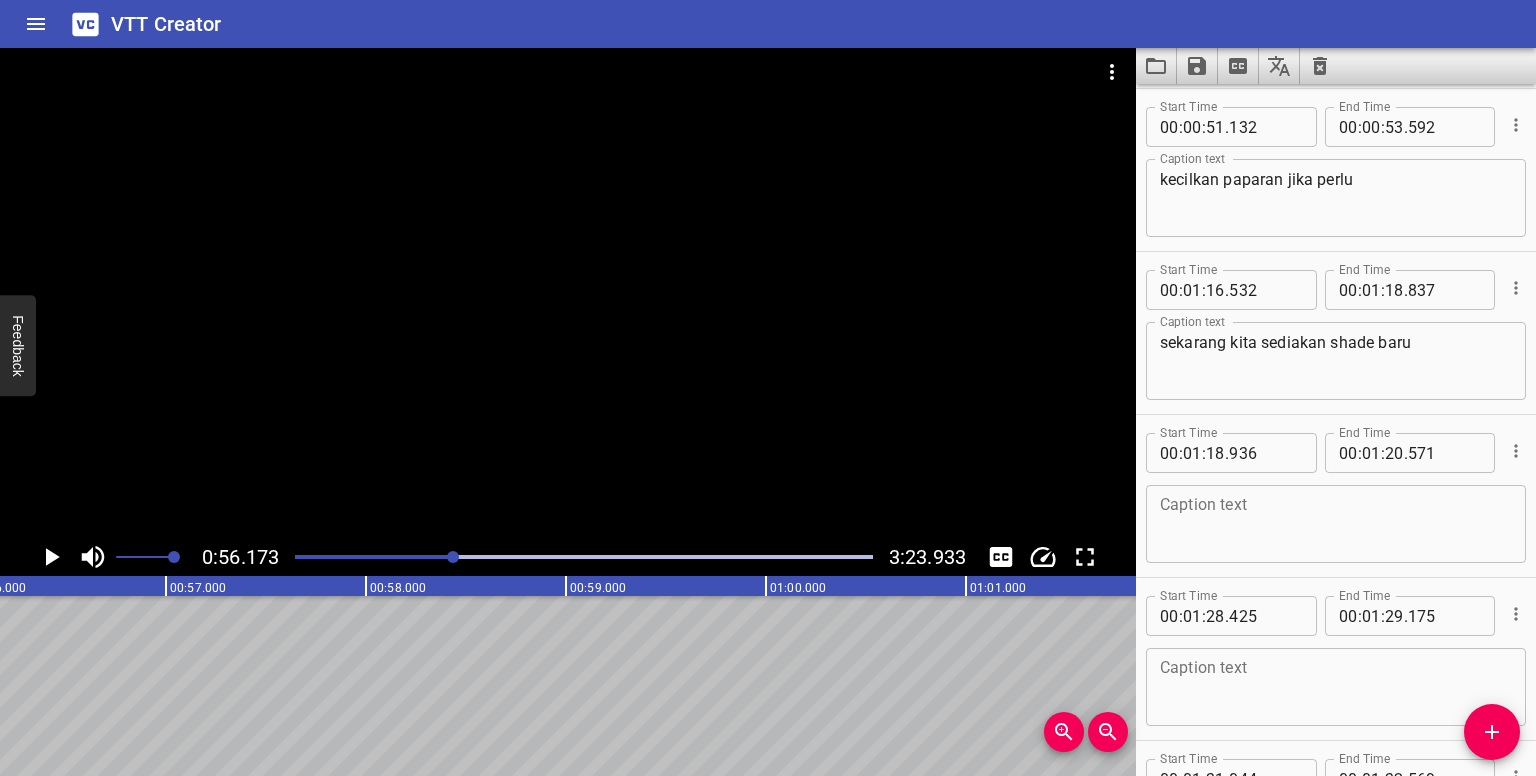 click at bounding box center [584, 557] 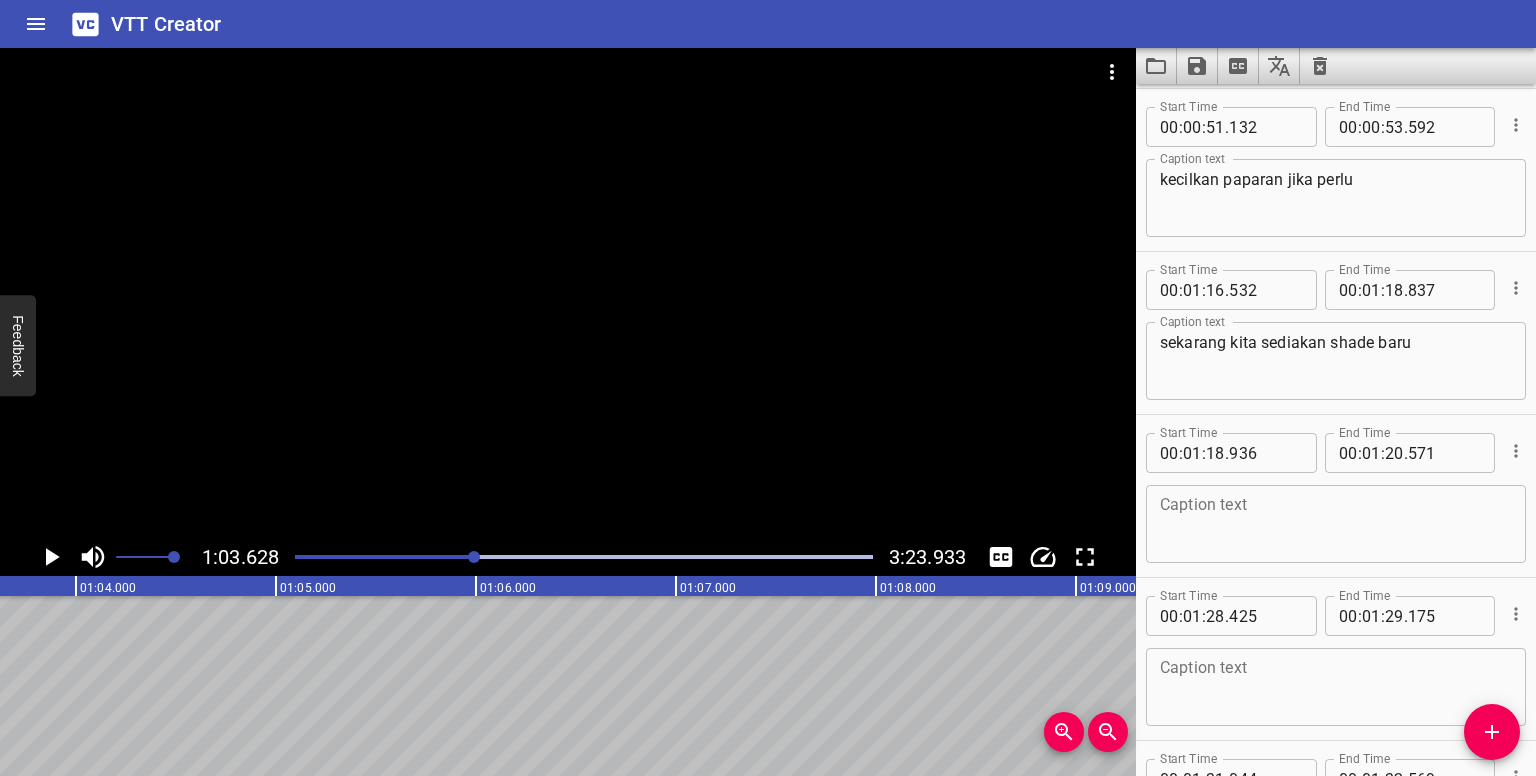 click at bounding box center (584, 557) 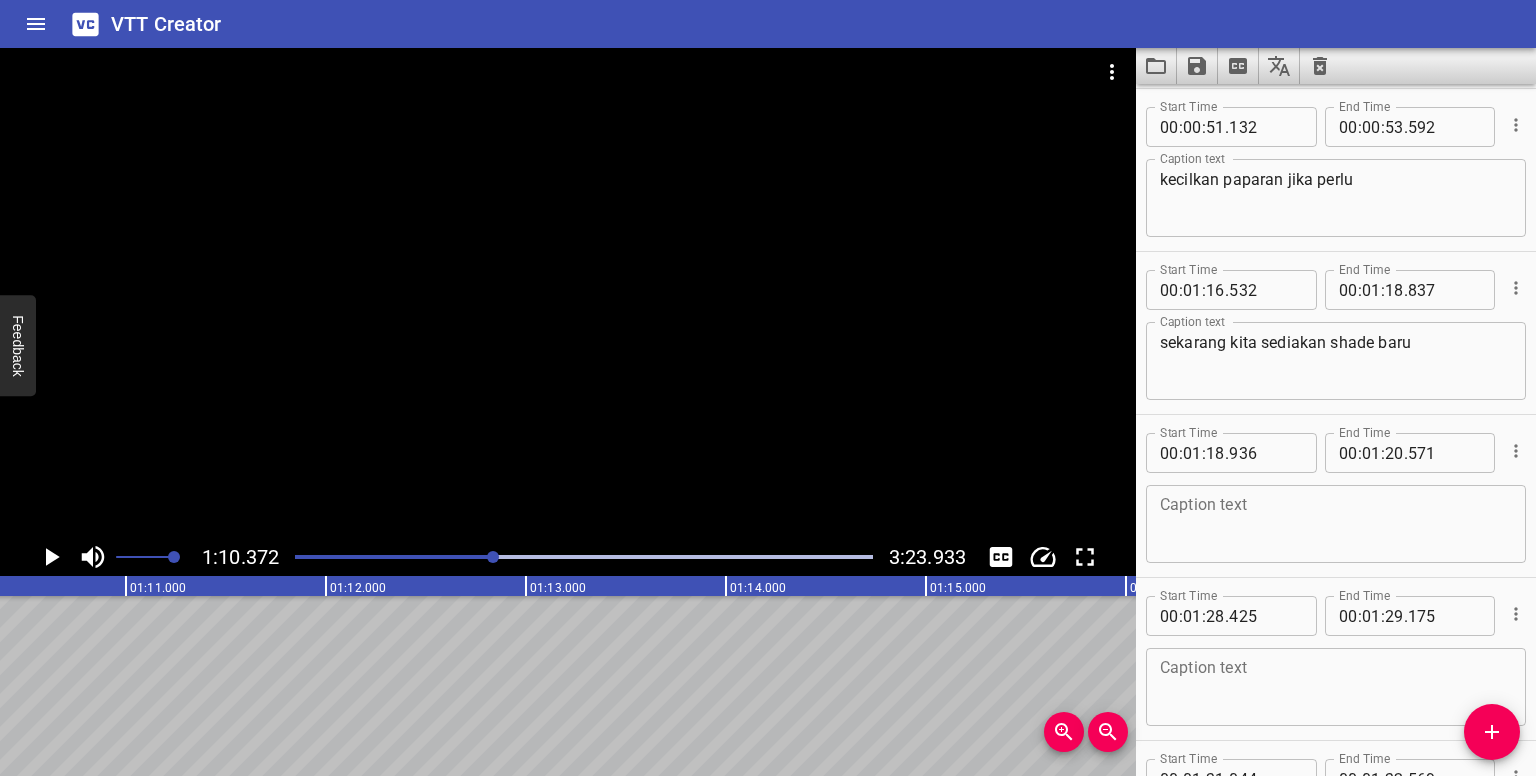 click at bounding box center (584, 557) 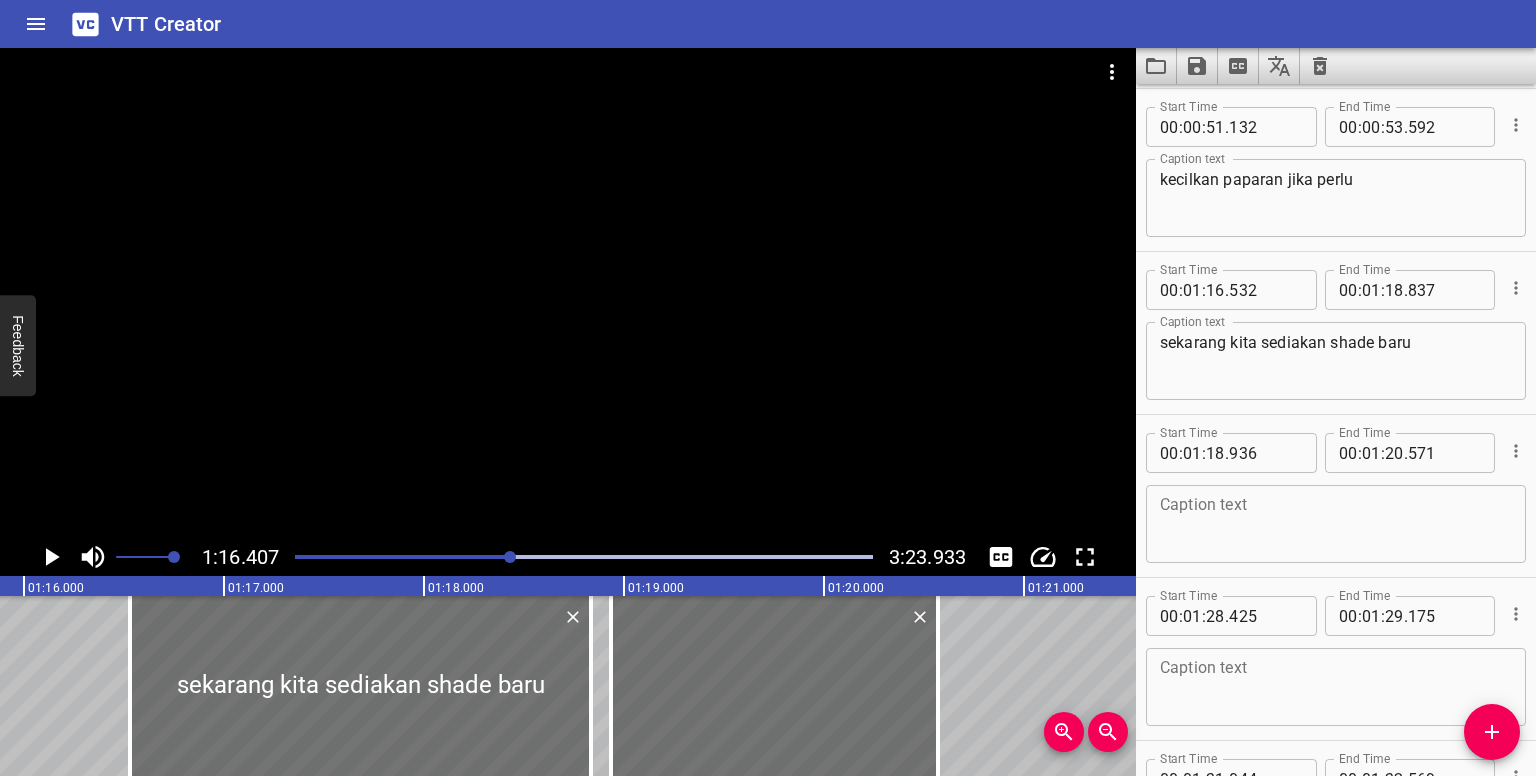 scroll, scrollTop: 0, scrollLeft: 15281, axis: horizontal 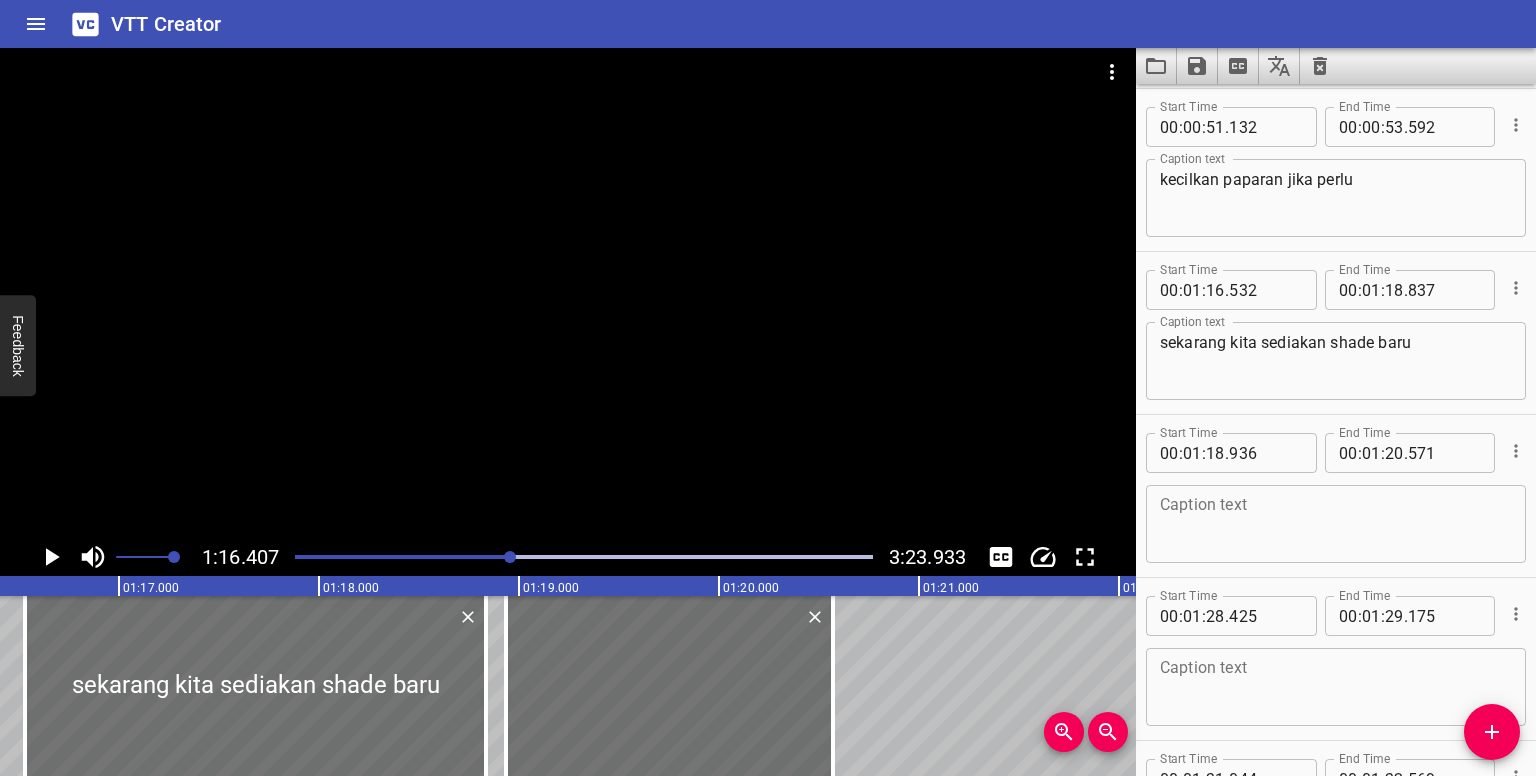 click at bounding box center (584, 557) 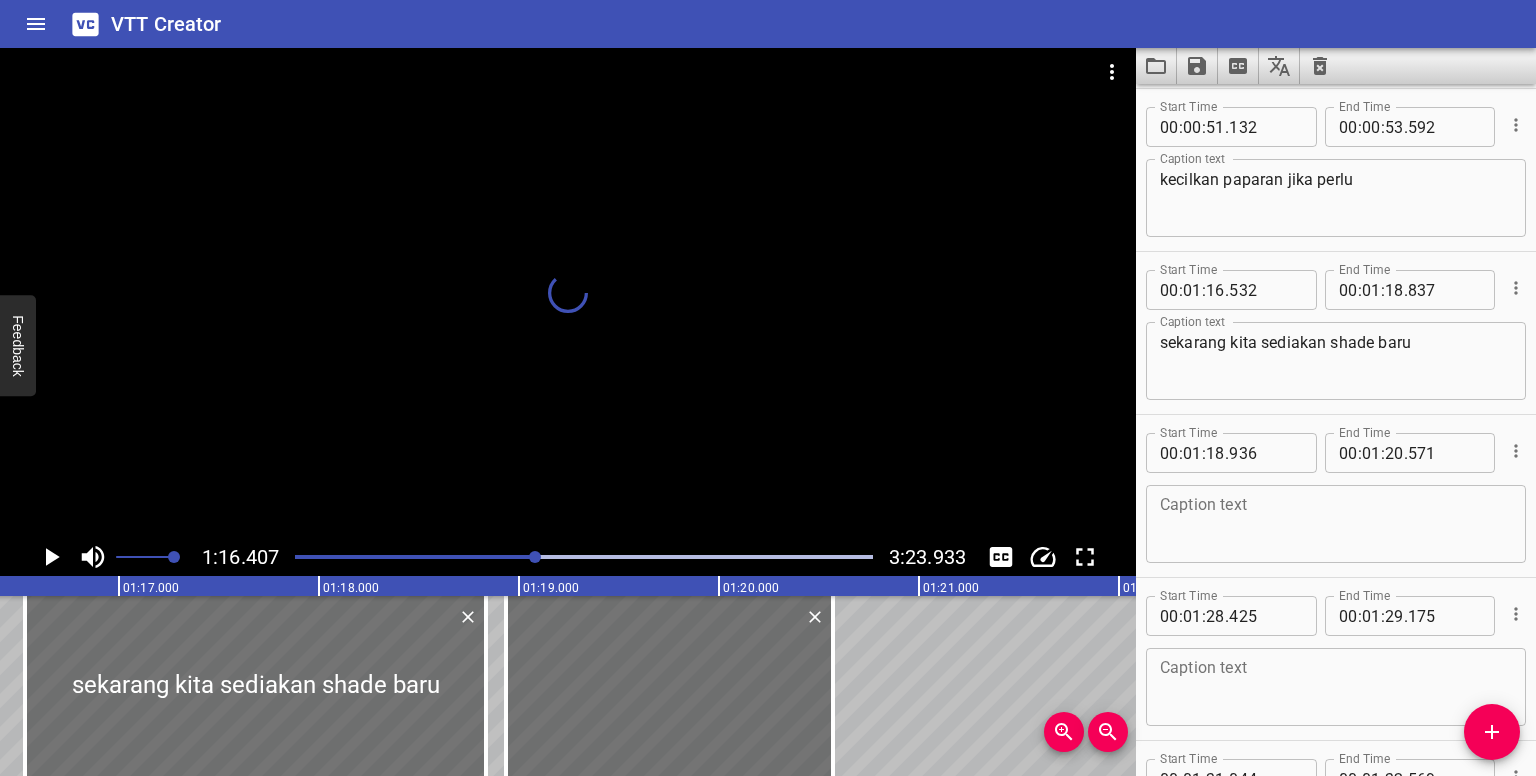scroll, scrollTop: 1324, scrollLeft: 0, axis: vertical 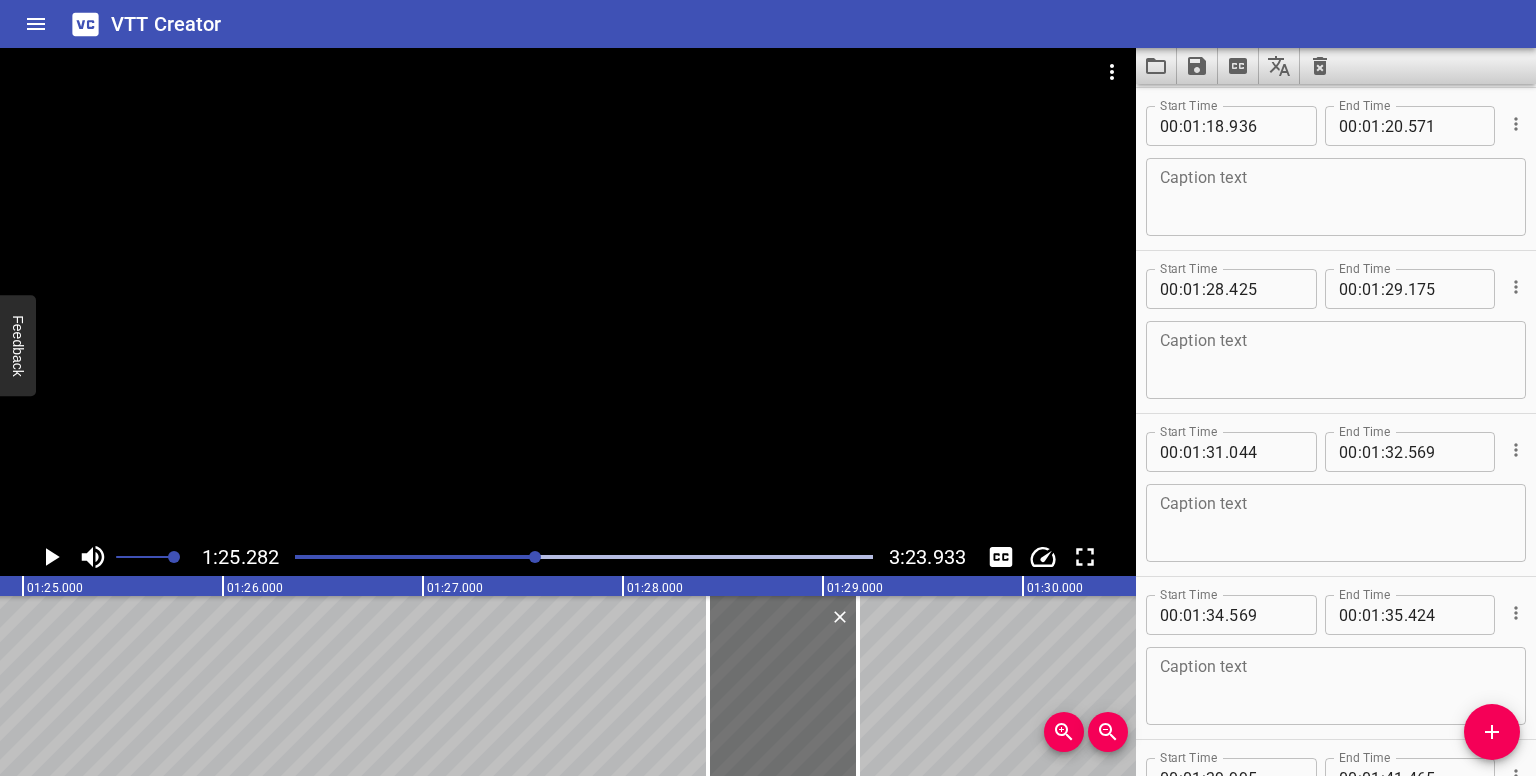 click at bounding box center (584, 557) 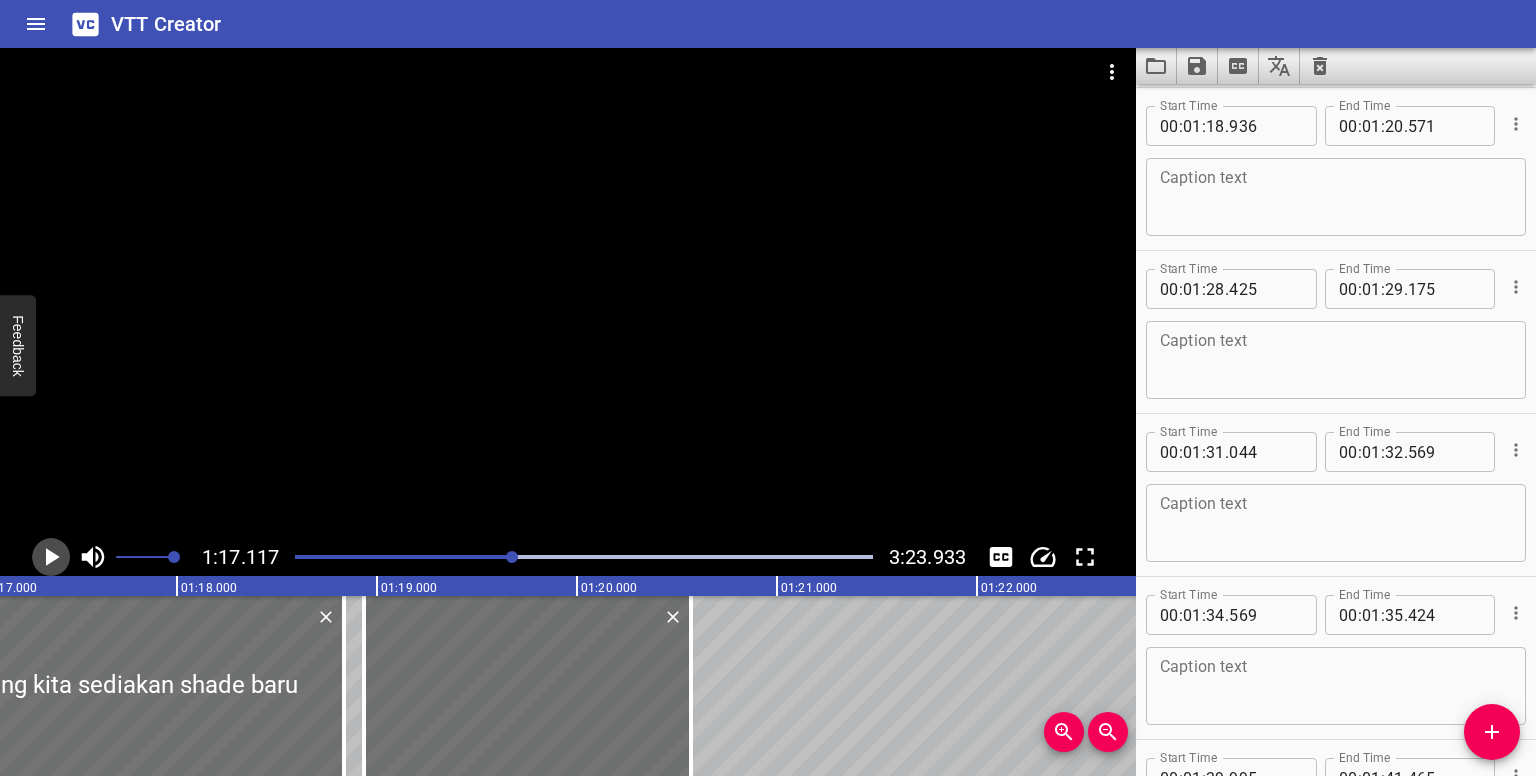 click 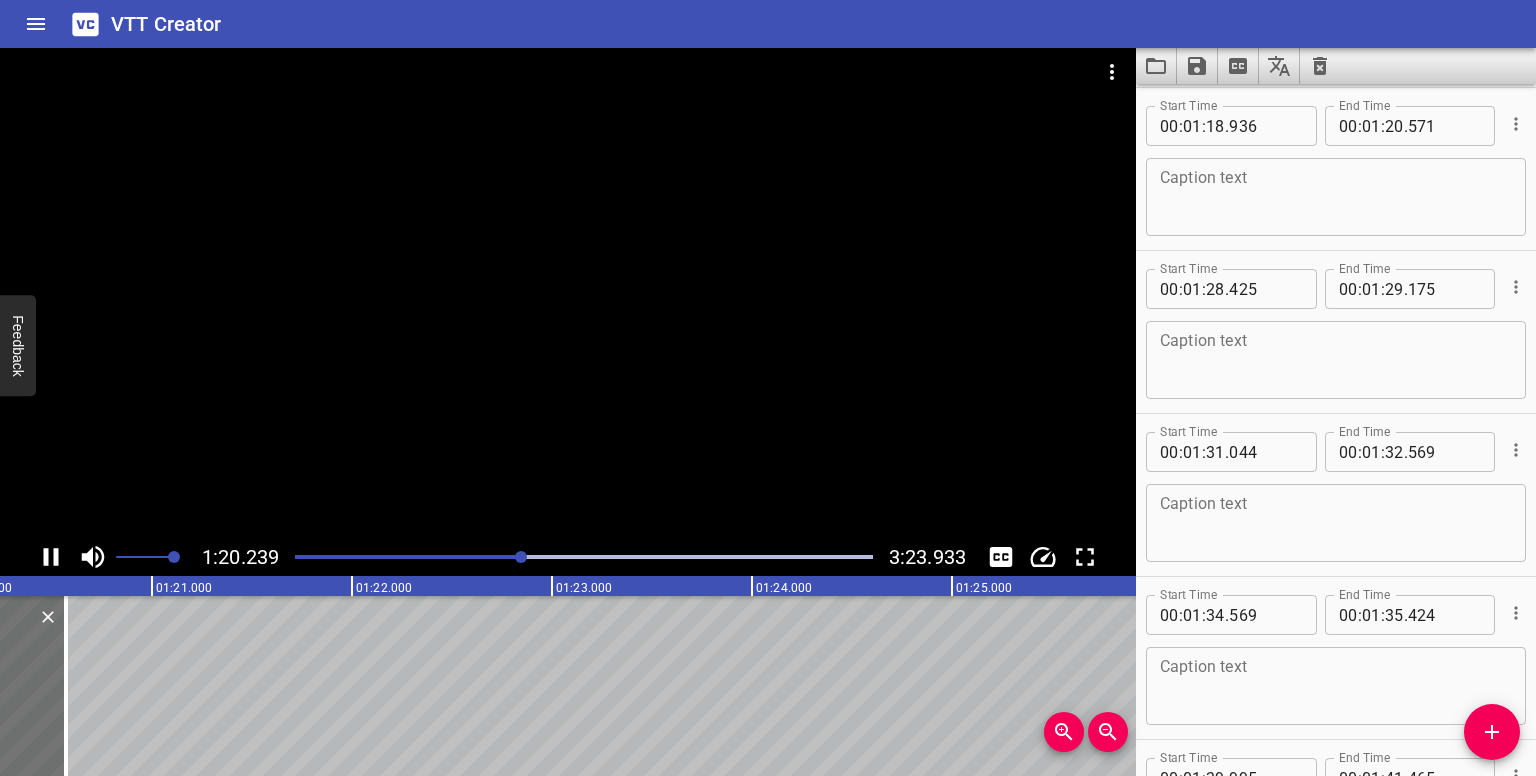 click 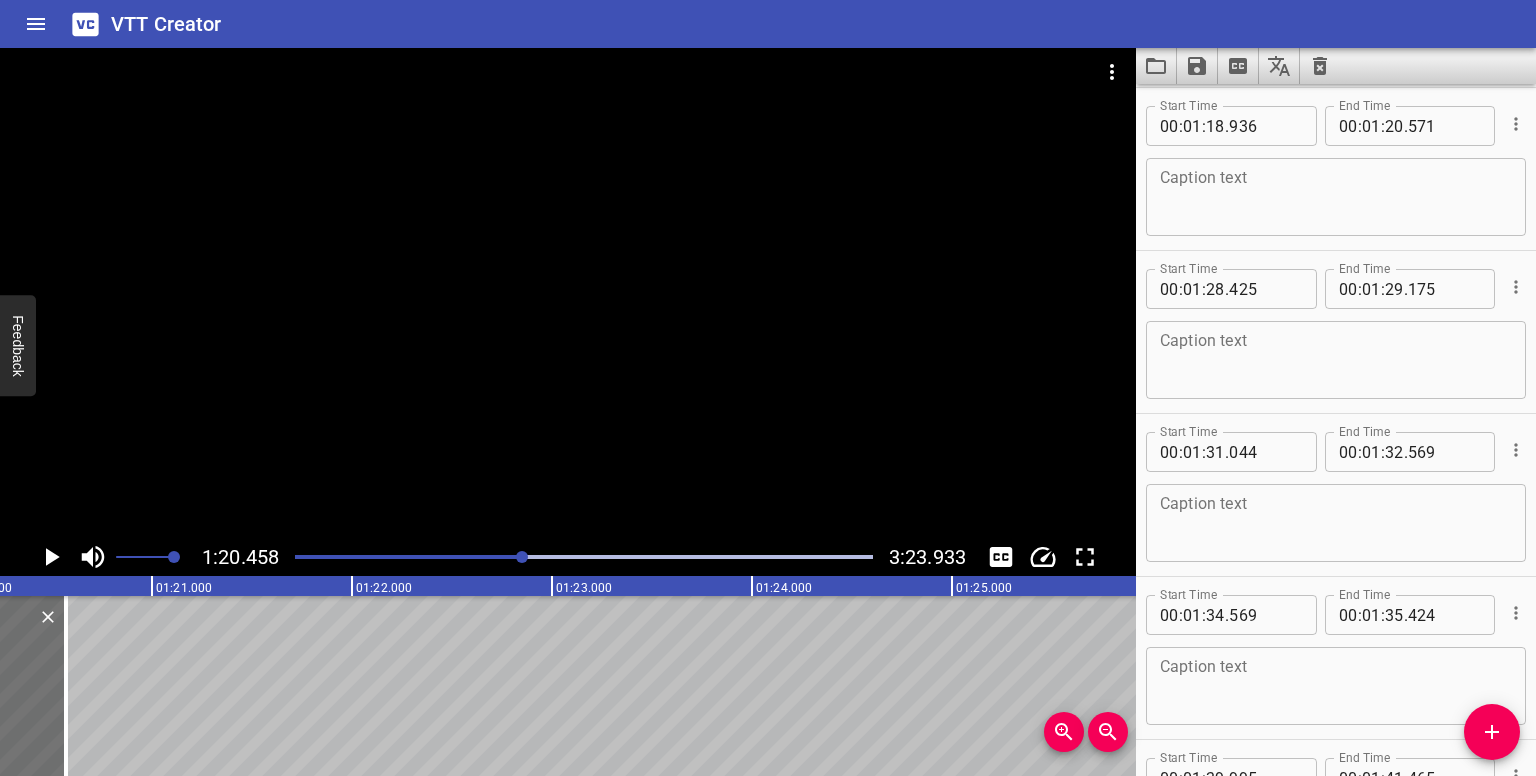 scroll, scrollTop: 0, scrollLeft: 16092, axis: horizontal 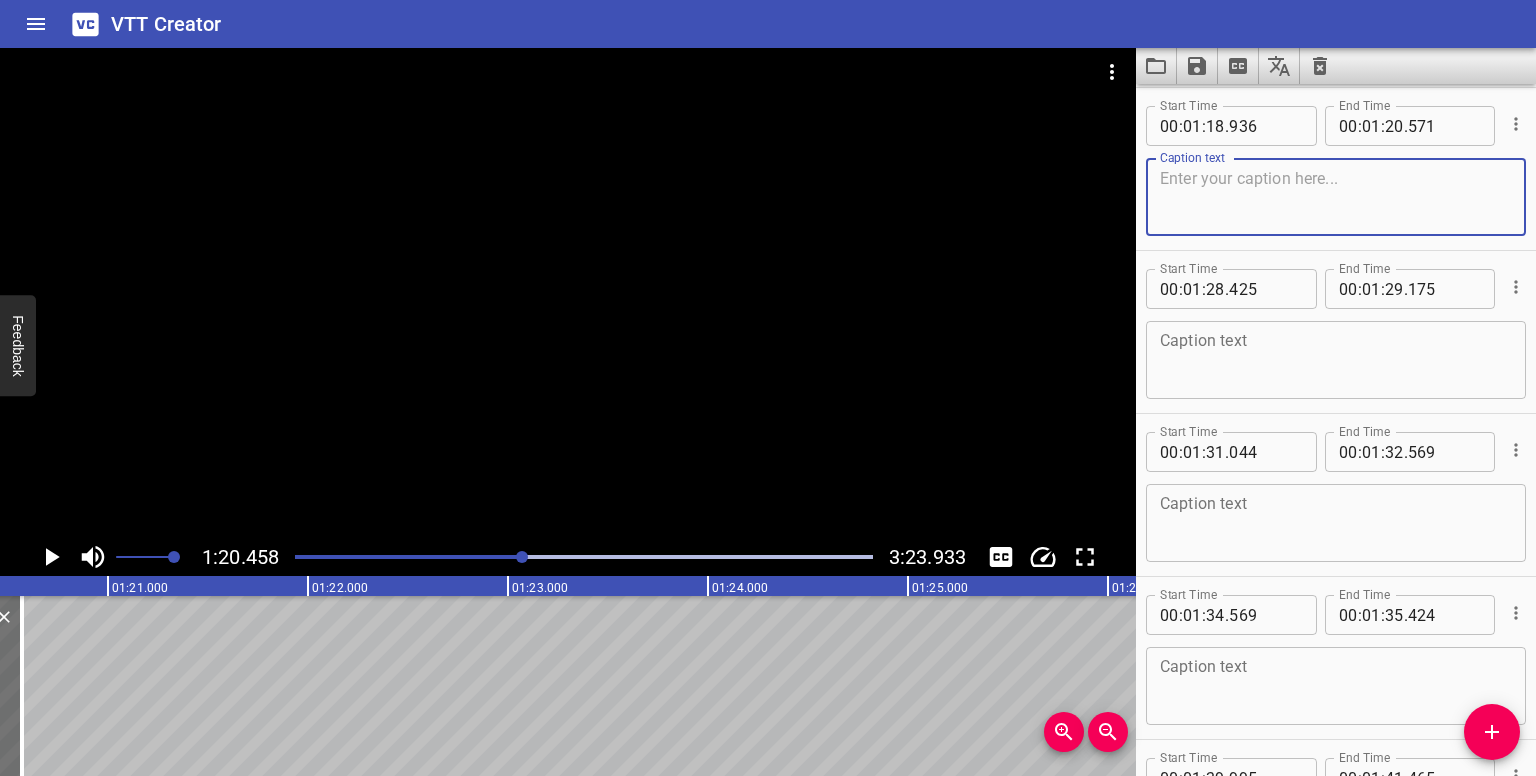 click at bounding box center (1336, 197) 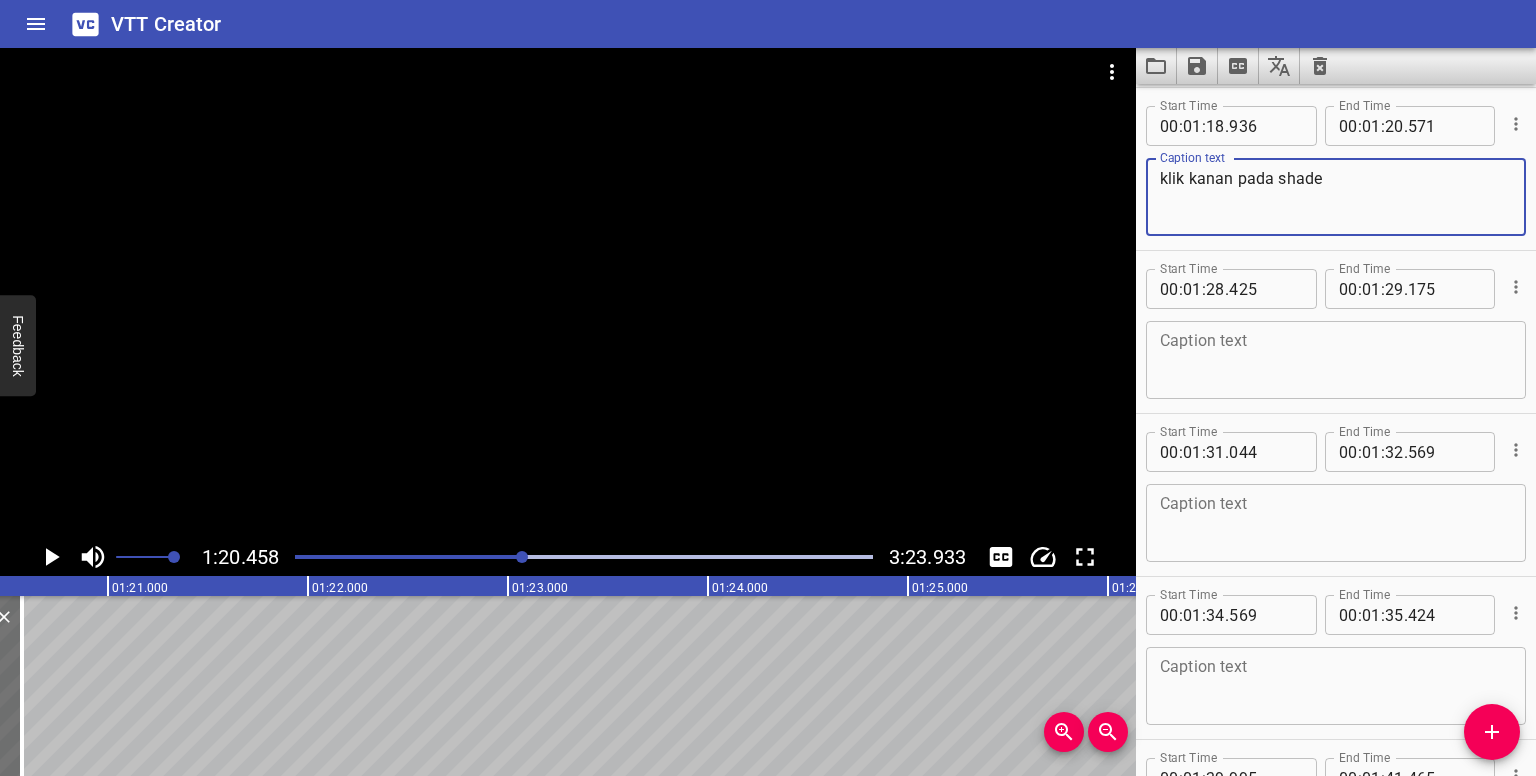 type on "klik kanan pada shade" 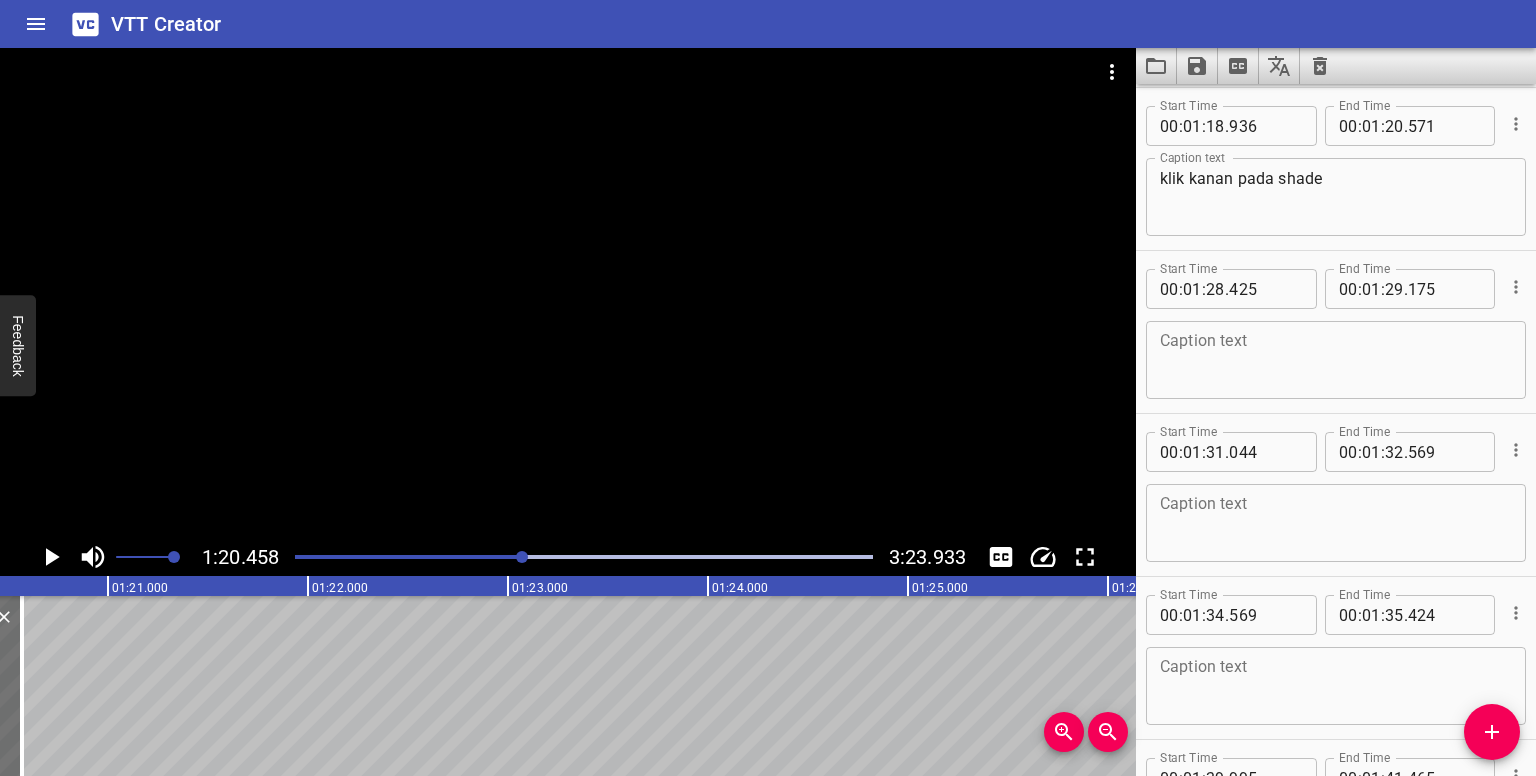 click on "sekarang kita akan tukarkan nama 3D view 1 kepada 3D ruang makan kita juga boleh tukar mode paparan kepada consistent color ataupun realistic tetapi saya akan biarkannya sebagai hidden line kecilkan paparan jika perlu sekarang kita sediakan shade baru klik kanan pada shade" at bounding box center [7908, 686] 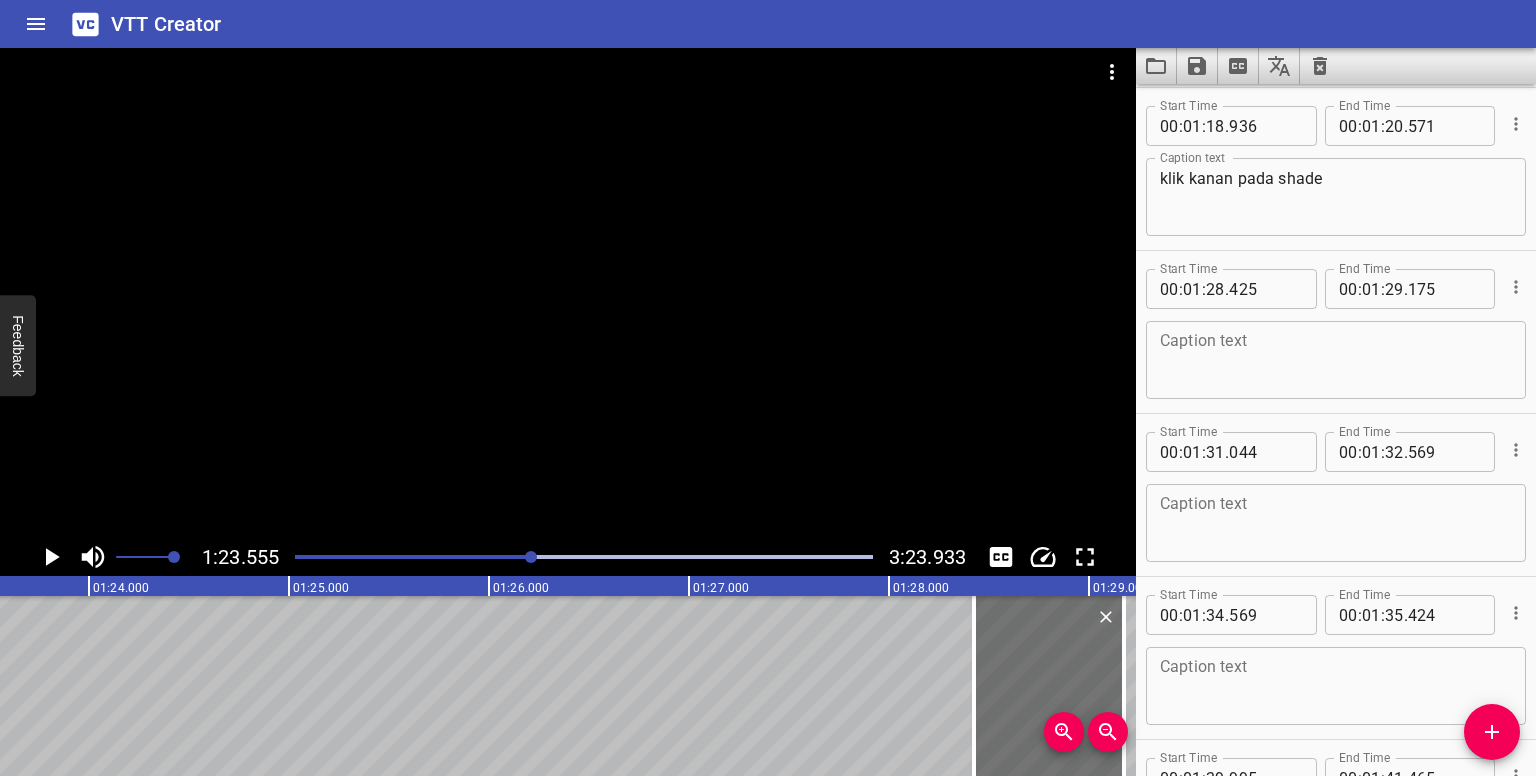 click on "sekarang kita akan tukarkan nama 3D view 1 kepada 3D ruang makan kita juga boleh tukar mode paparan kepada consistent color ataupun realistic tetapi saya akan biarkannya sebagai hidden line kecilkan paparan jika perlu sekarang kita sediakan shade baru klik kanan pada shade" at bounding box center [7289, 686] 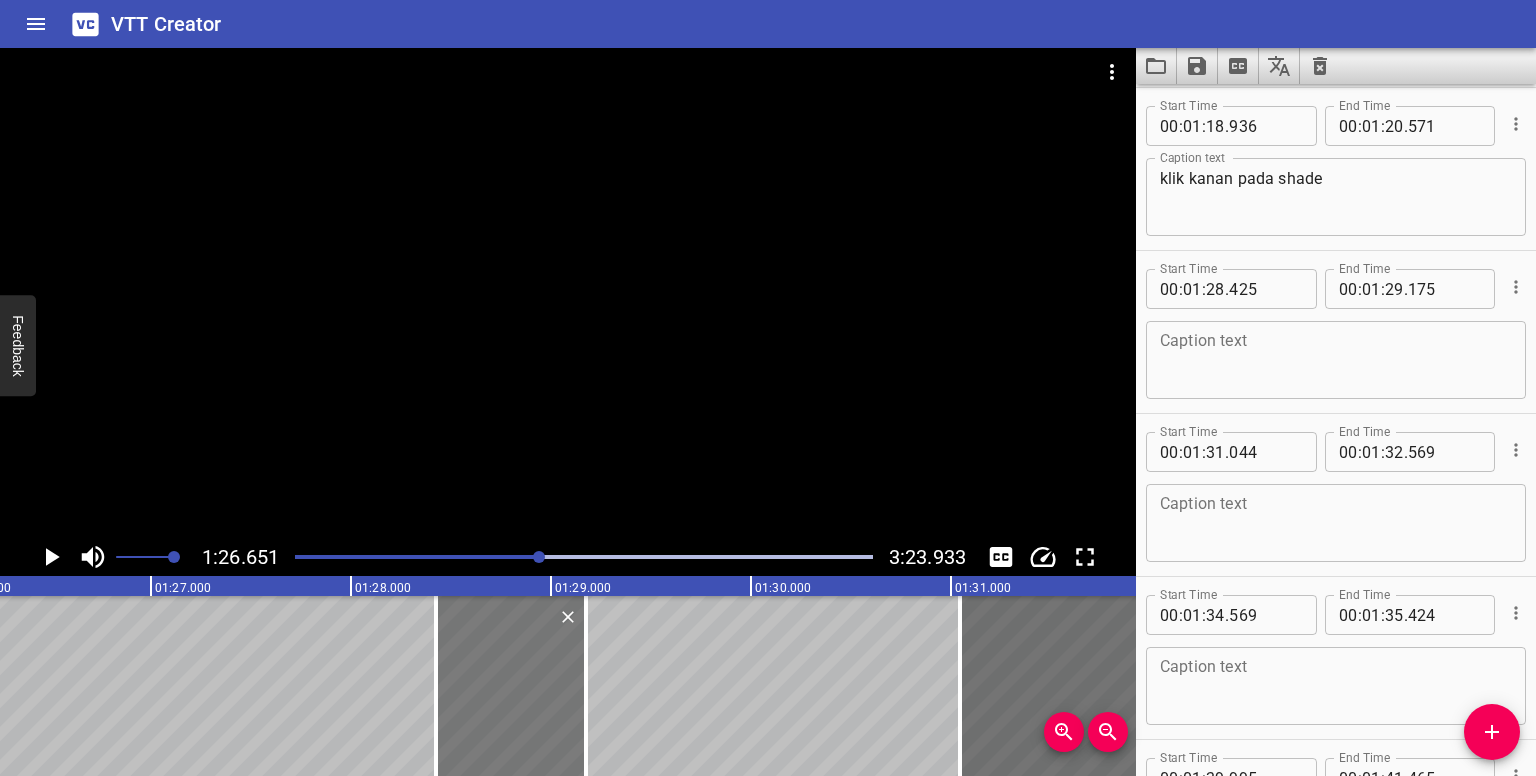 scroll, scrollTop: 0, scrollLeft: 17330, axis: horizontal 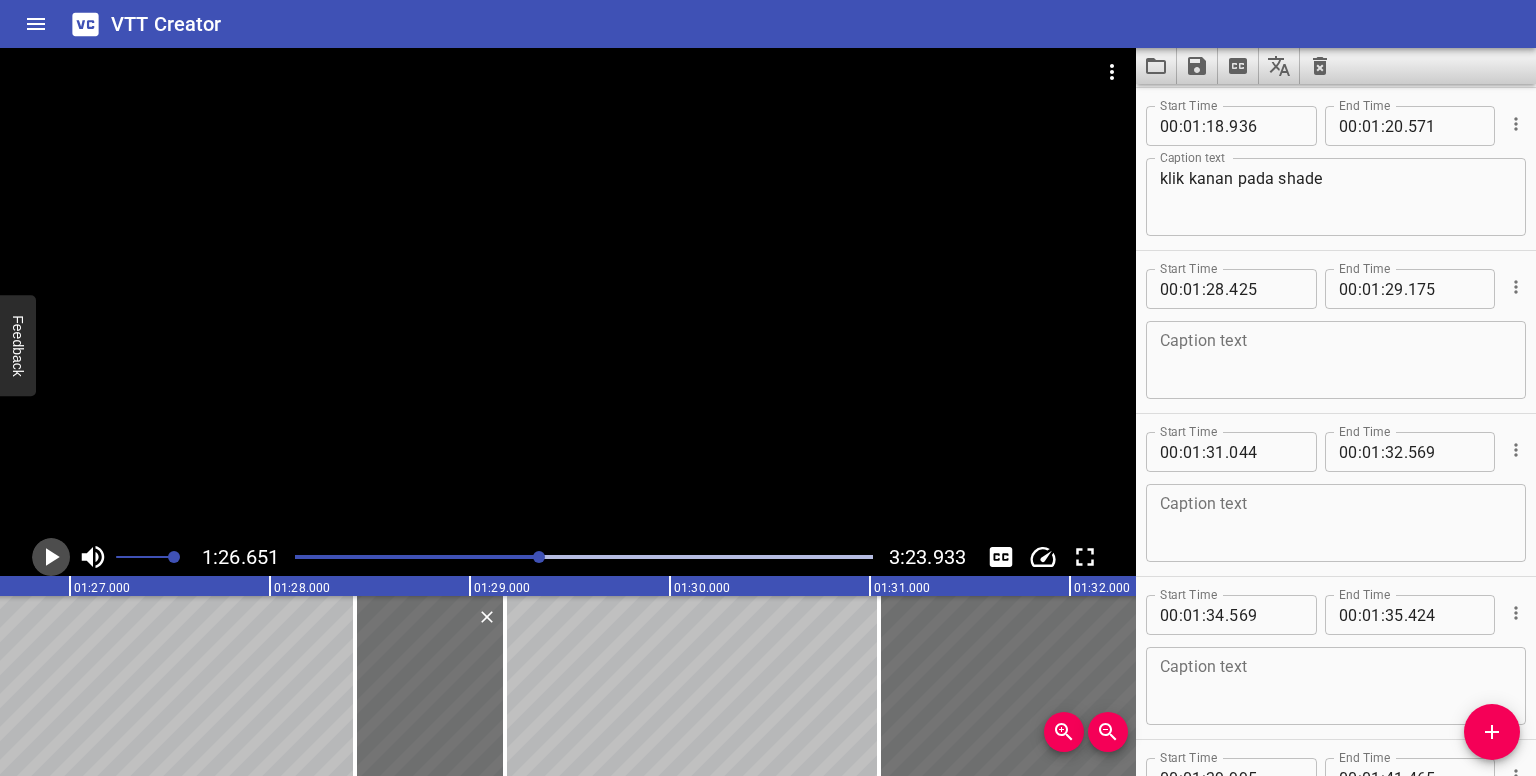 click 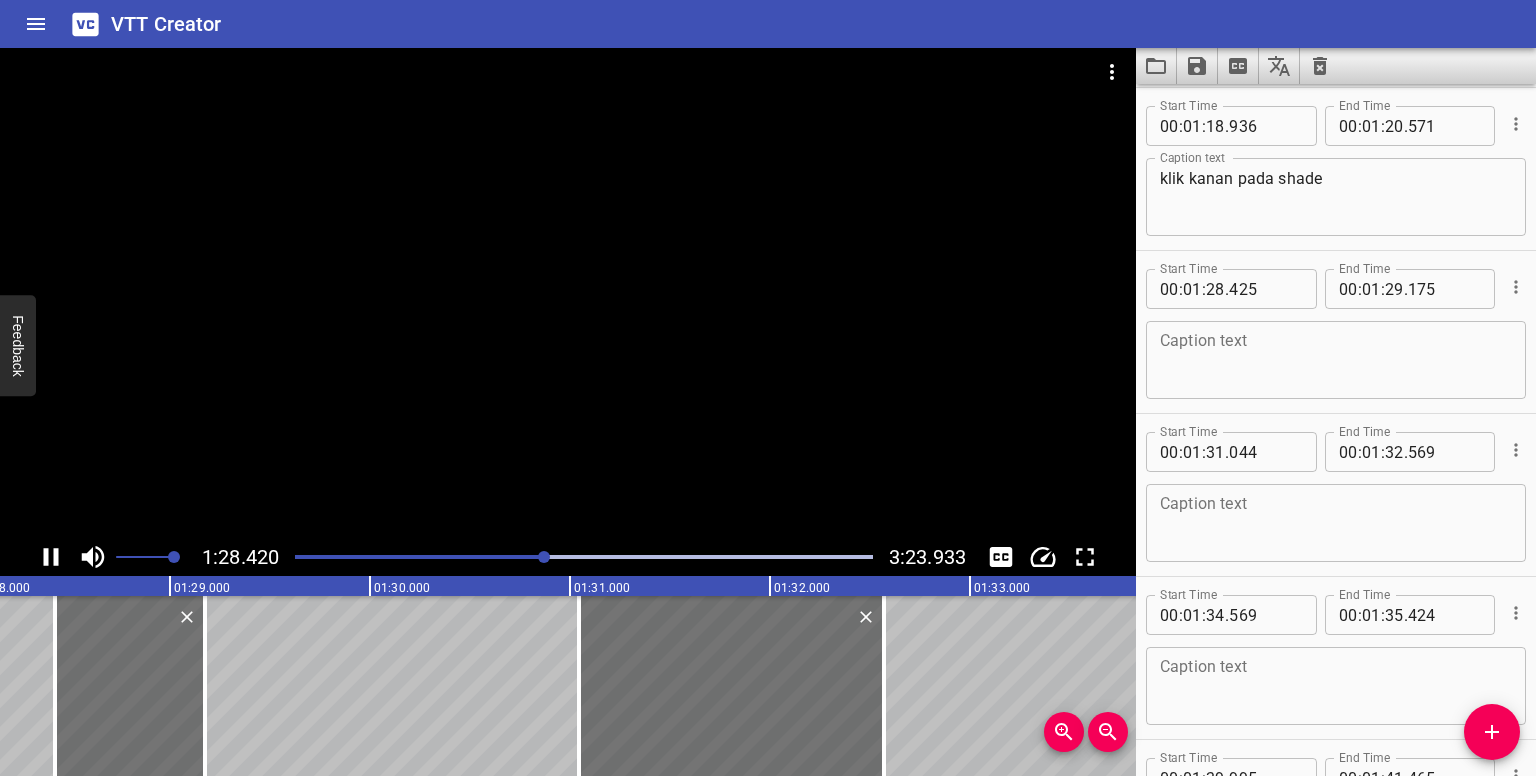 scroll, scrollTop: 0, scrollLeft: 17684, axis: horizontal 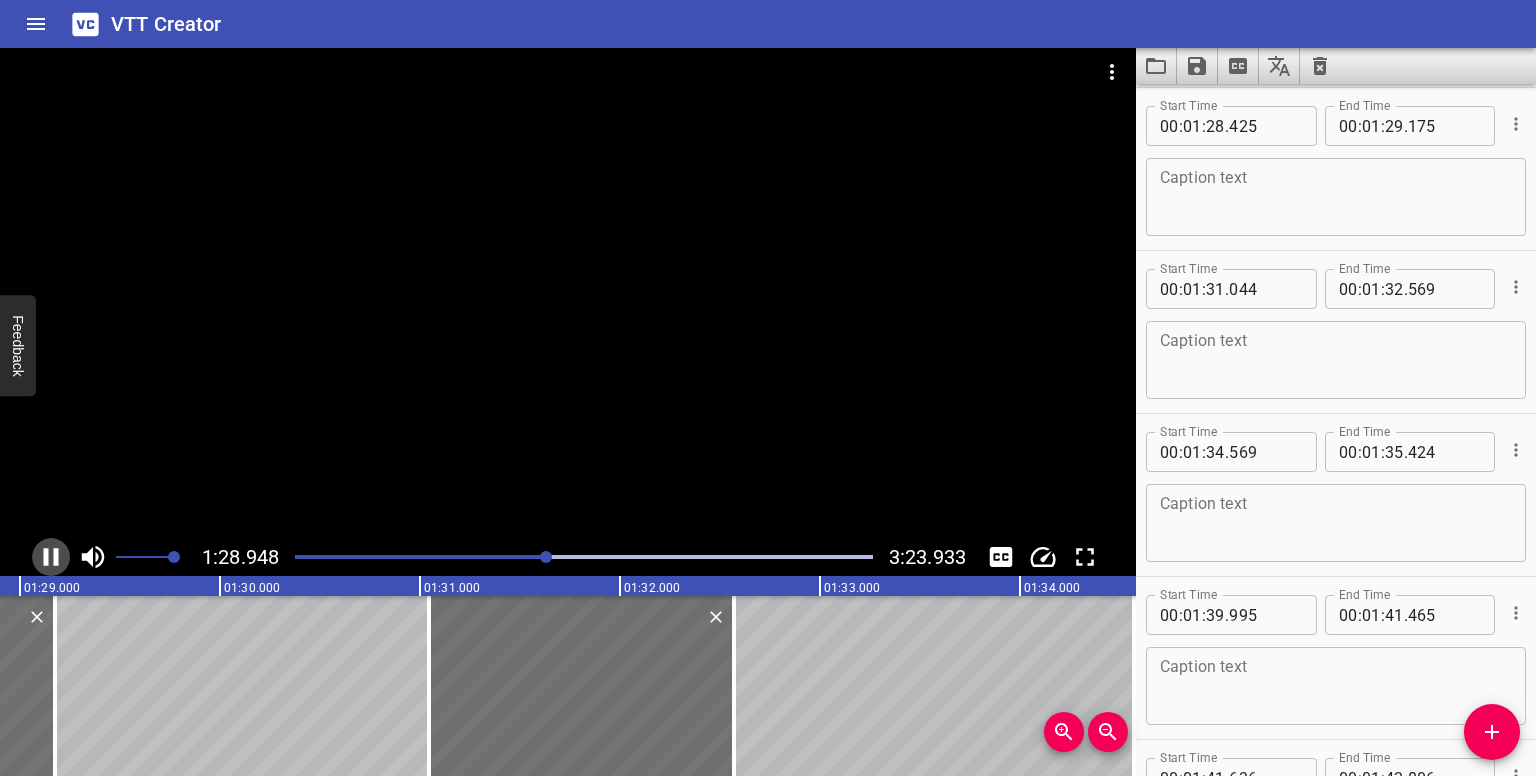 click 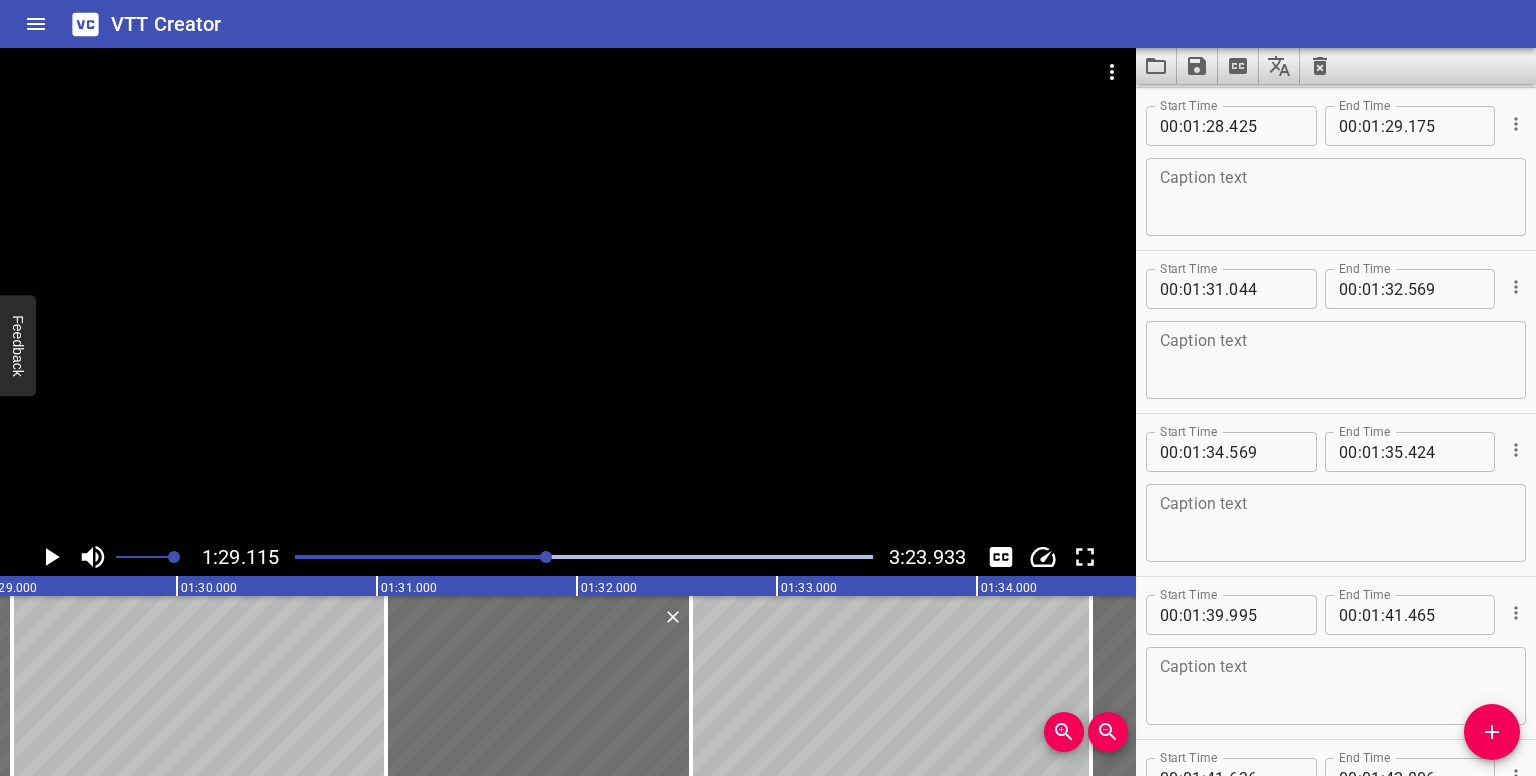 click at bounding box center [1336, 197] 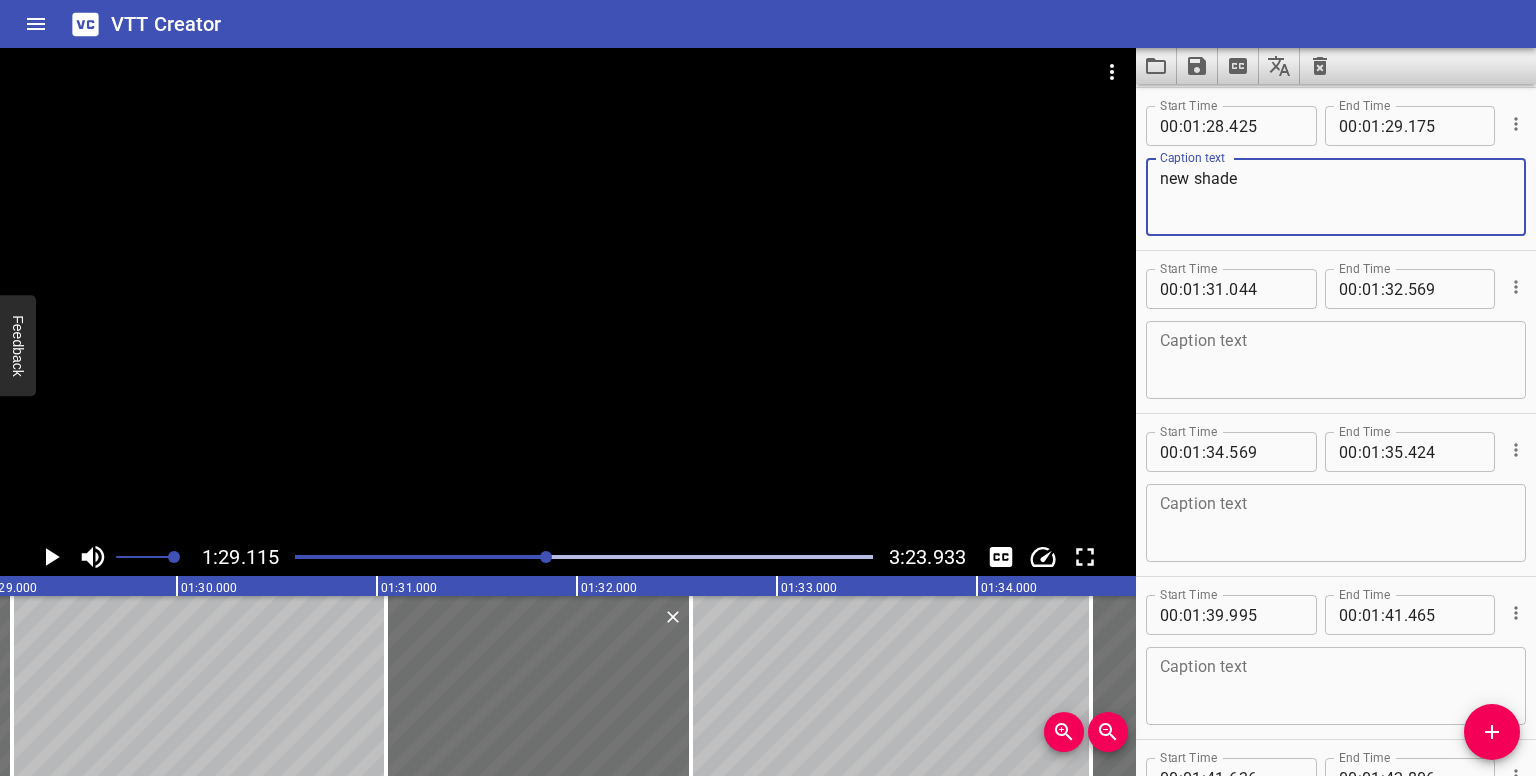 type on "new shade" 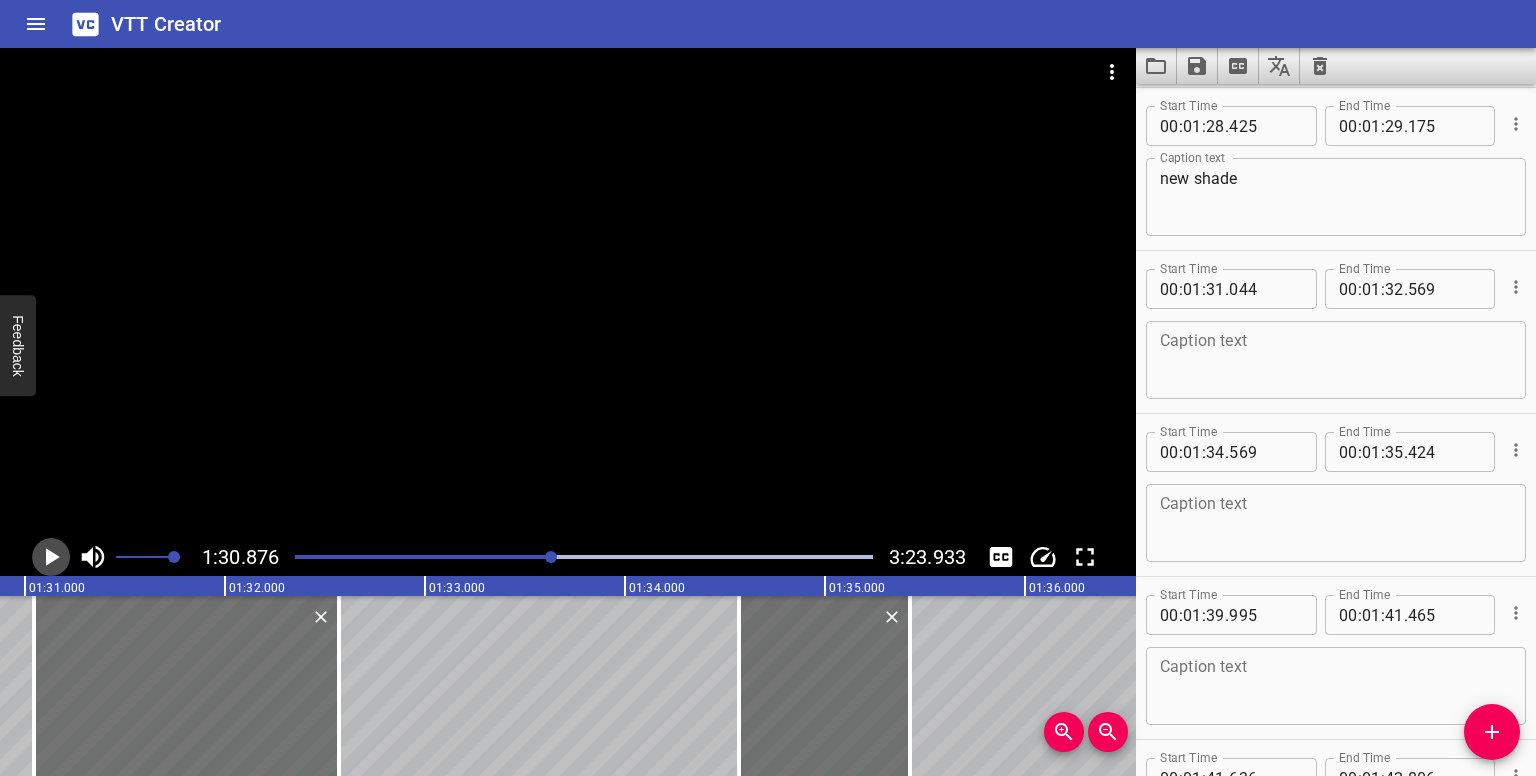 click 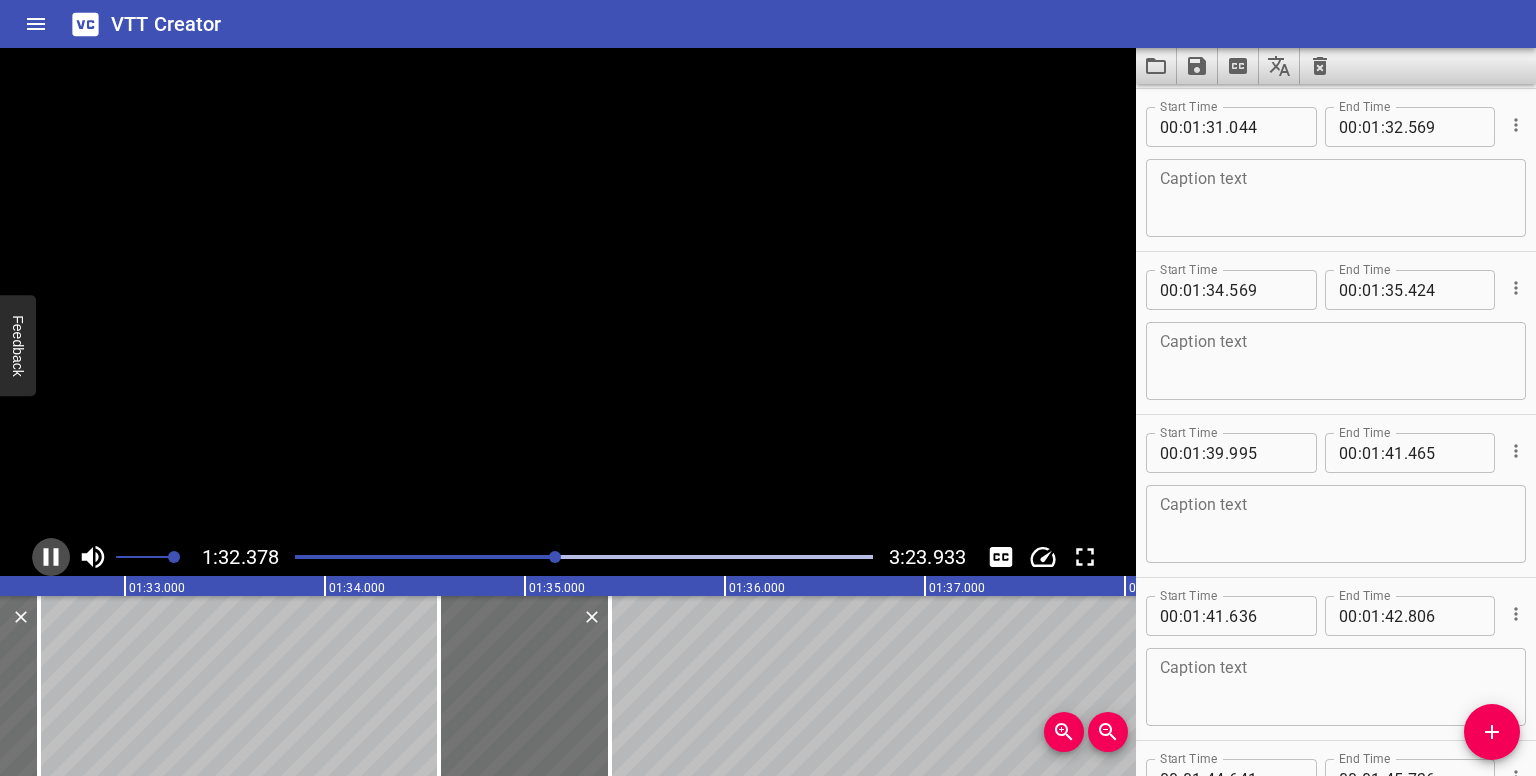 click 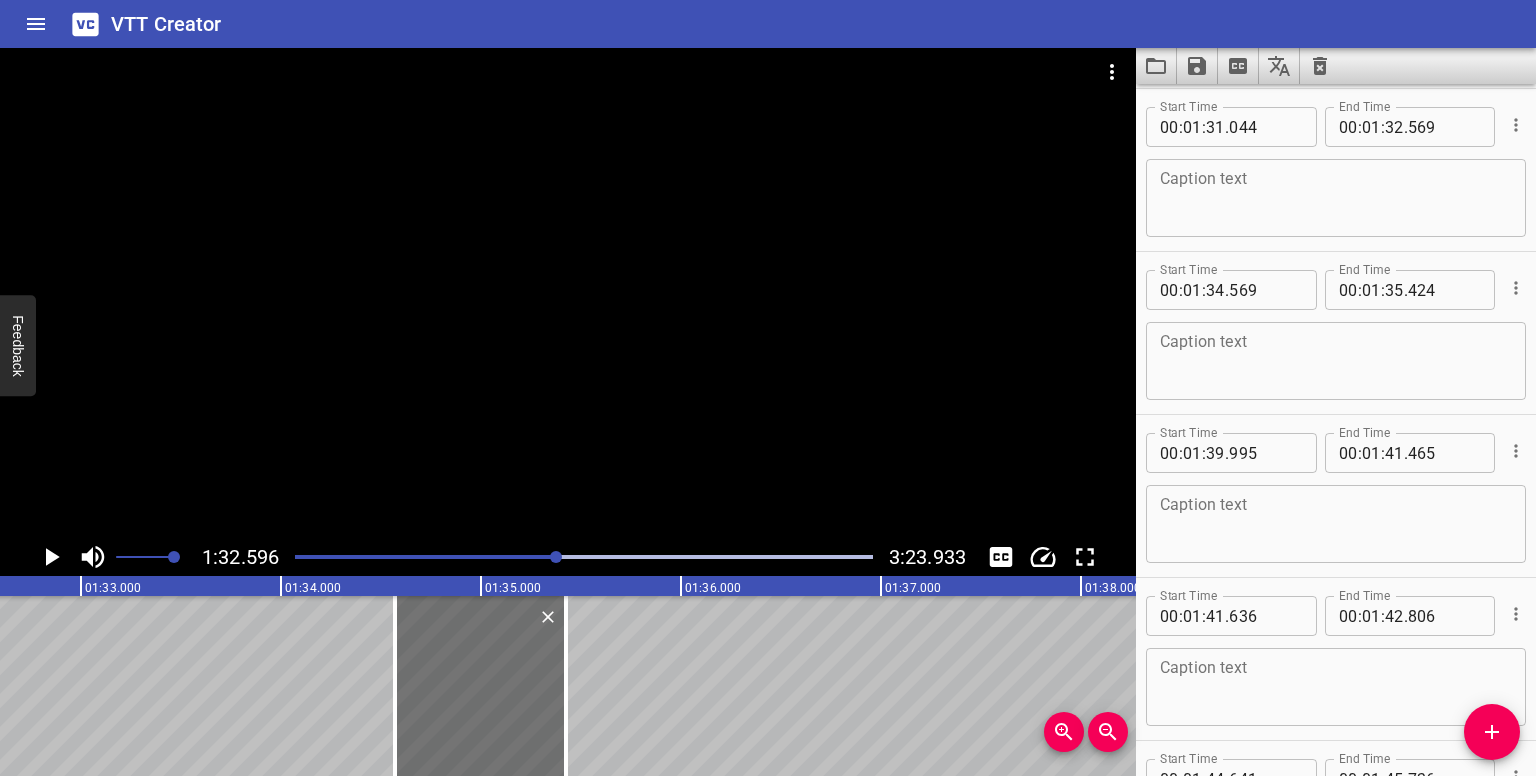 click at bounding box center (1336, 198) 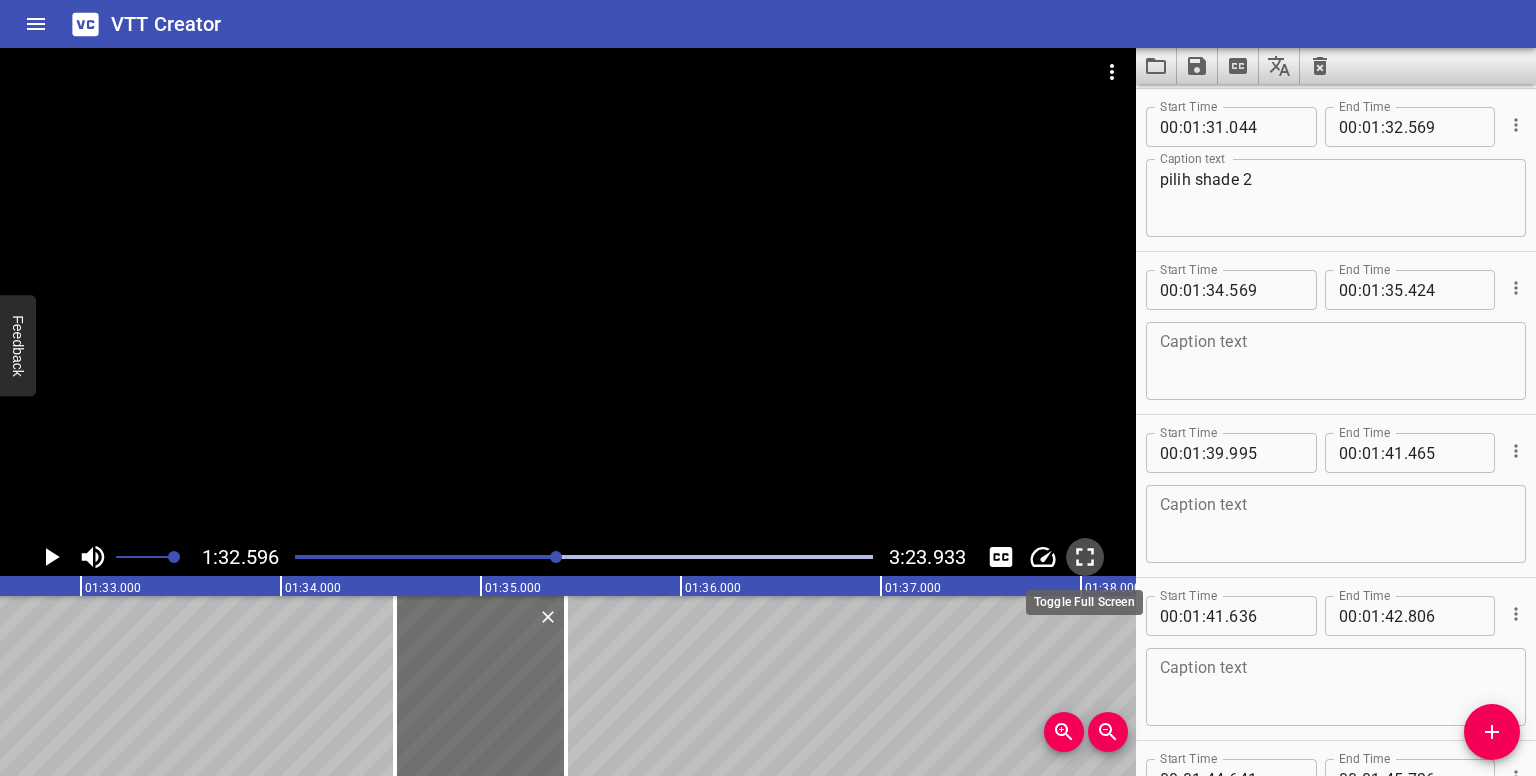 click 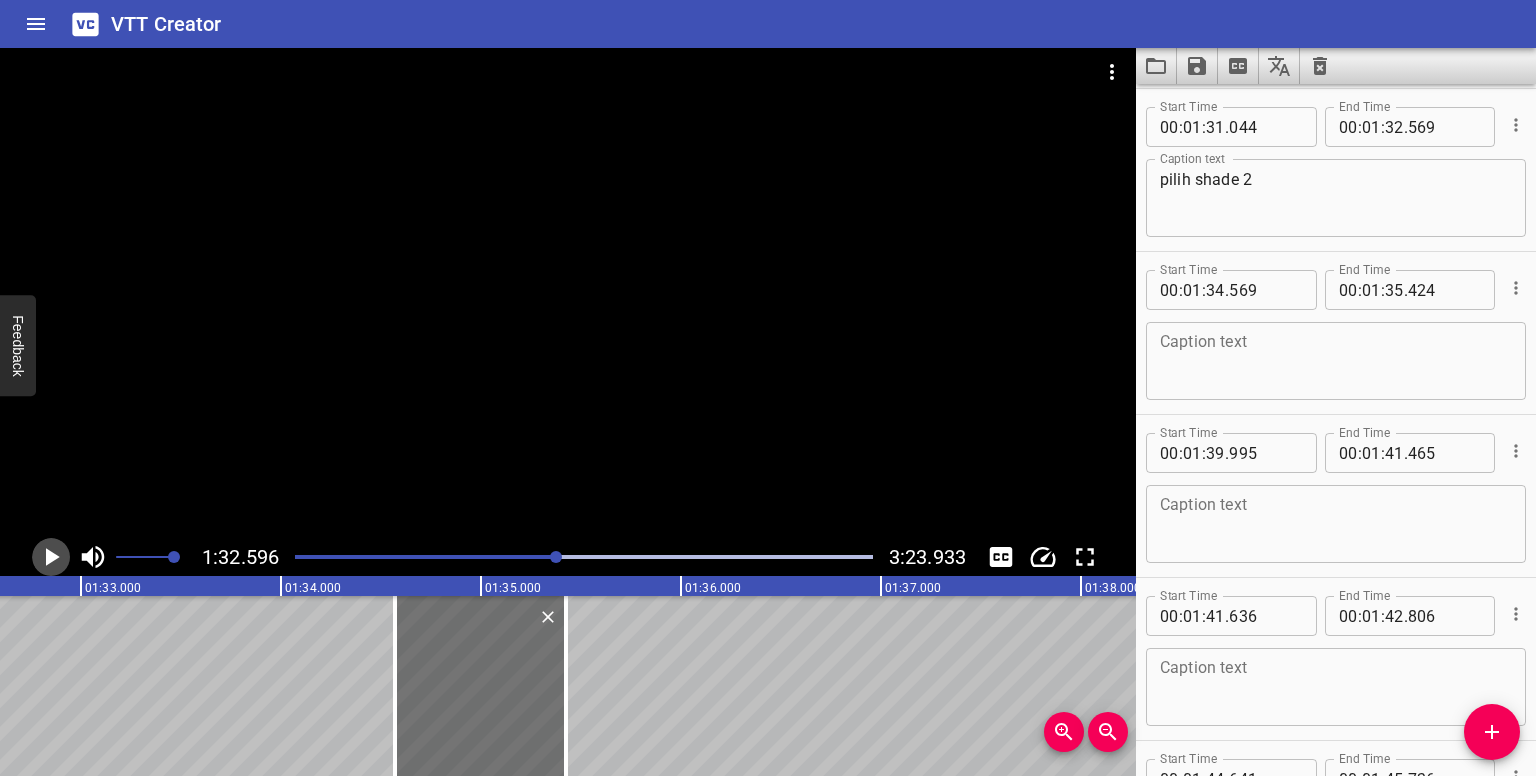 click 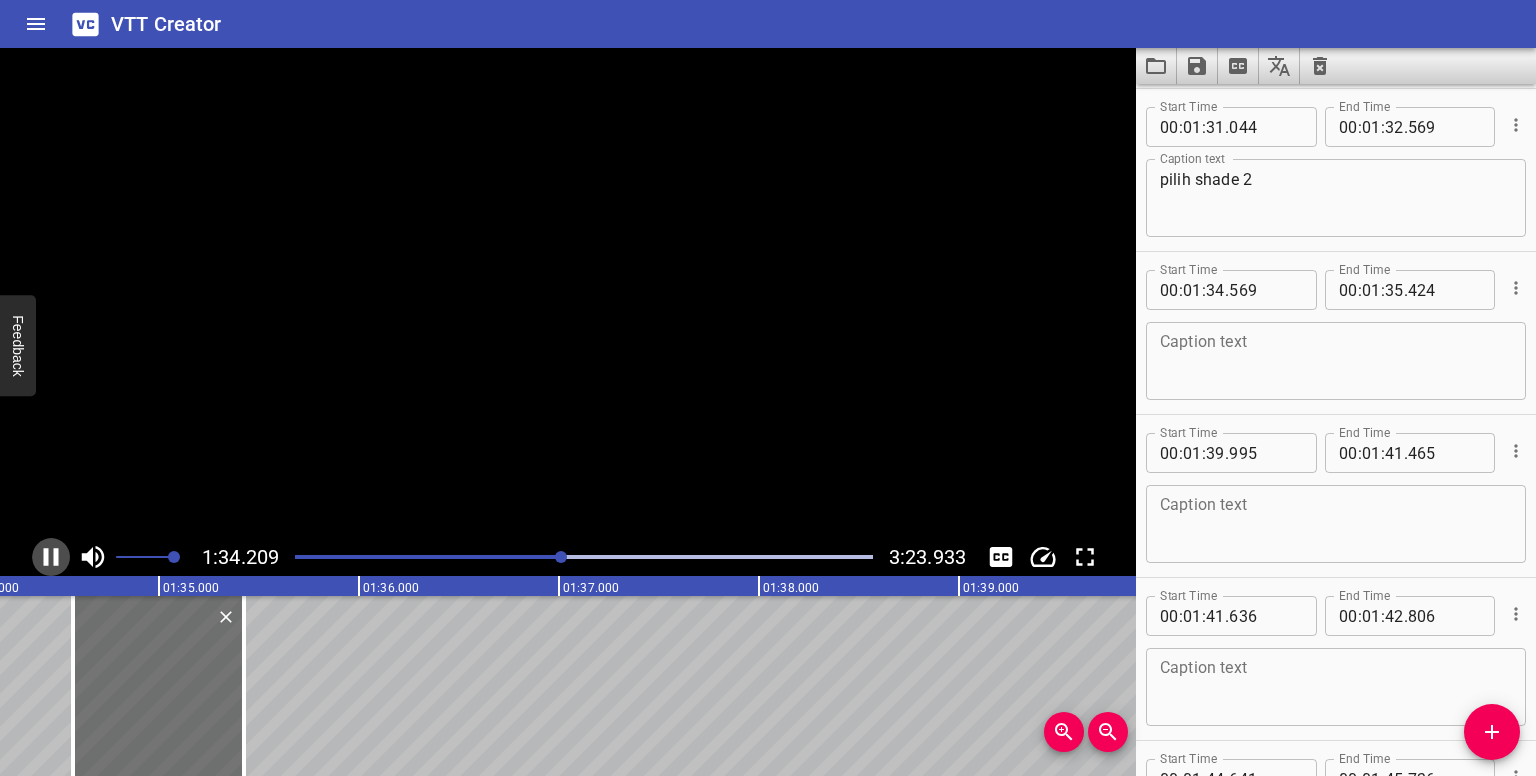 click 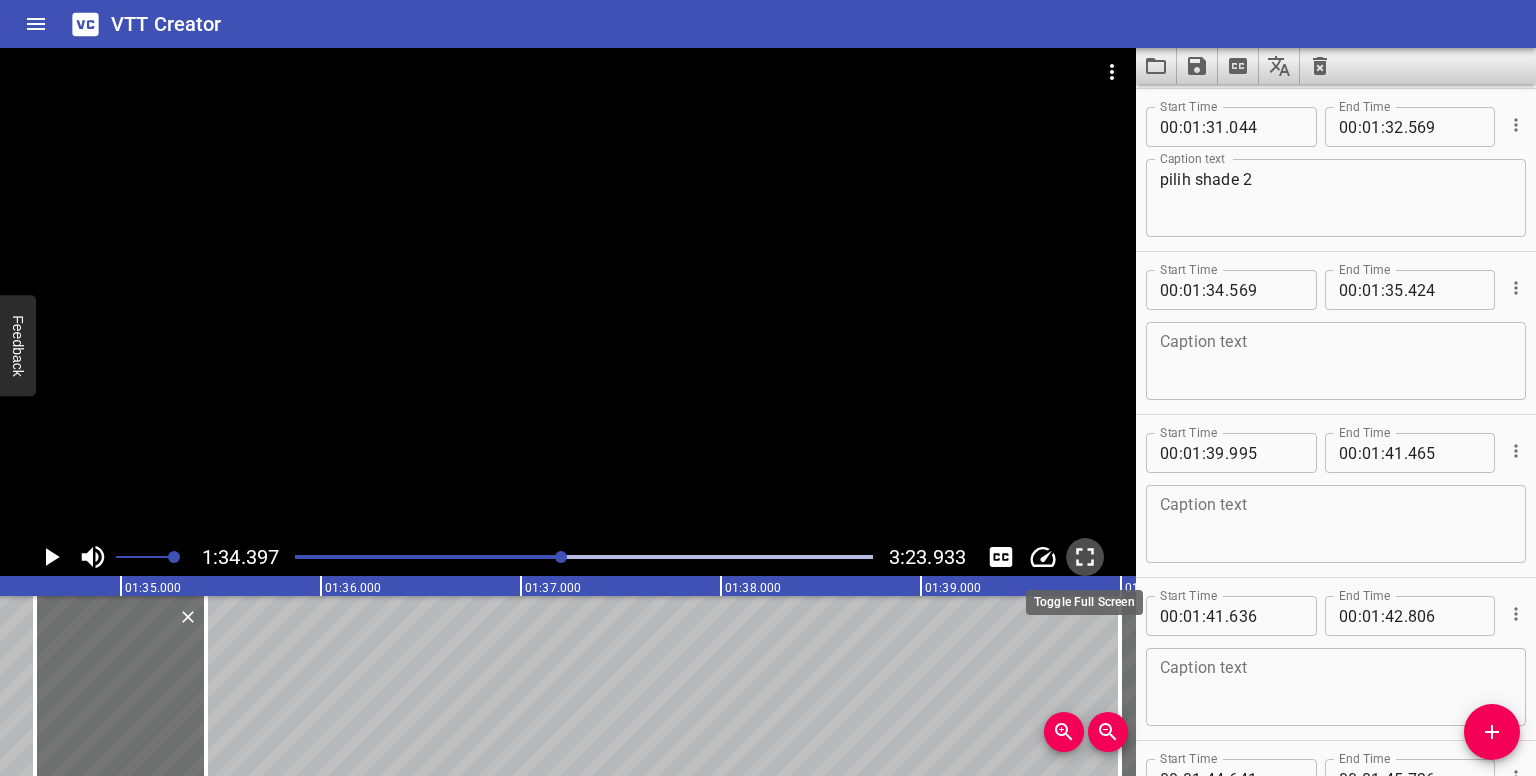 click 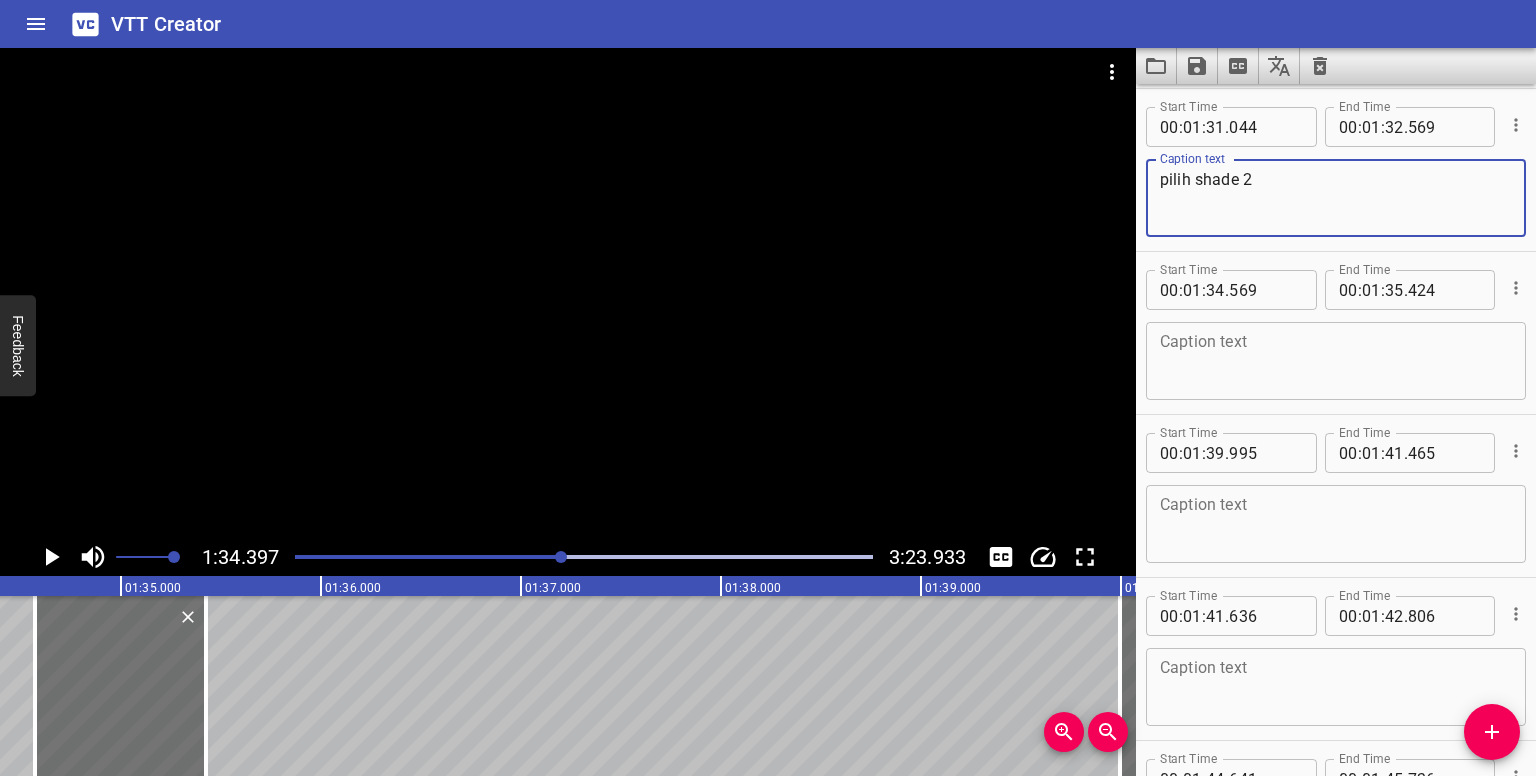 click on "pilih shade 2" at bounding box center [1336, 198] 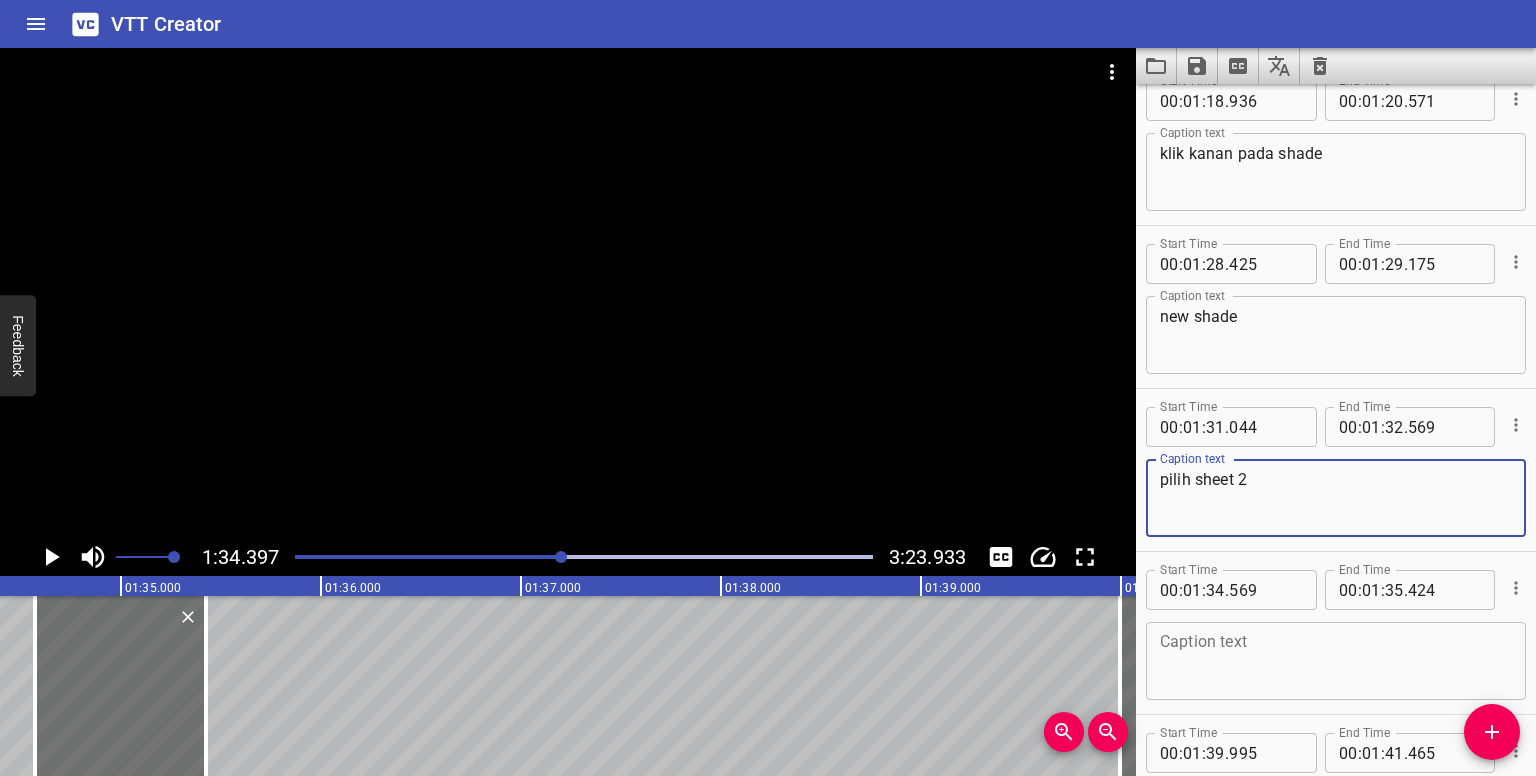 type on "pilih sheet 2" 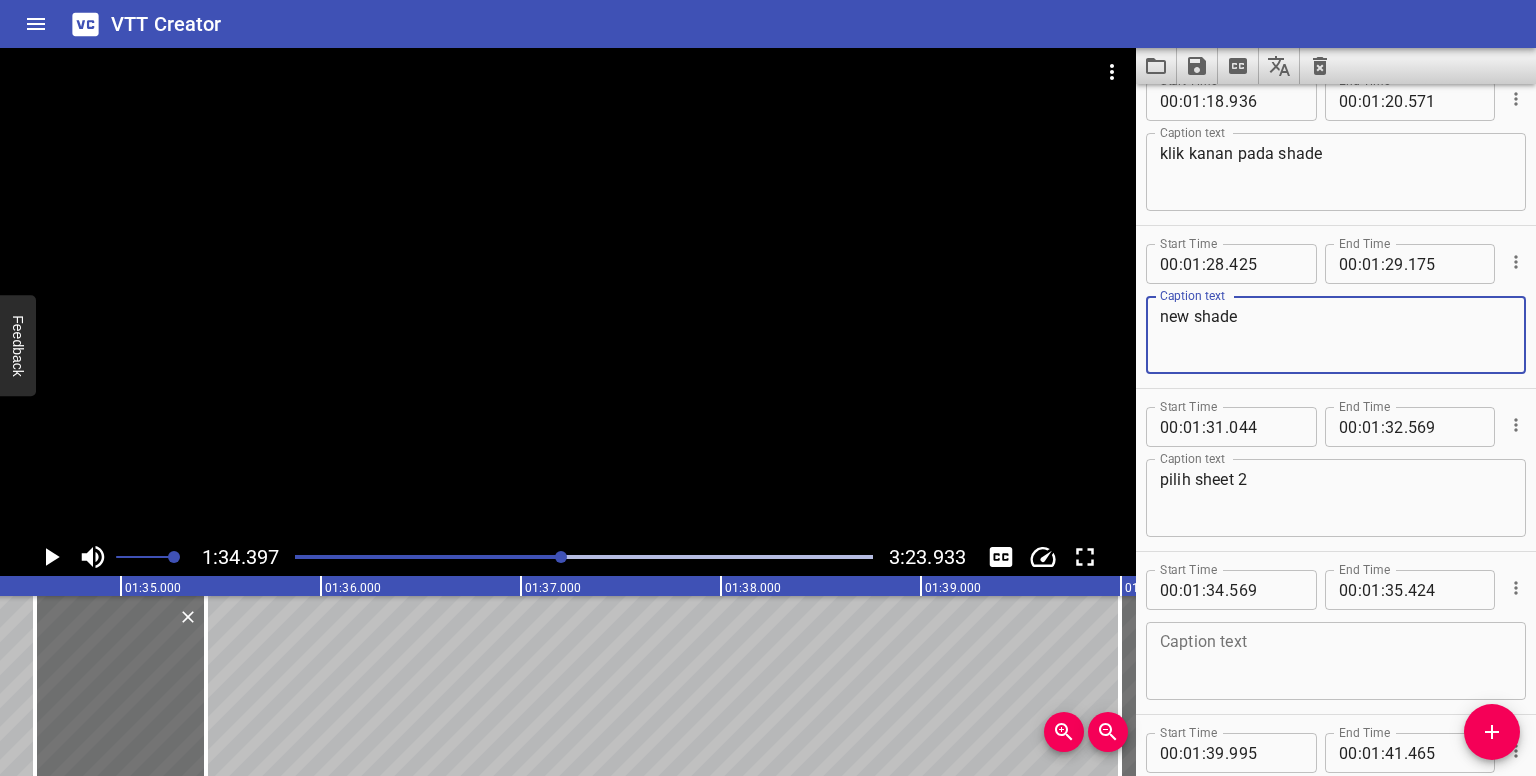 click on "new shade" at bounding box center (1336, 335) 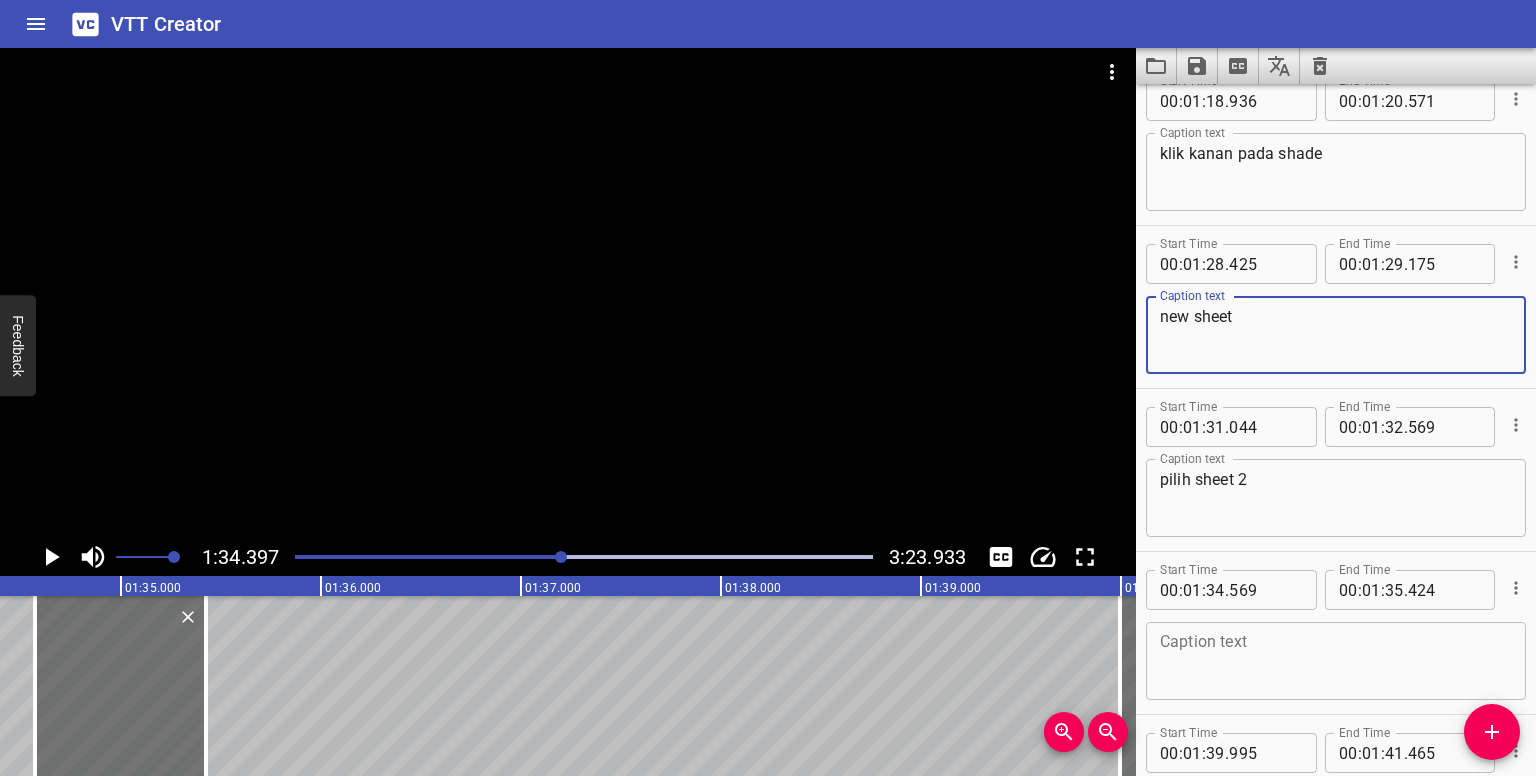 type on "new sheet" 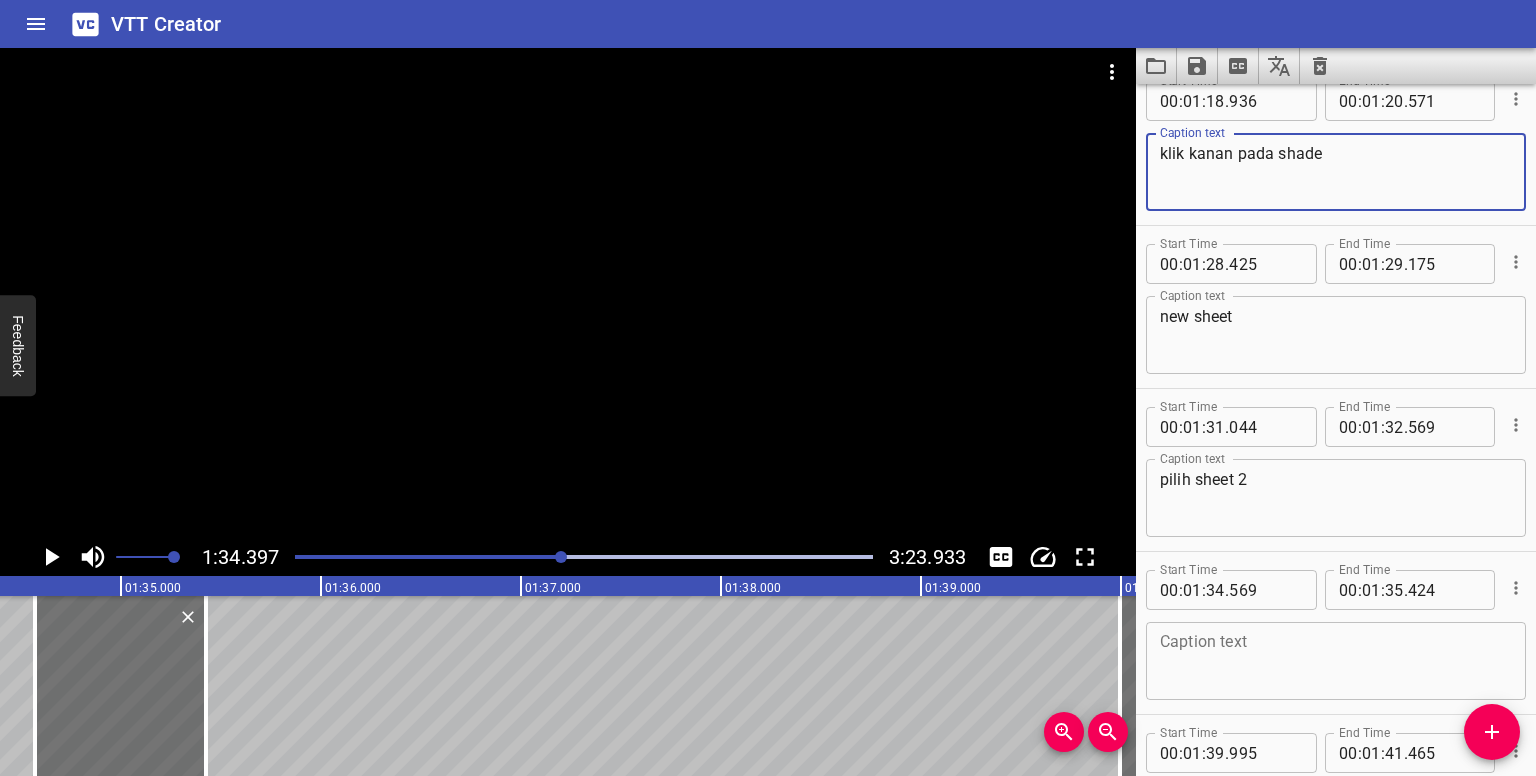 drag, startPoint x: 1323, startPoint y: 161, endPoint x: 1290, endPoint y: 158, distance: 33.13608 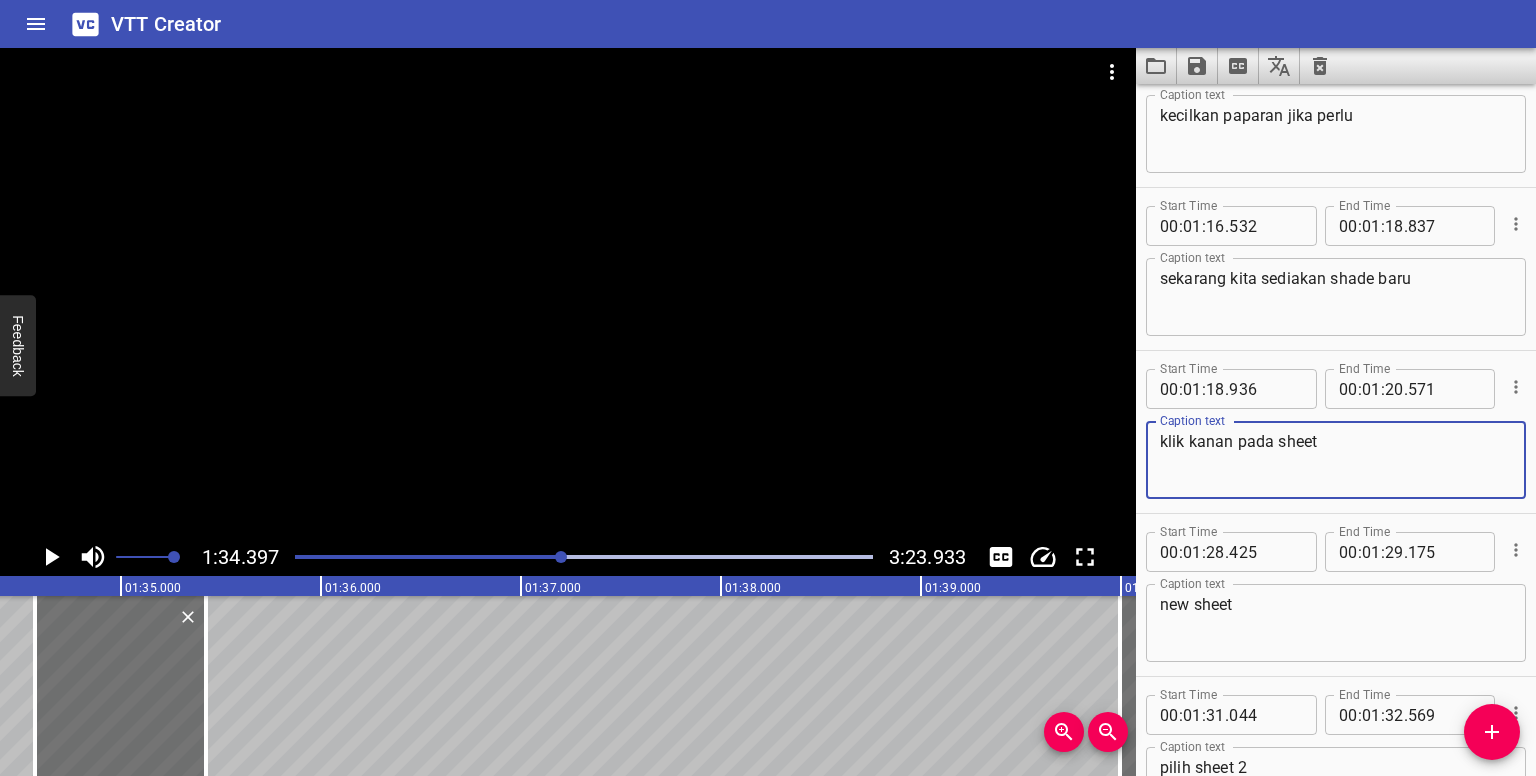 scroll, scrollTop: 1192, scrollLeft: 0, axis: vertical 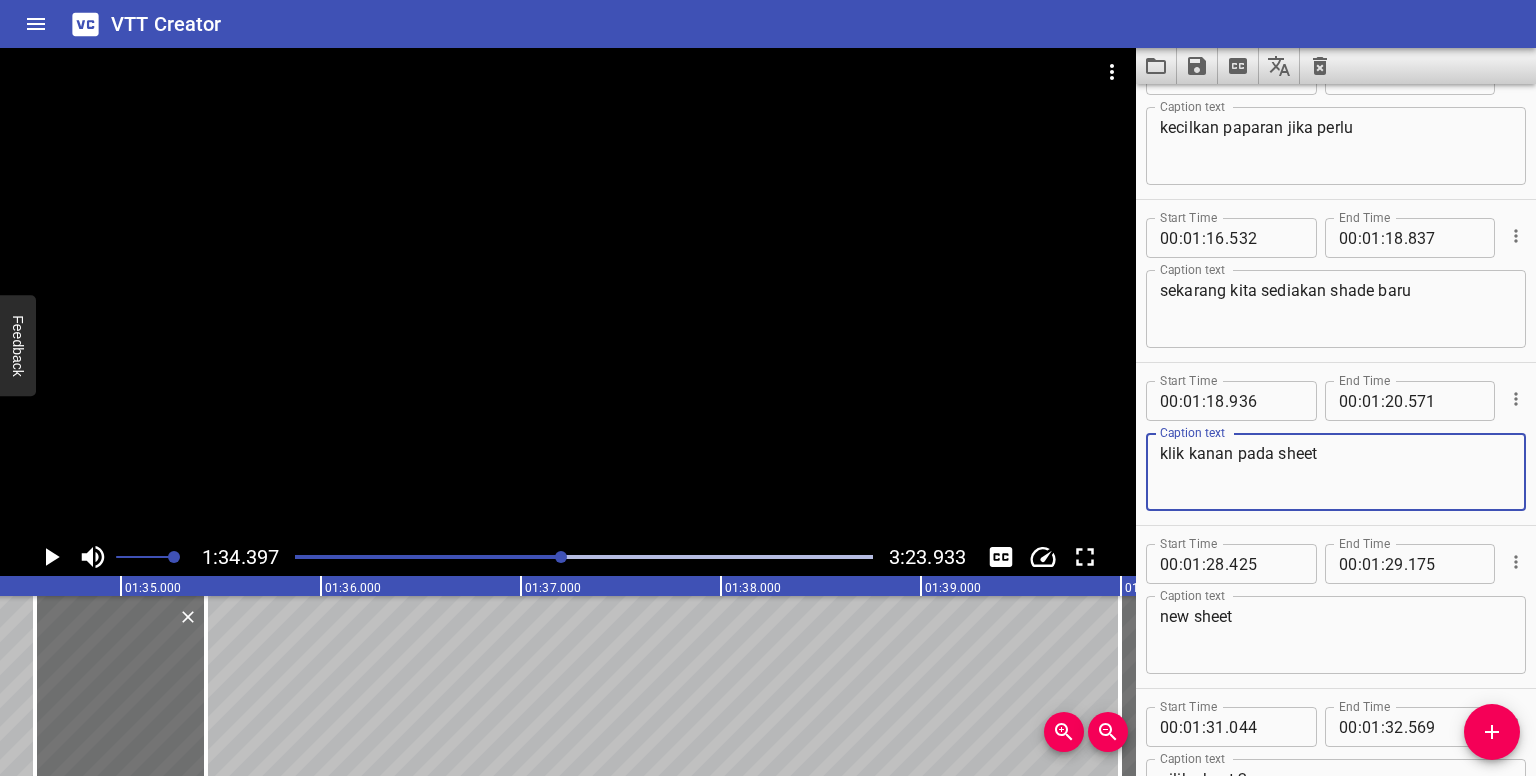 type on "klik kanan pada sheet" 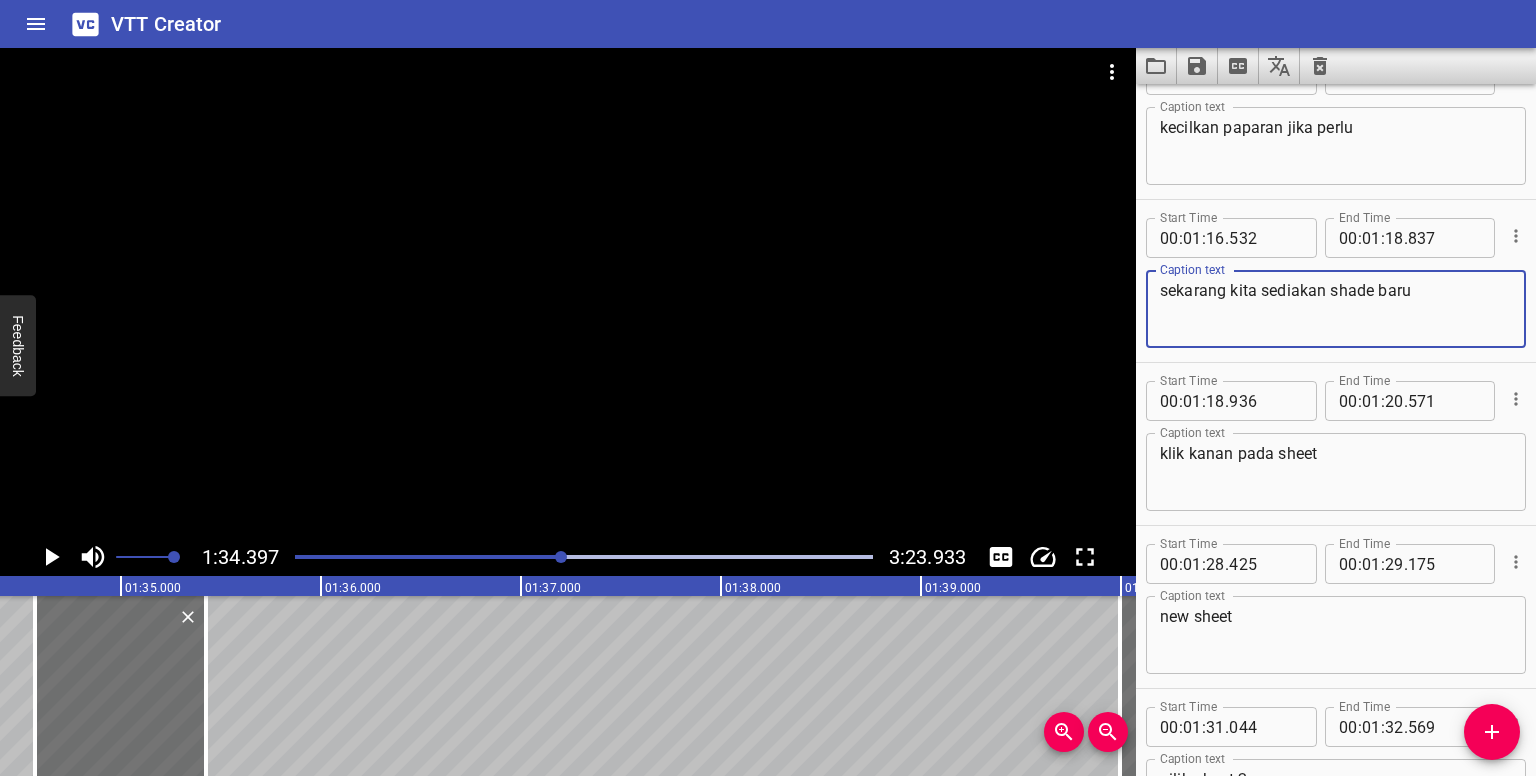 click on "sekarang kita sediakan shade baru" at bounding box center (1336, 309) 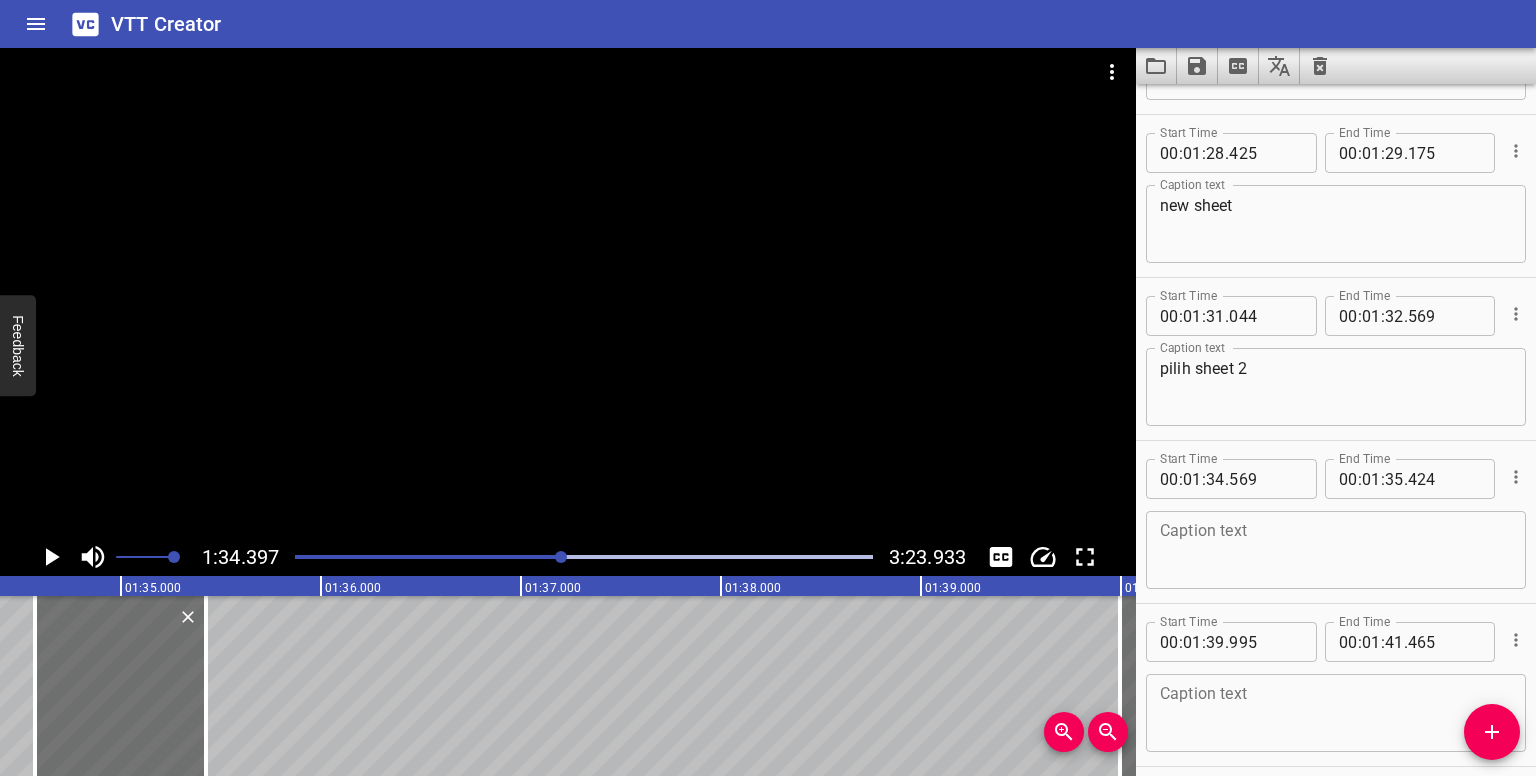 scroll, scrollTop: 1600, scrollLeft: 0, axis: vertical 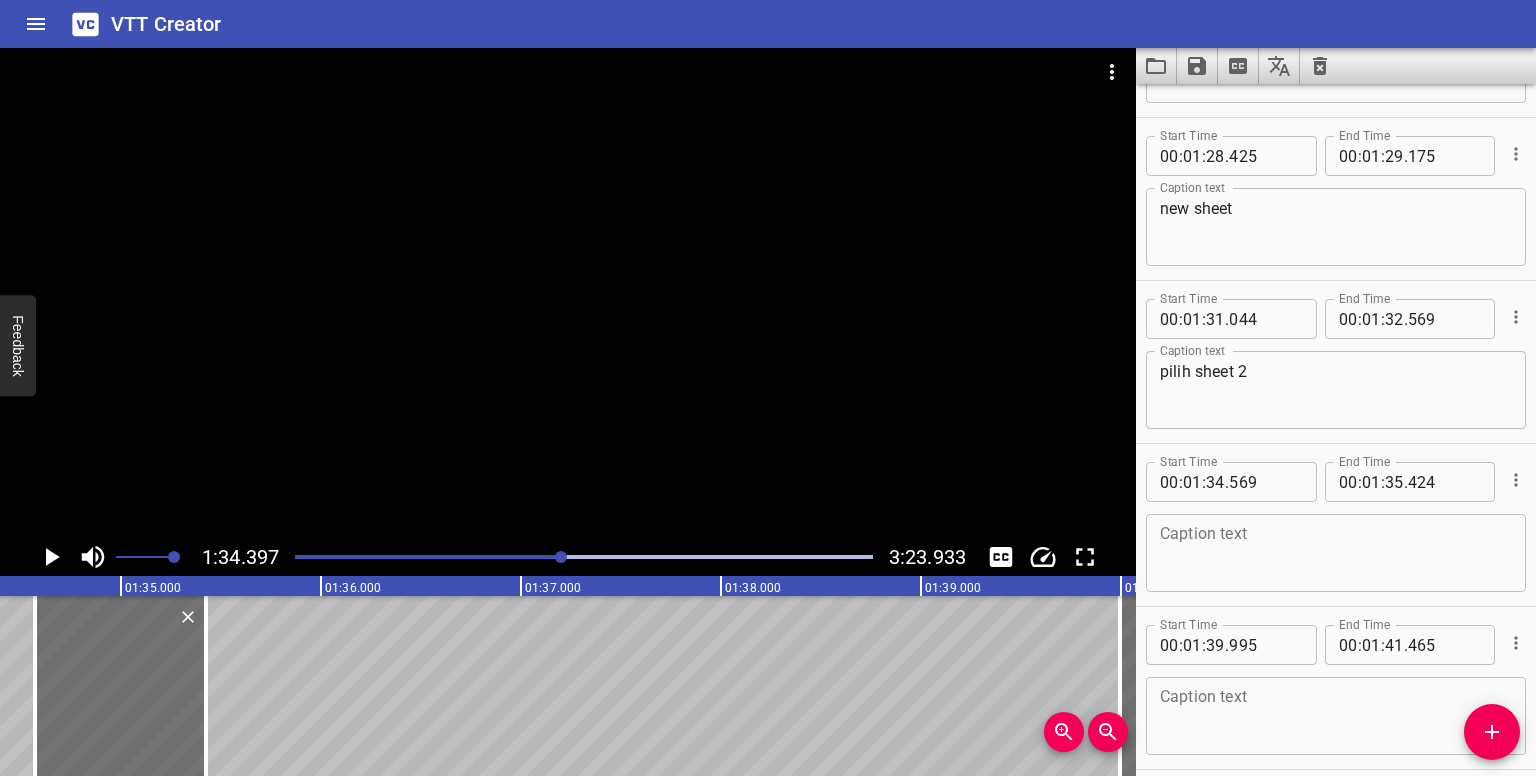 type on "sekarang kita sediakan sheet baru" 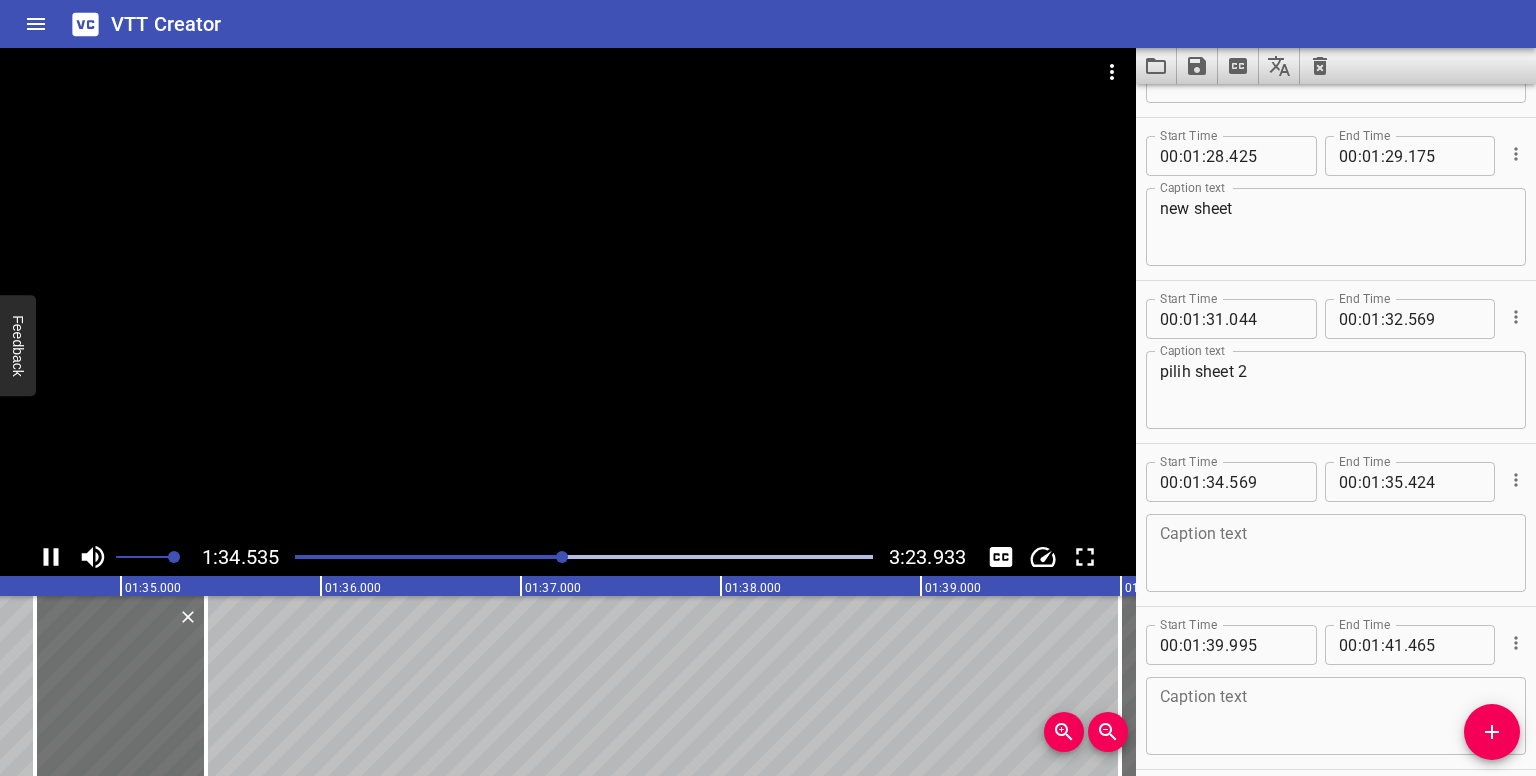 scroll, scrollTop: 0, scrollLeft: 18907, axis: horizontal 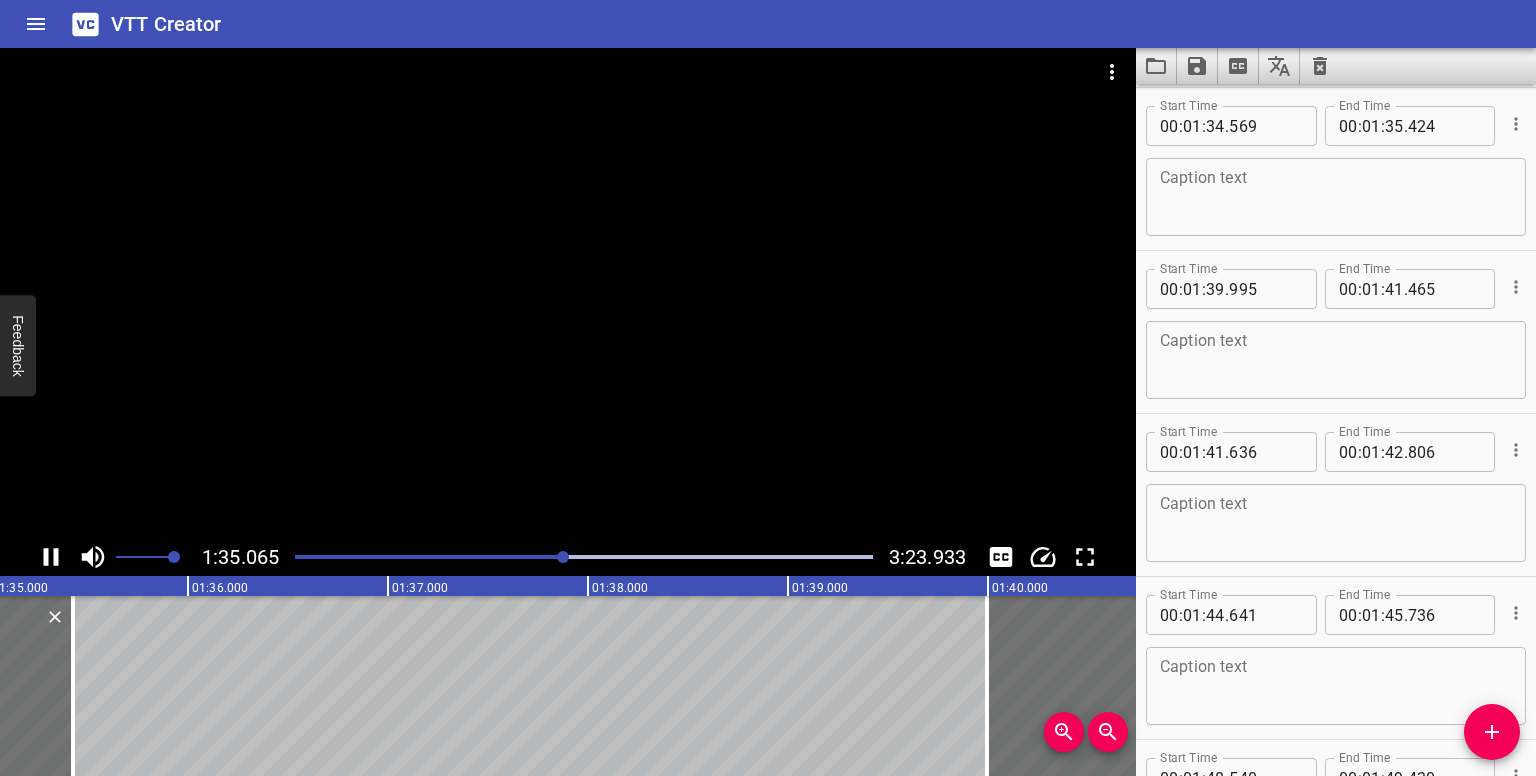 drag, startPoint x: 50, startPoint y: 562, endPoint x: 68, endPoint y: 549, distance: 22.203604 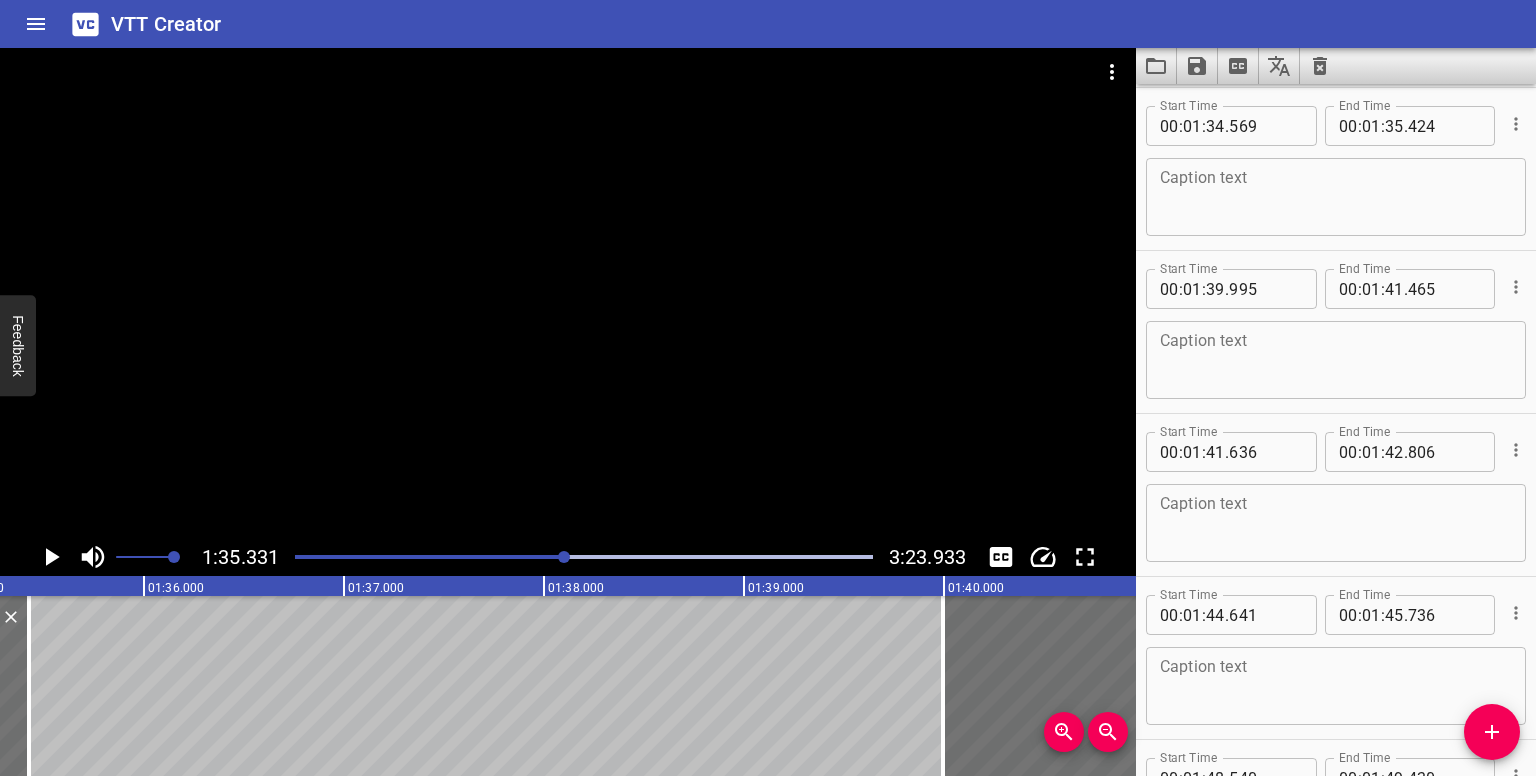 scroll, scrollTop: 0, scrollLeft: 19066, axis: horizontal 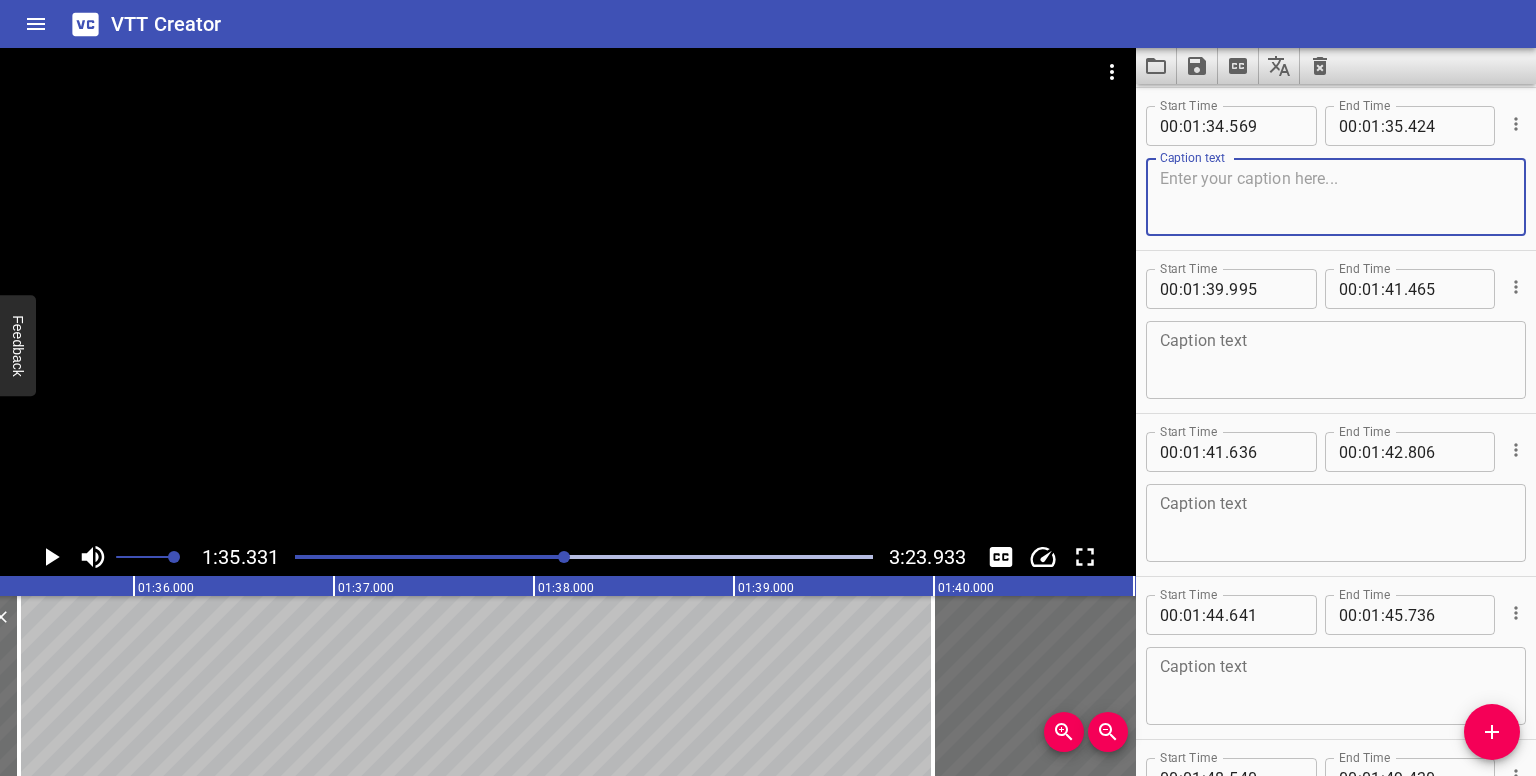 click at bounding box center [1336, 197] 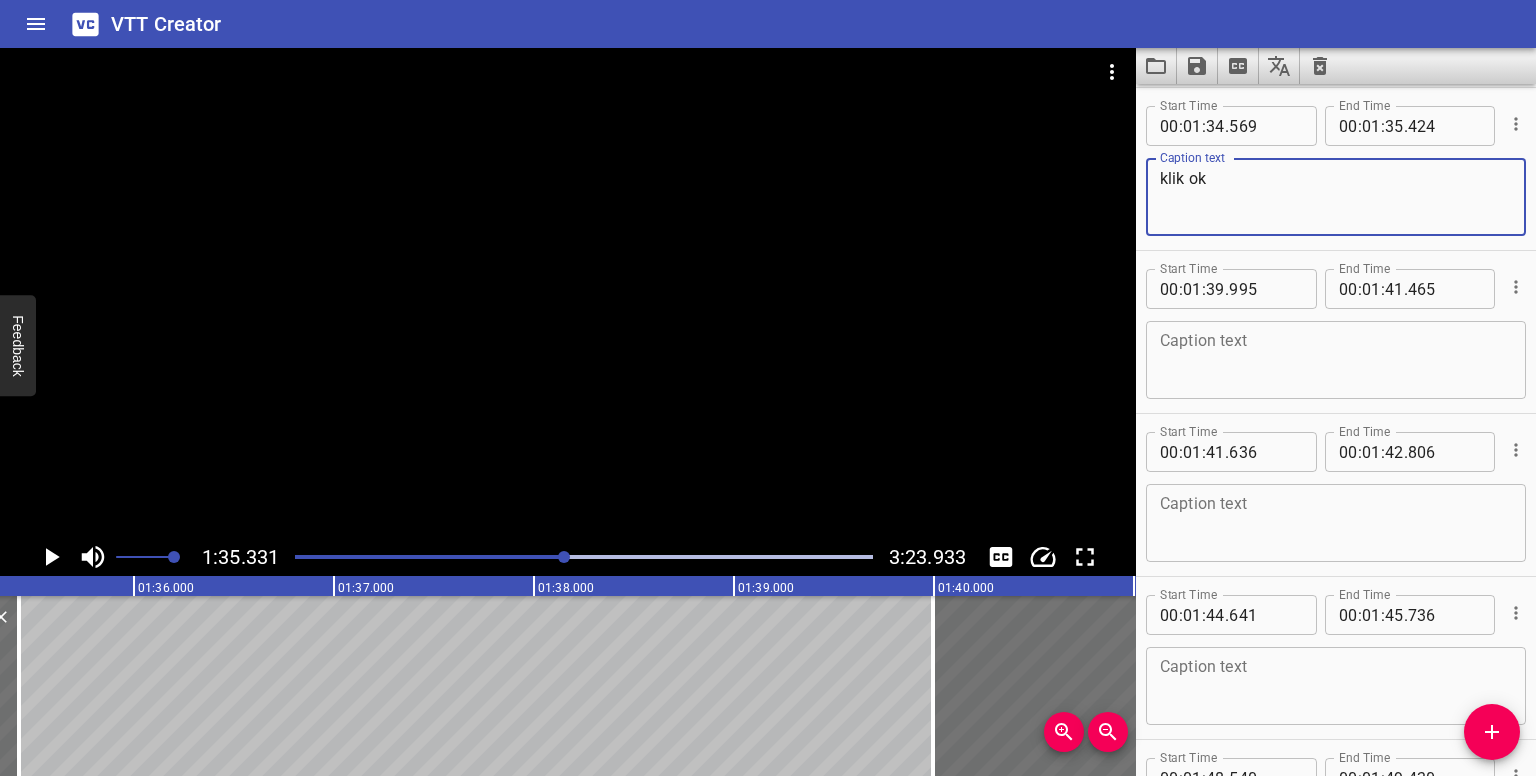 type on "klik ok" 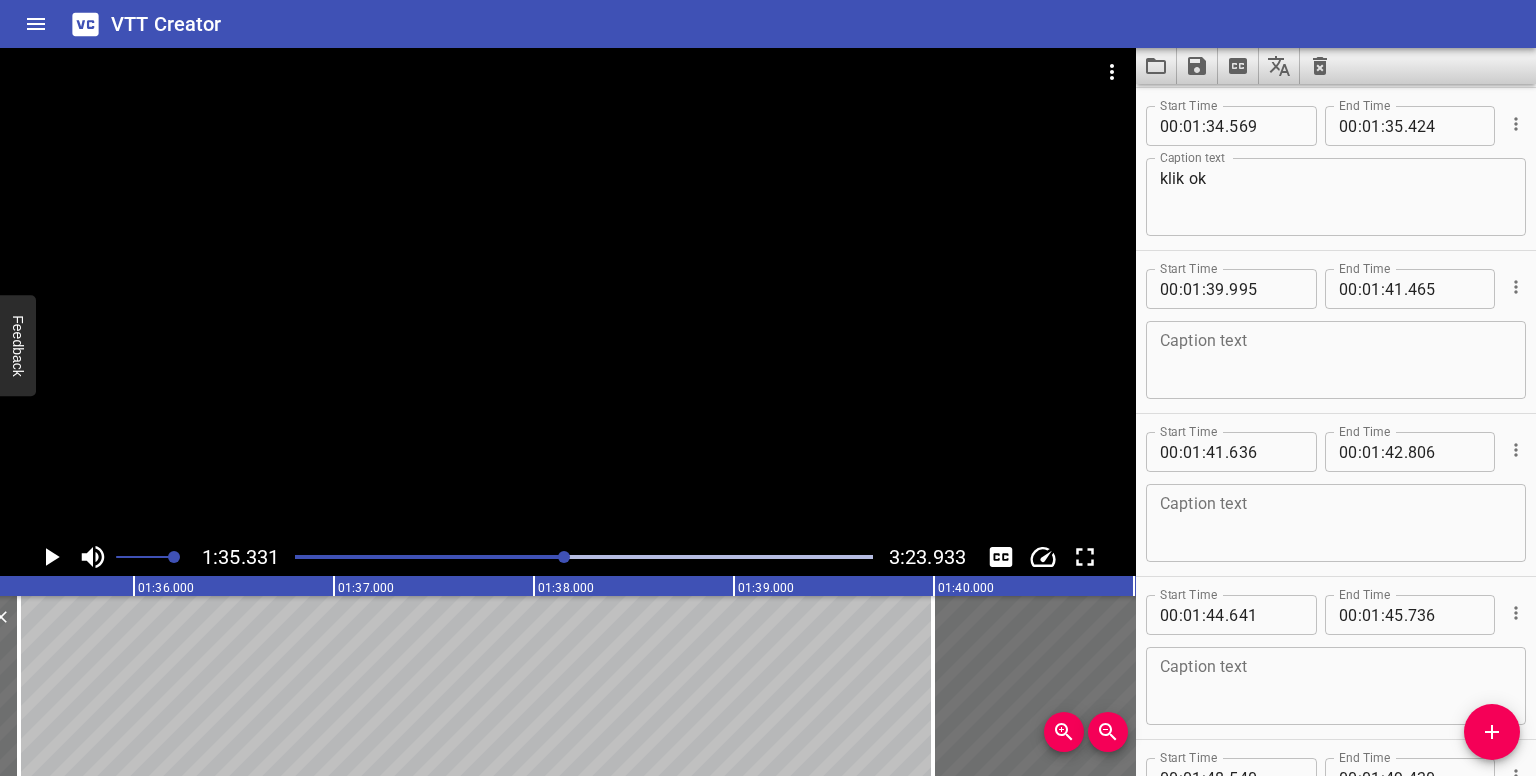 click on "sekarang kita akan tukarkan nama 3D view 1 kepada 3D ruang makan kita juga boleh tukar mode paparan kepada consistent color ataupun realistic tetapi saya akan biarkannya sebagai hidden line kecilkan paparan jika perlu sekarang kita sediakan sheet baru klik kanan pada sheet new sheet pilih sheet 2 klik ok" at bounding box center [4934, 686] 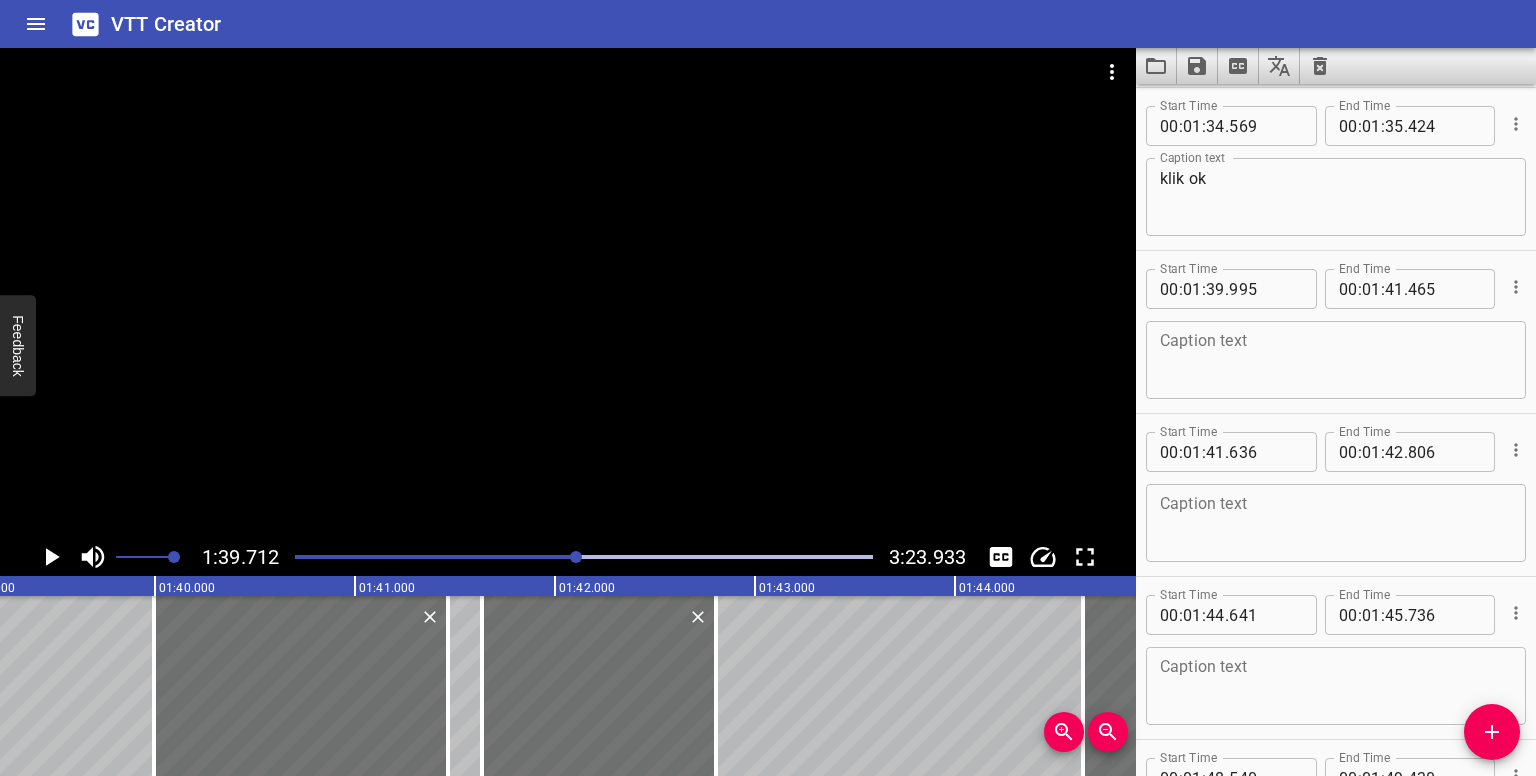 scroll, scrollTop: 0, scrollLeft: 19942, axis: horizontal 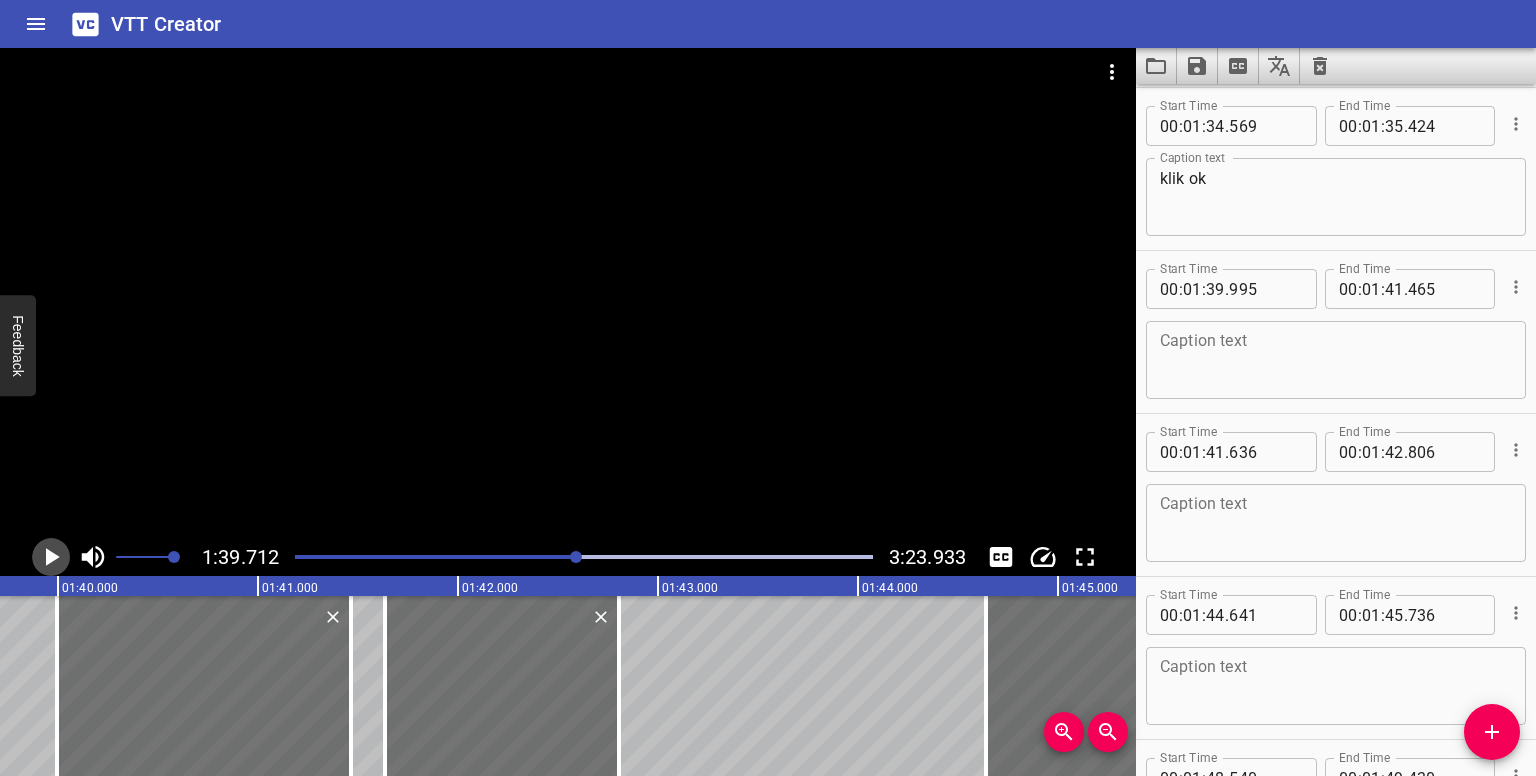 click 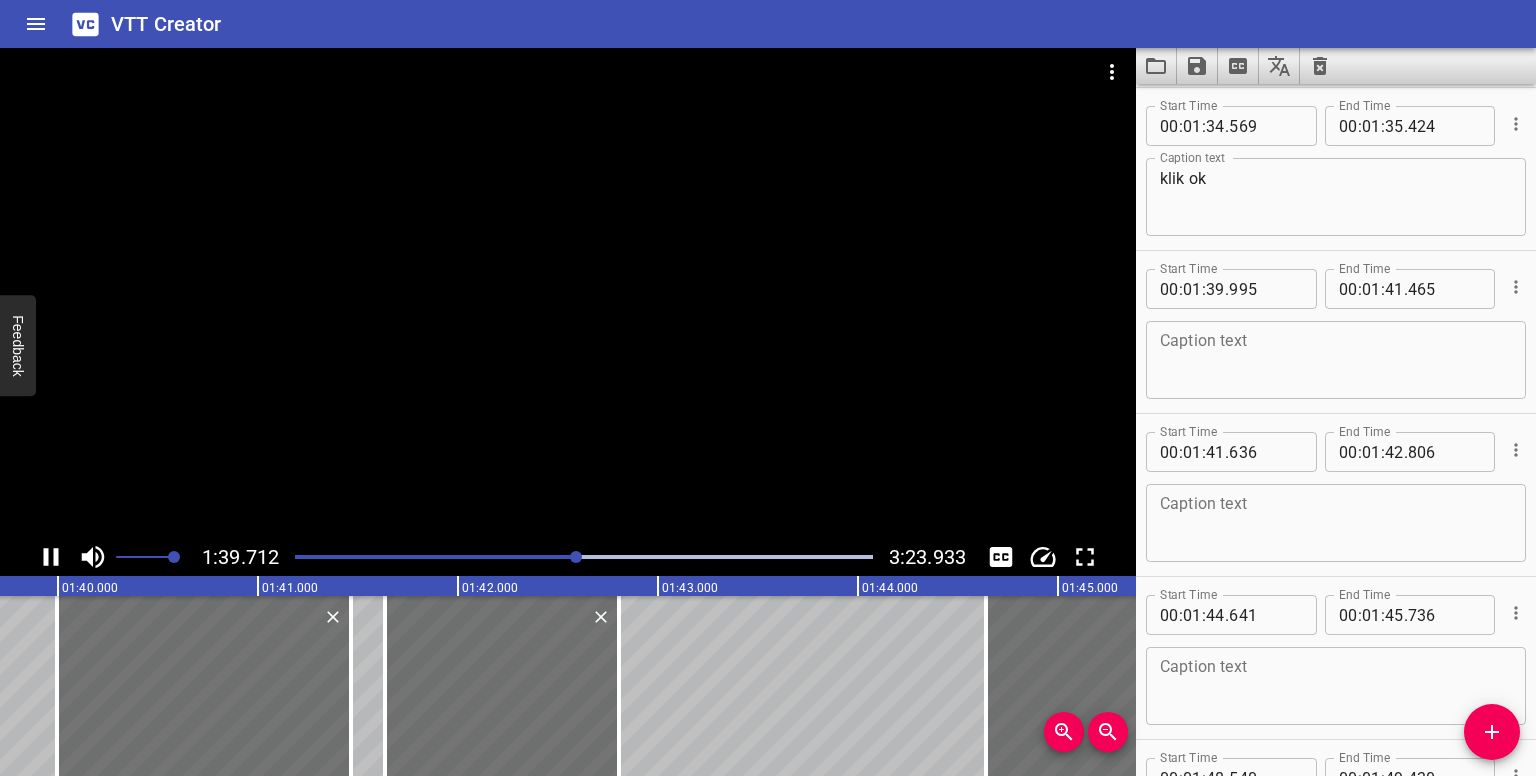 scroll, scrollTop: 0, scrollLeft: 19975, axis: horizontal 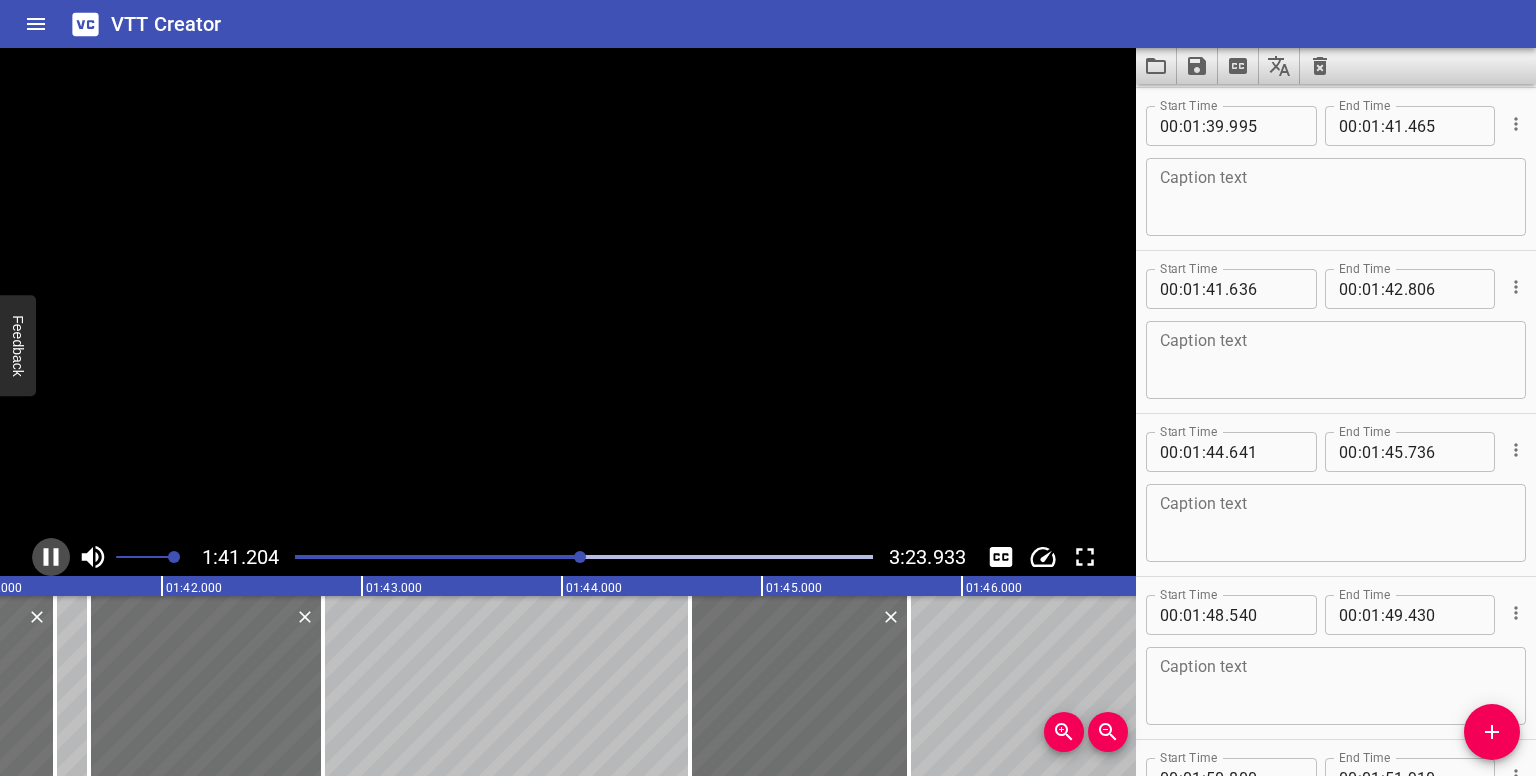 click 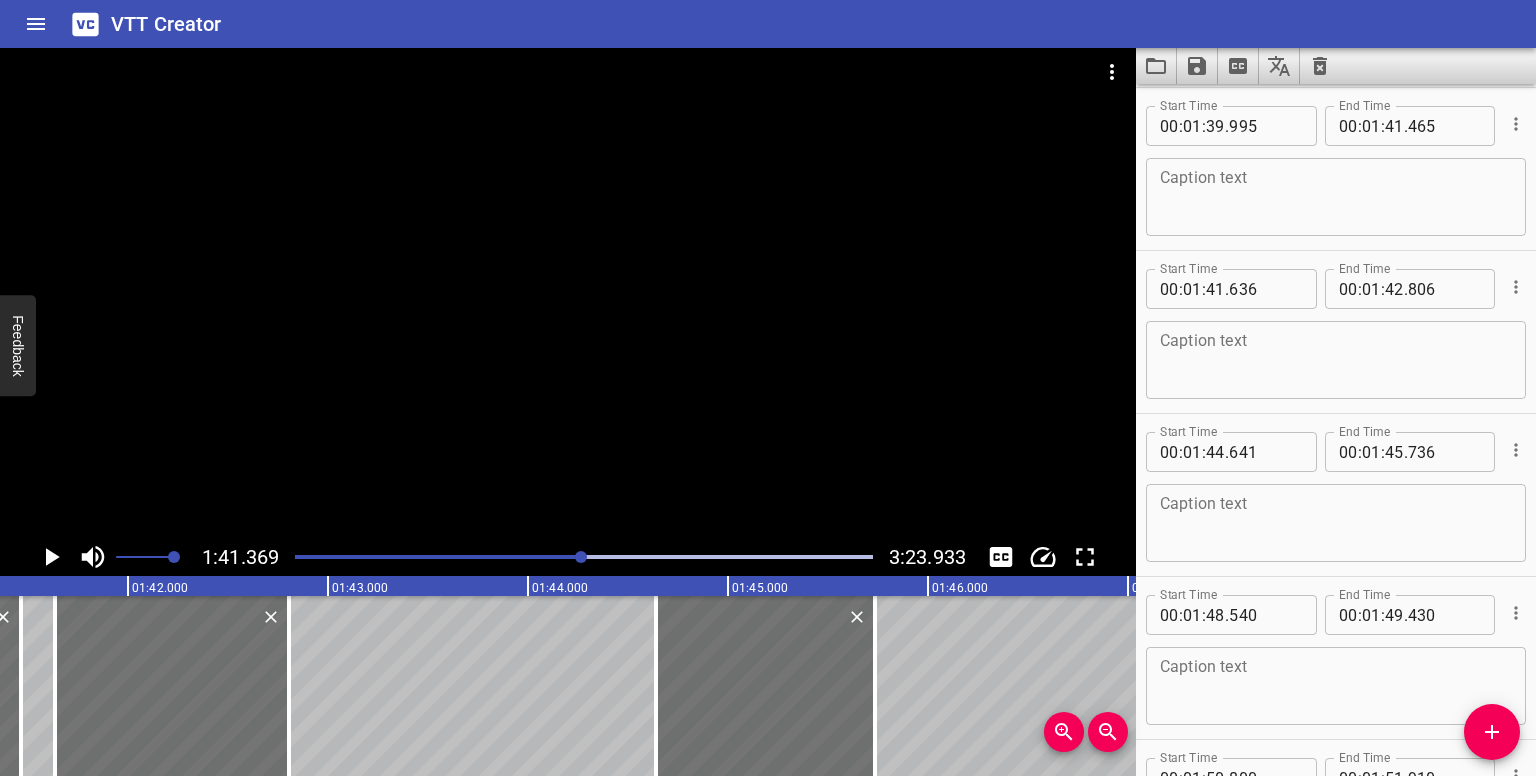 scroll, scrollTop: 0, scrollLeft: 20273, axis: horizontal 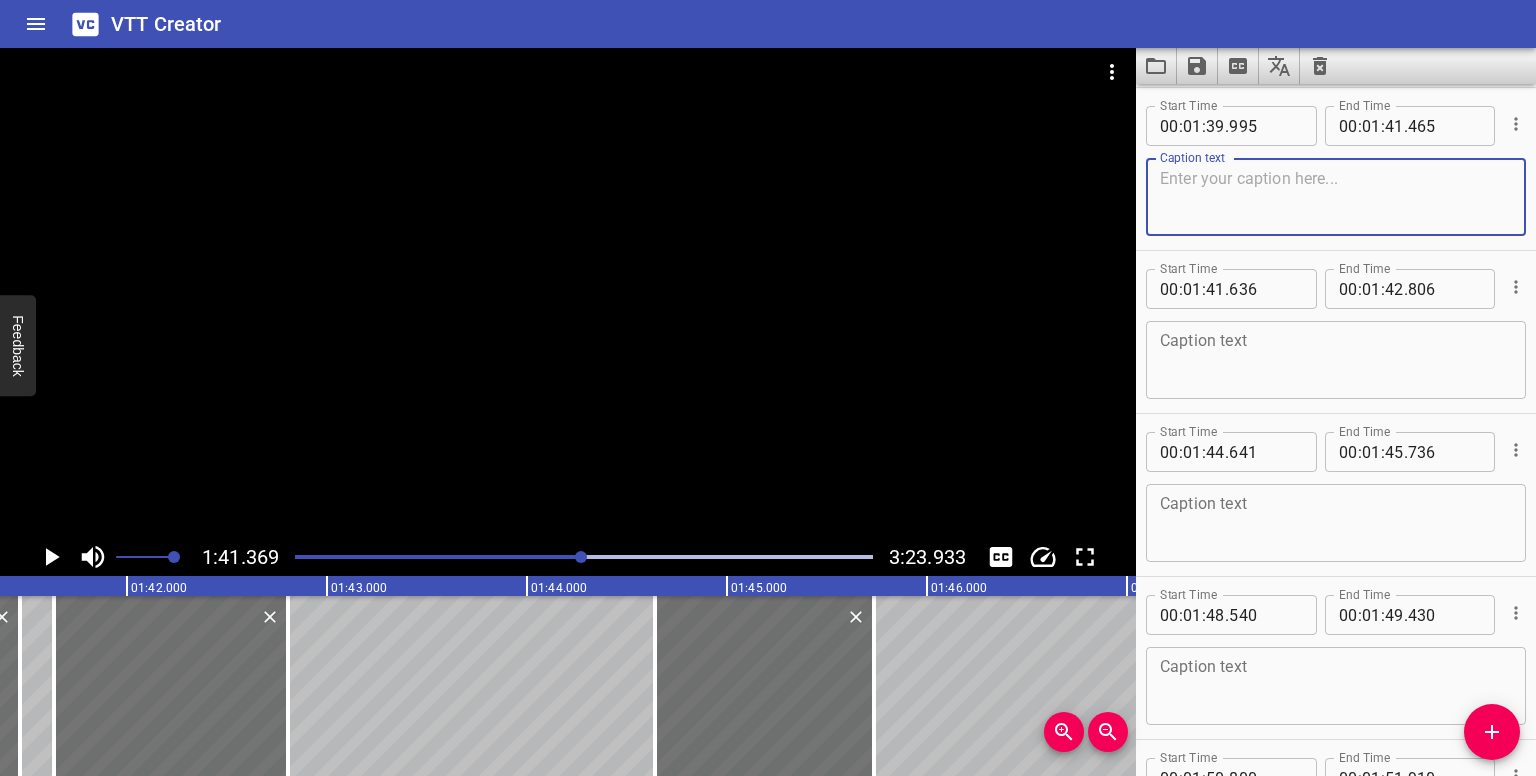 click at bounding box center (1336, 197) 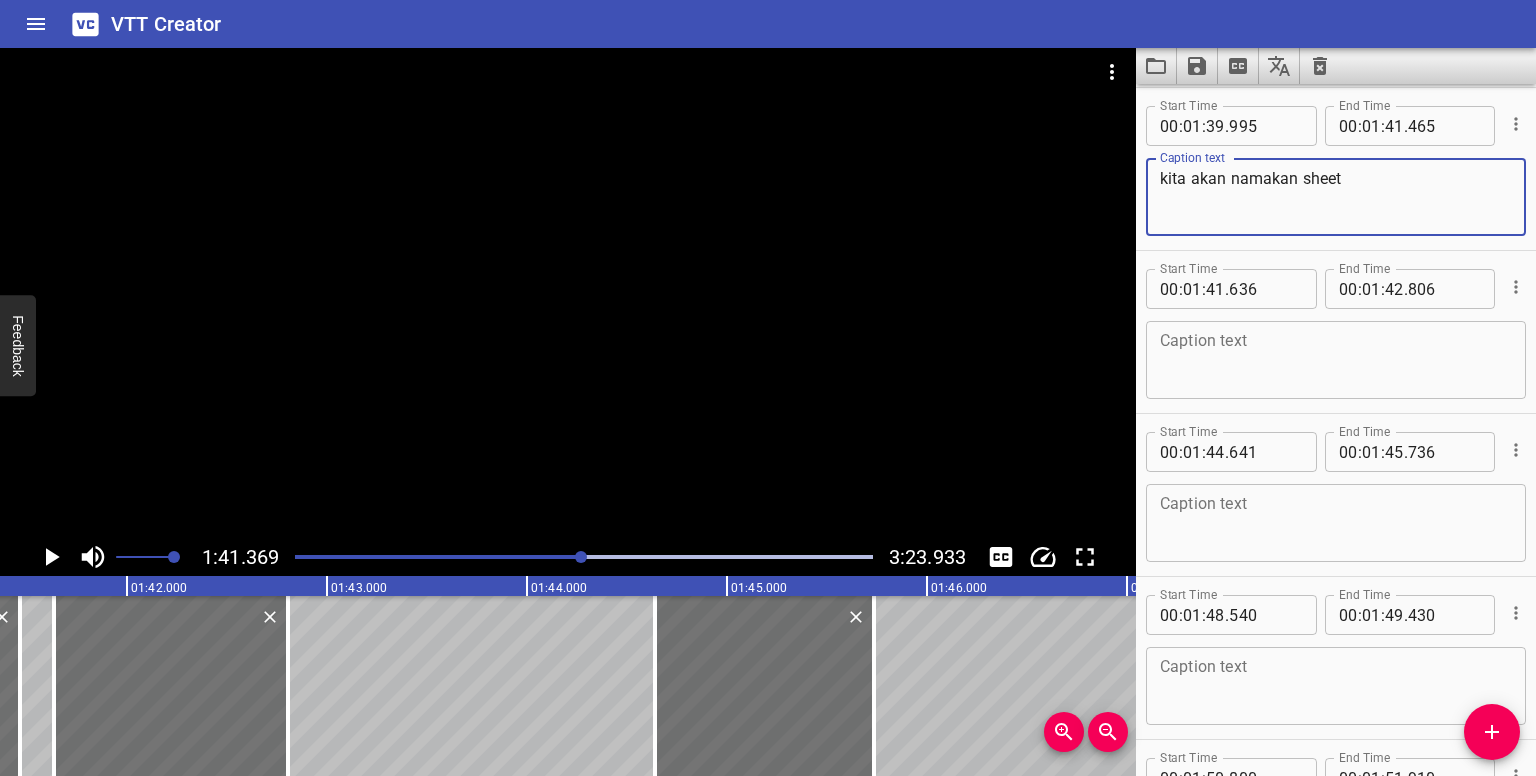 type on "kita akan namakan sheet" 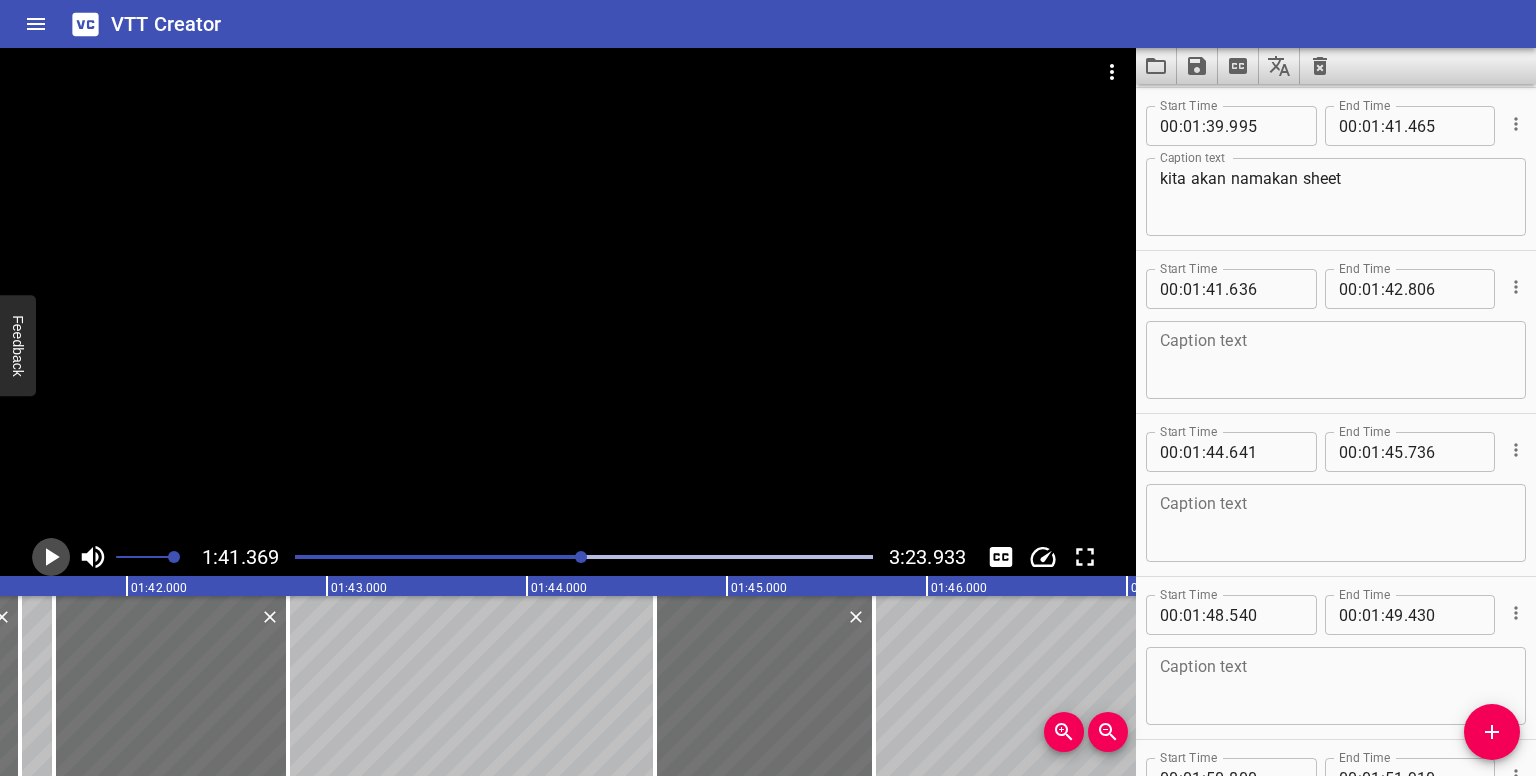 click 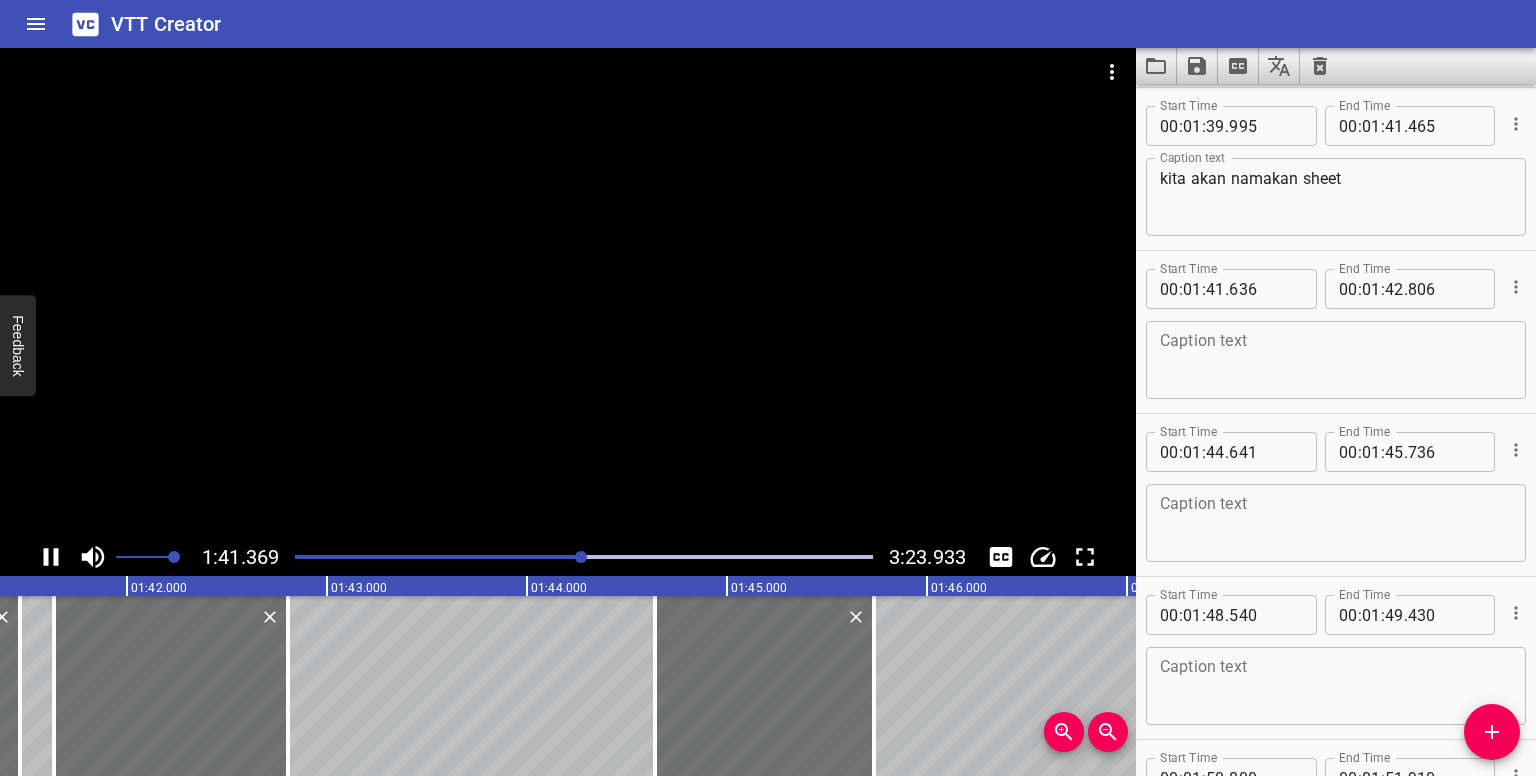 scroll, scrollTop: 0, scrollLeft: 20324, axis: horizontal 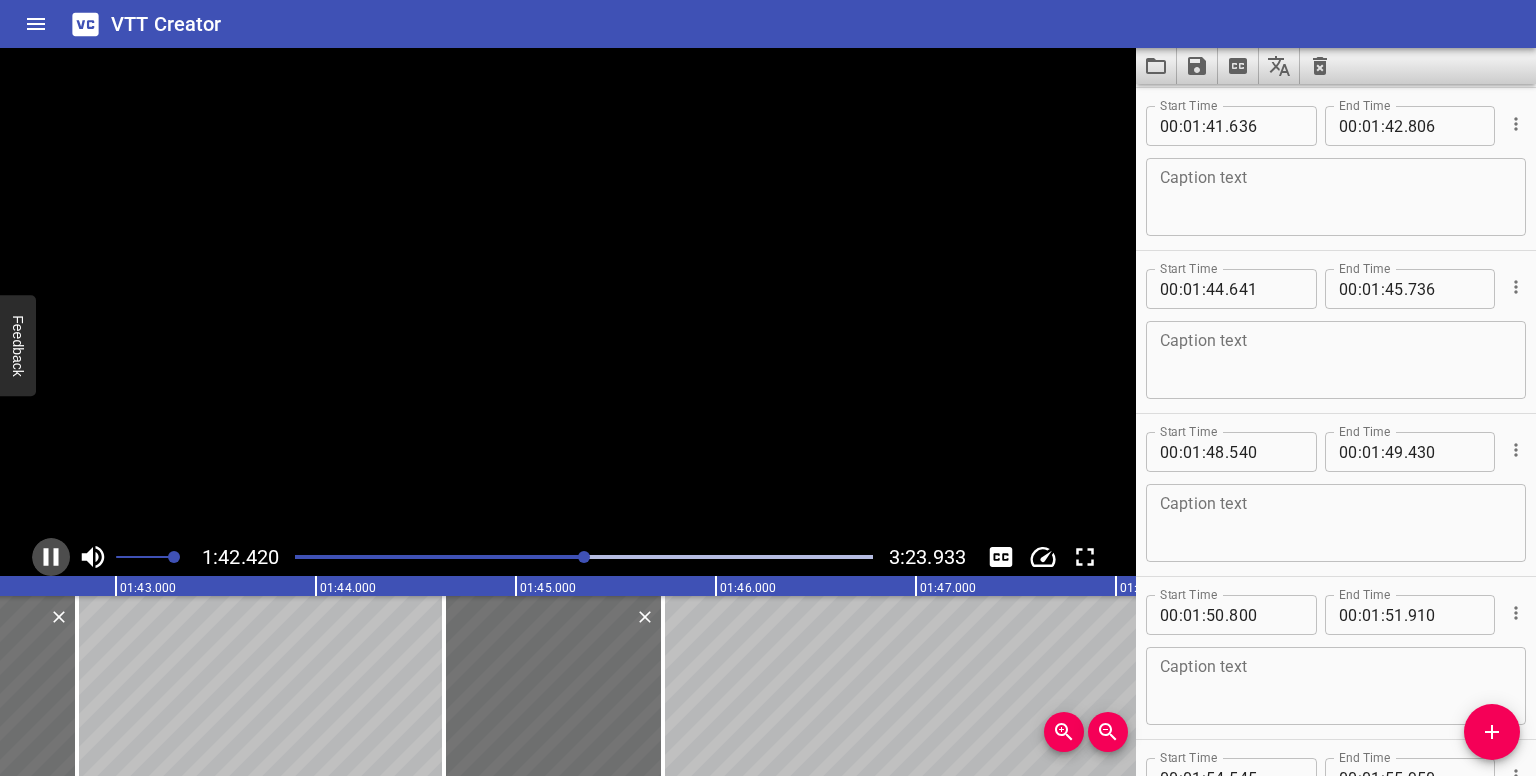 click 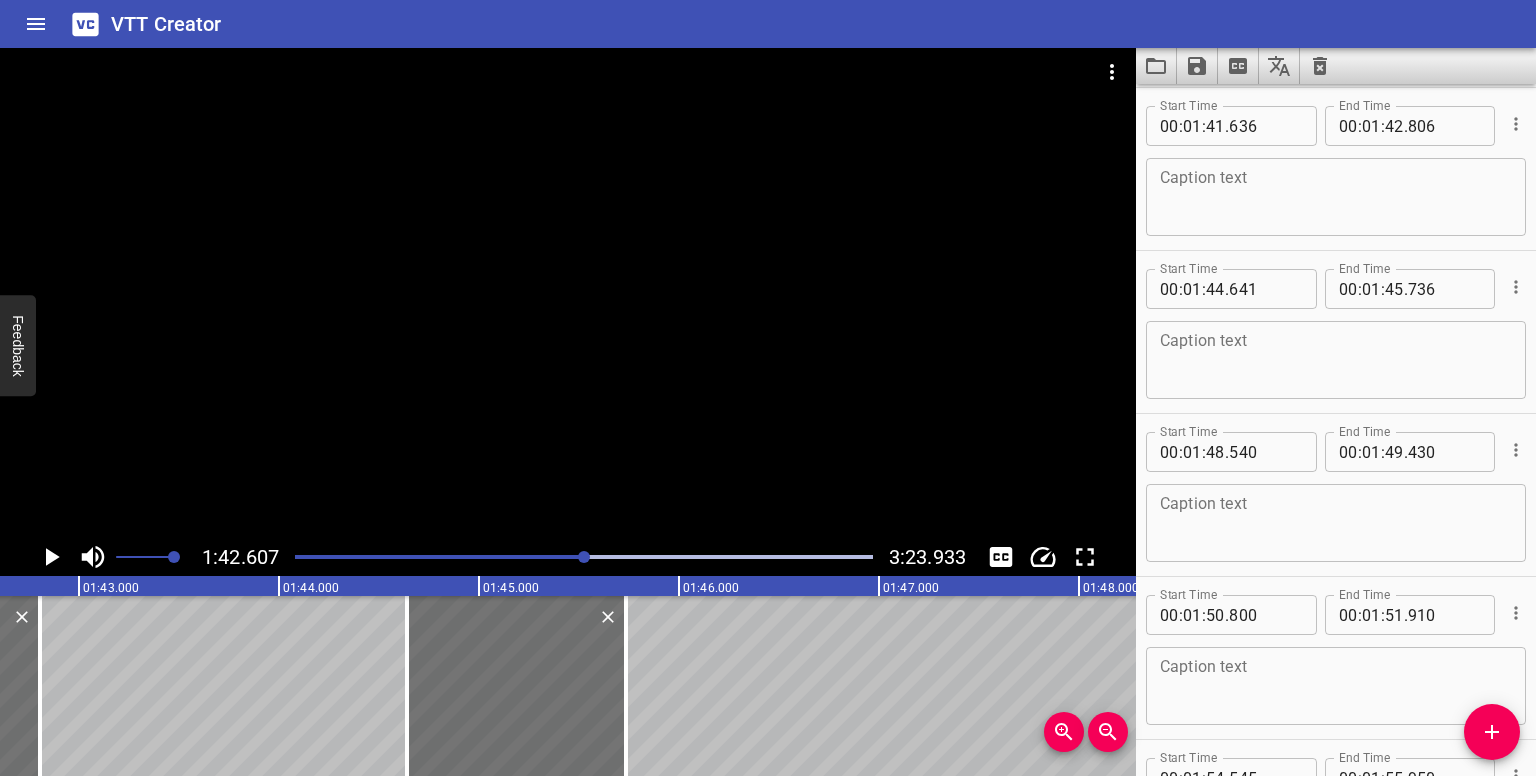 click at bounding box center [1336, 197] 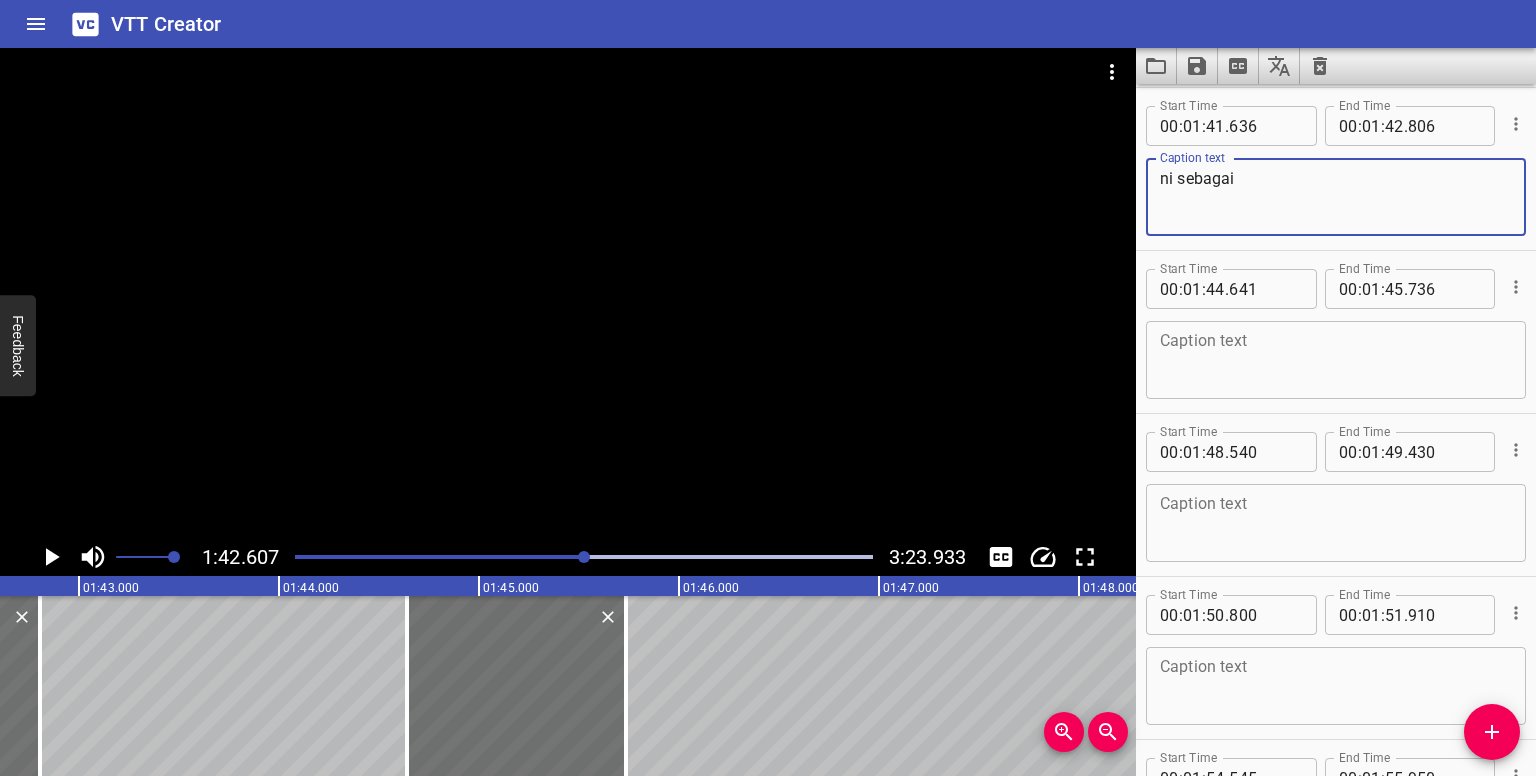 type on "ni sebagai" 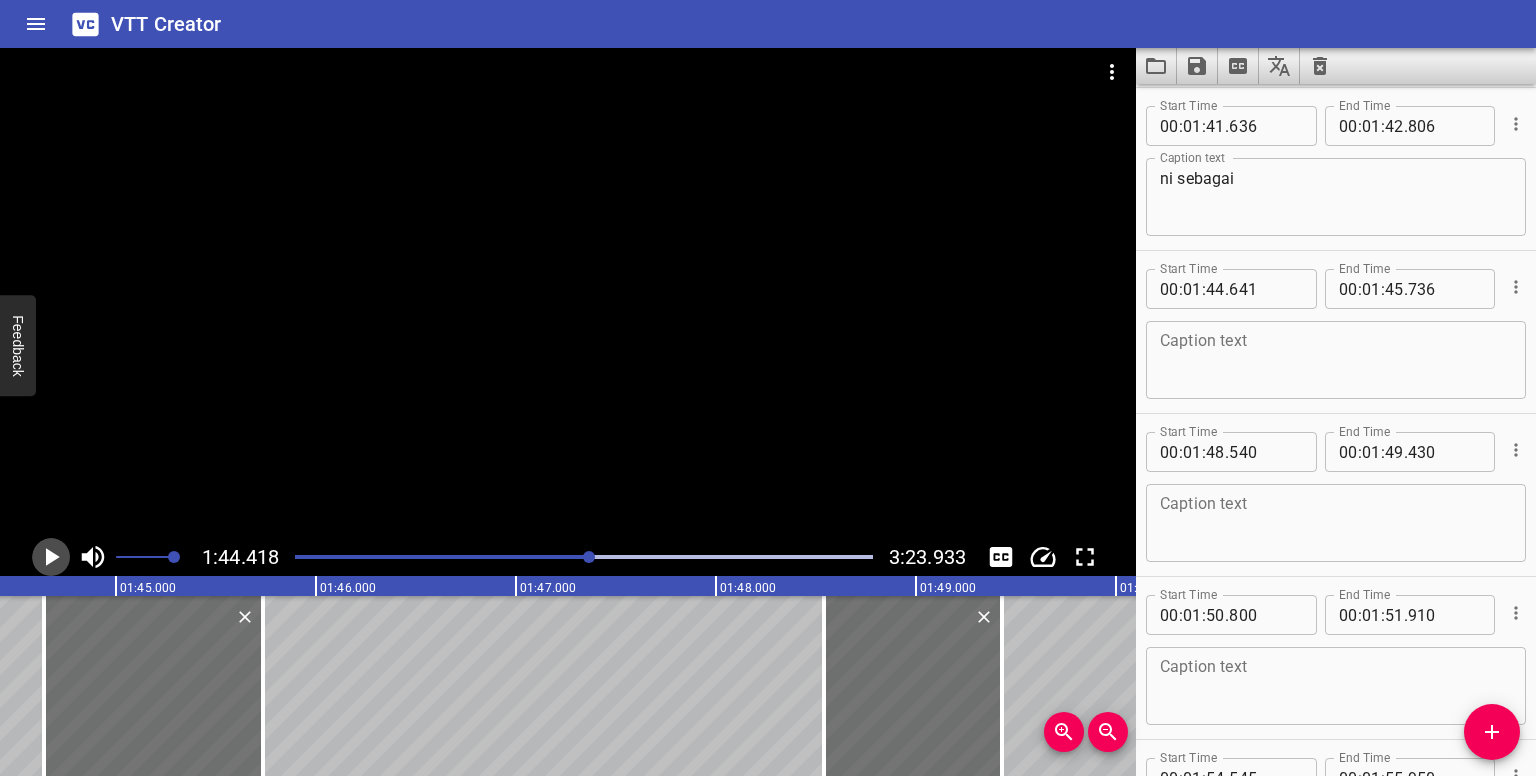 click 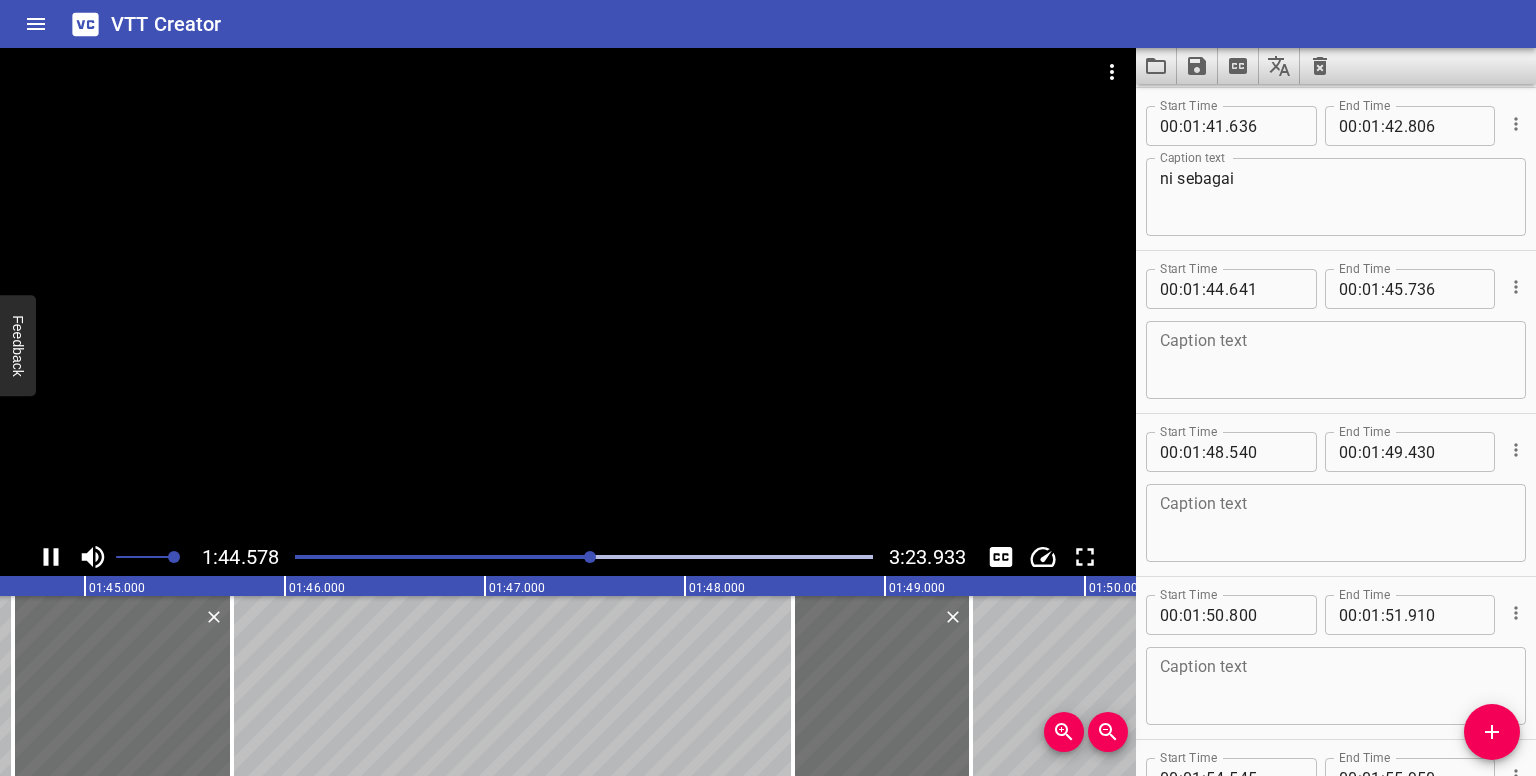 scroll, scrollTop: 0, scrollLeft: 20916, axis: horizontal 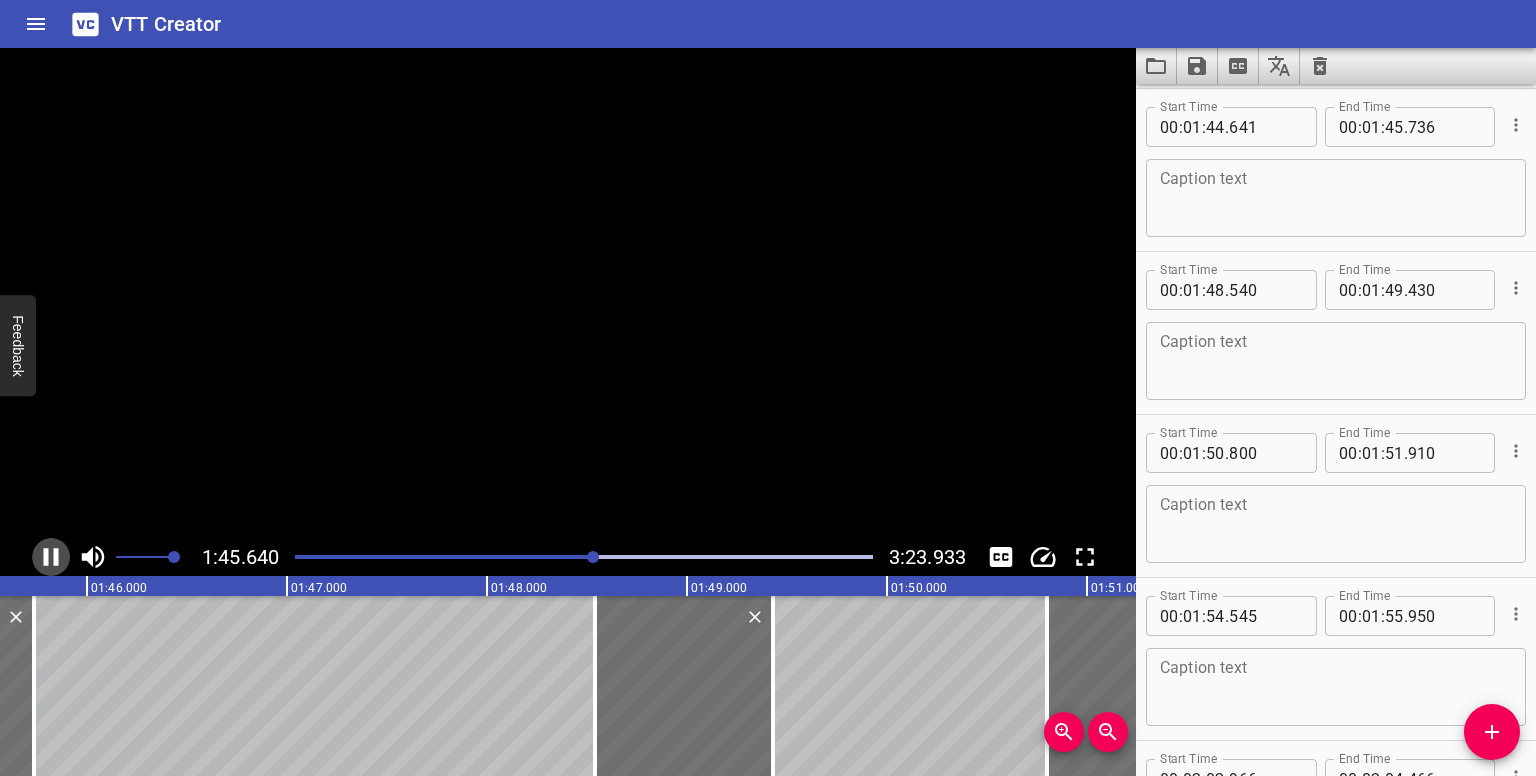 drag, startPoint x: 58, startPoint y: 555, endPoint x: 104, endPoint y: 541, distance: 48.08326 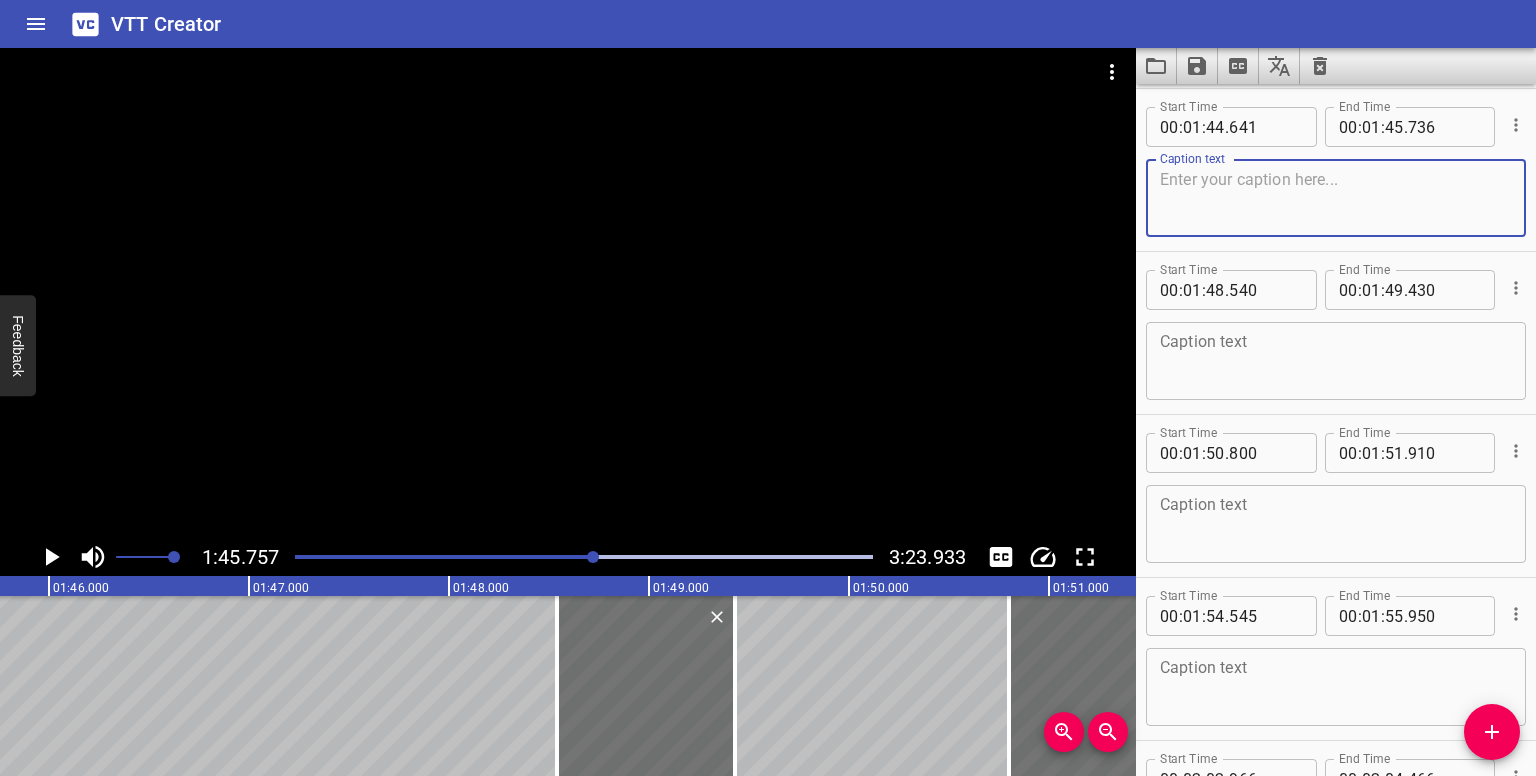 click at bounding box center [1336, 198] 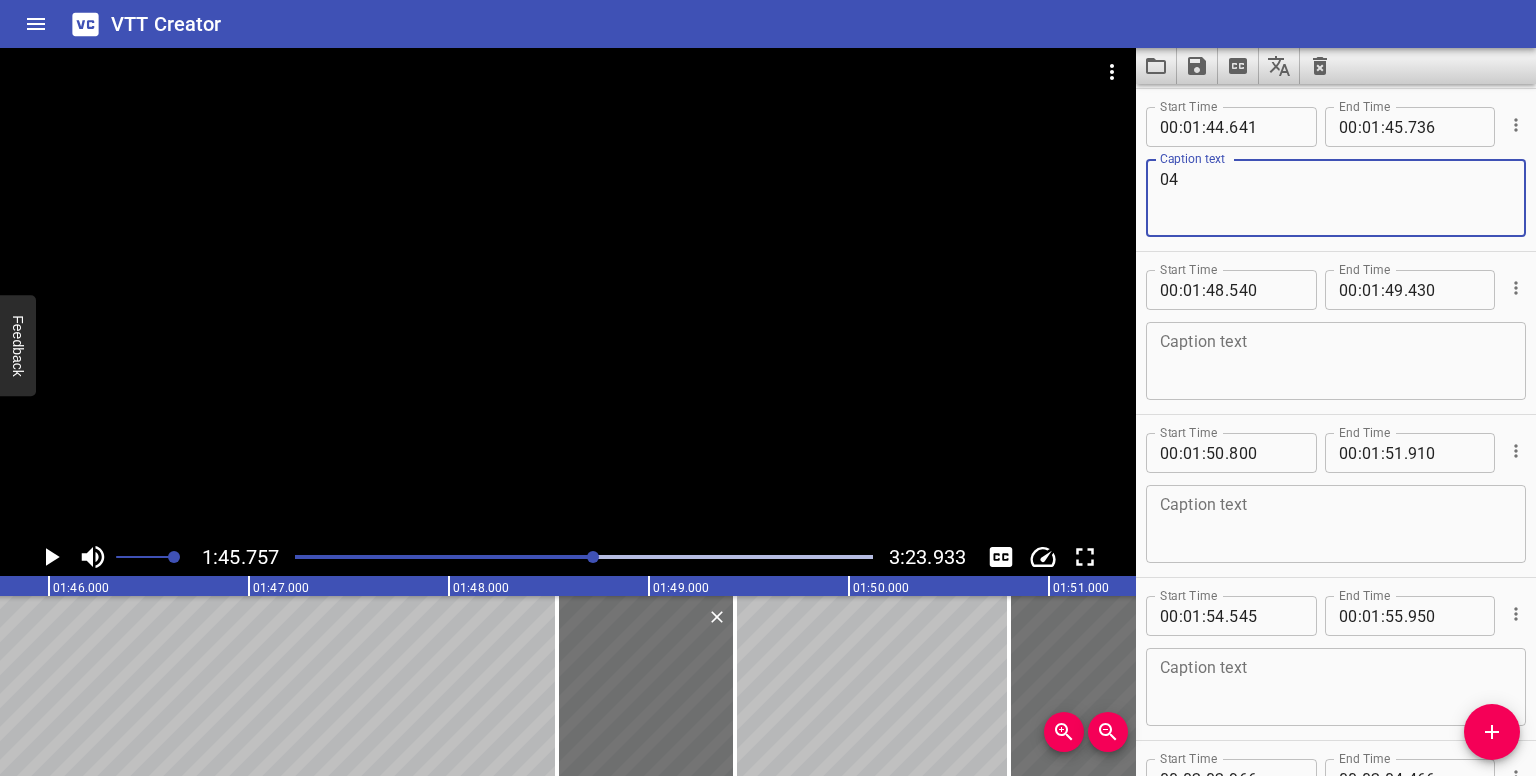type on "04" 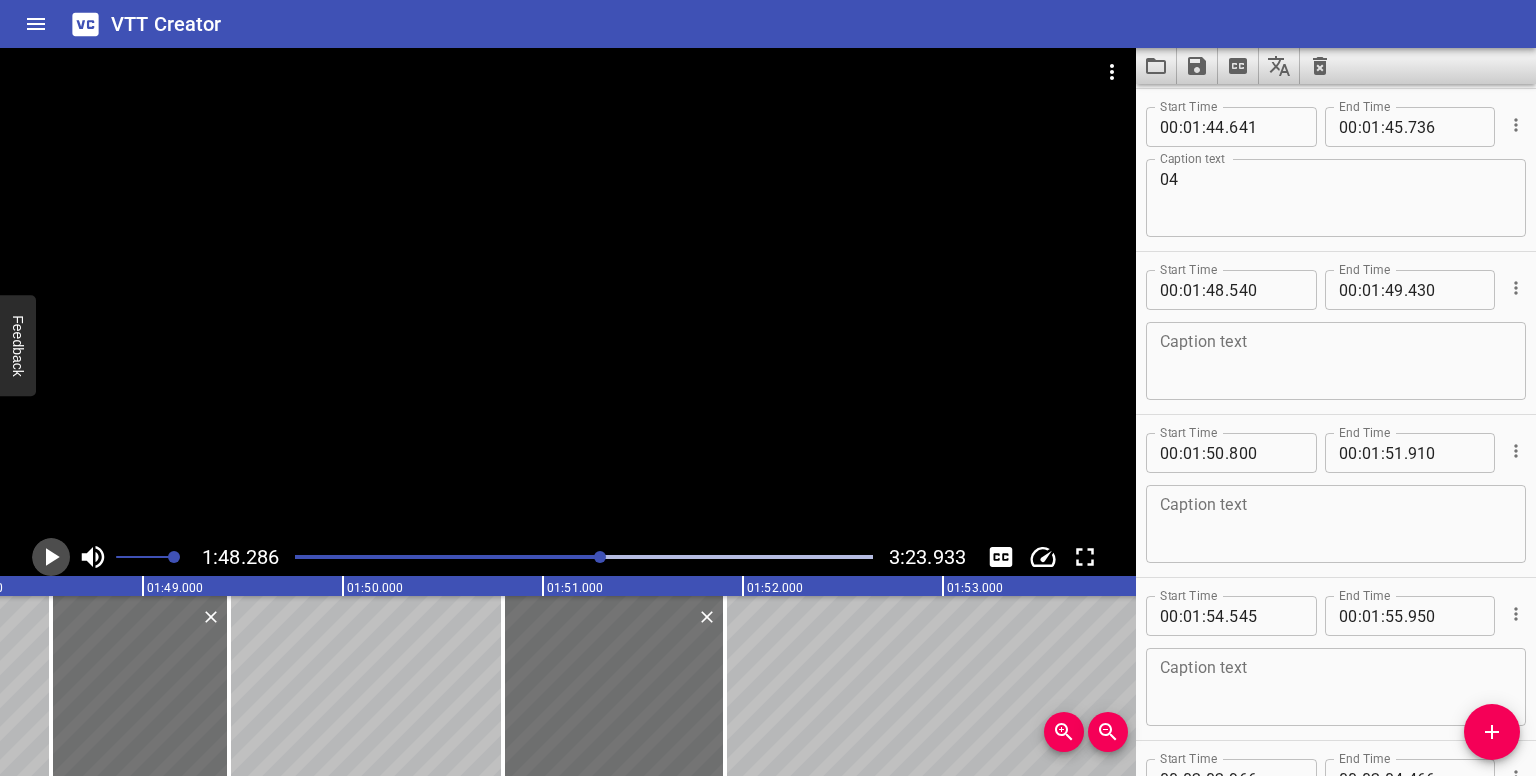 click 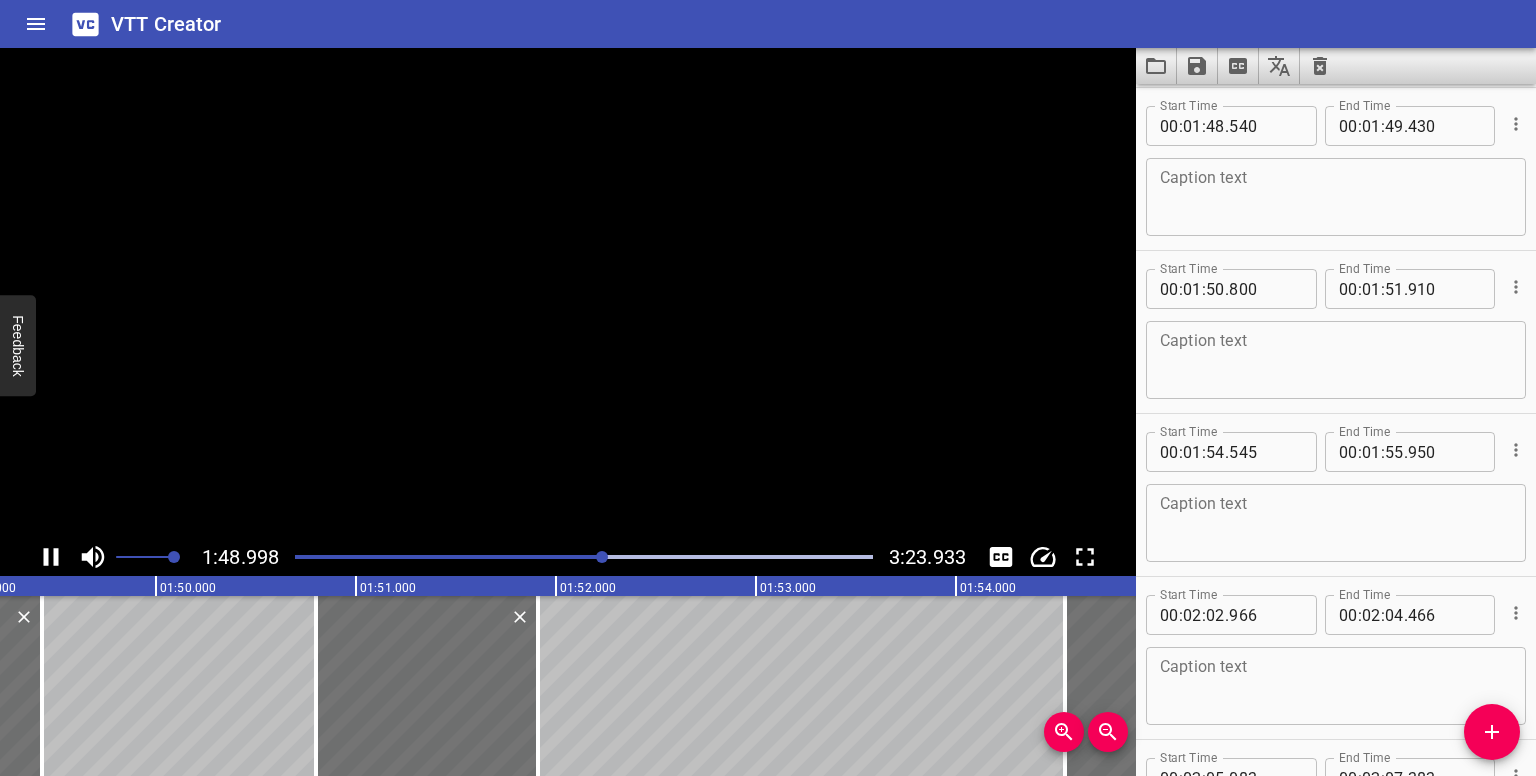 click 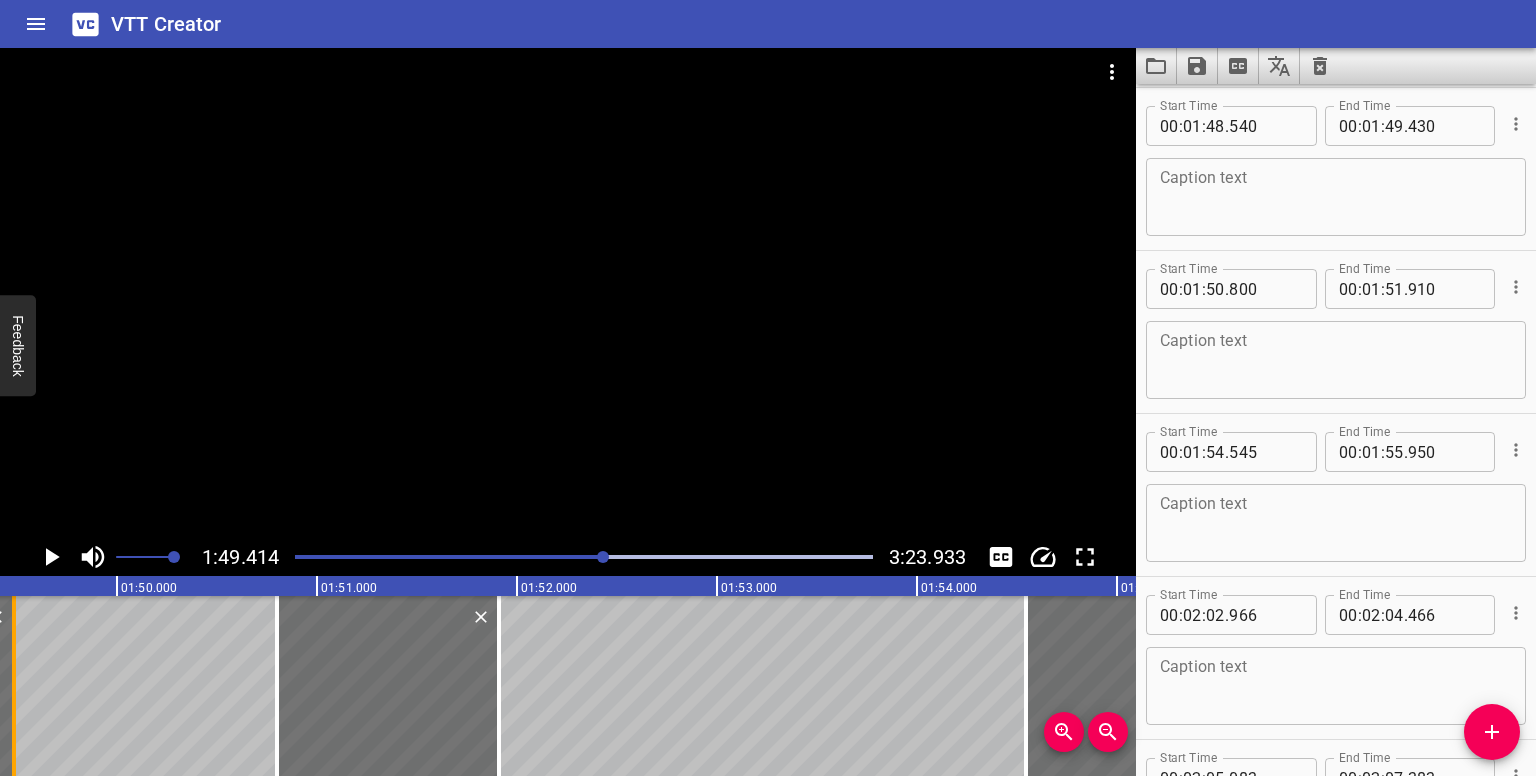 drag, startPoint x: 2, startPoint y: 653, endPoint x: 13, endPoint y: 657, distance: 11.7046995 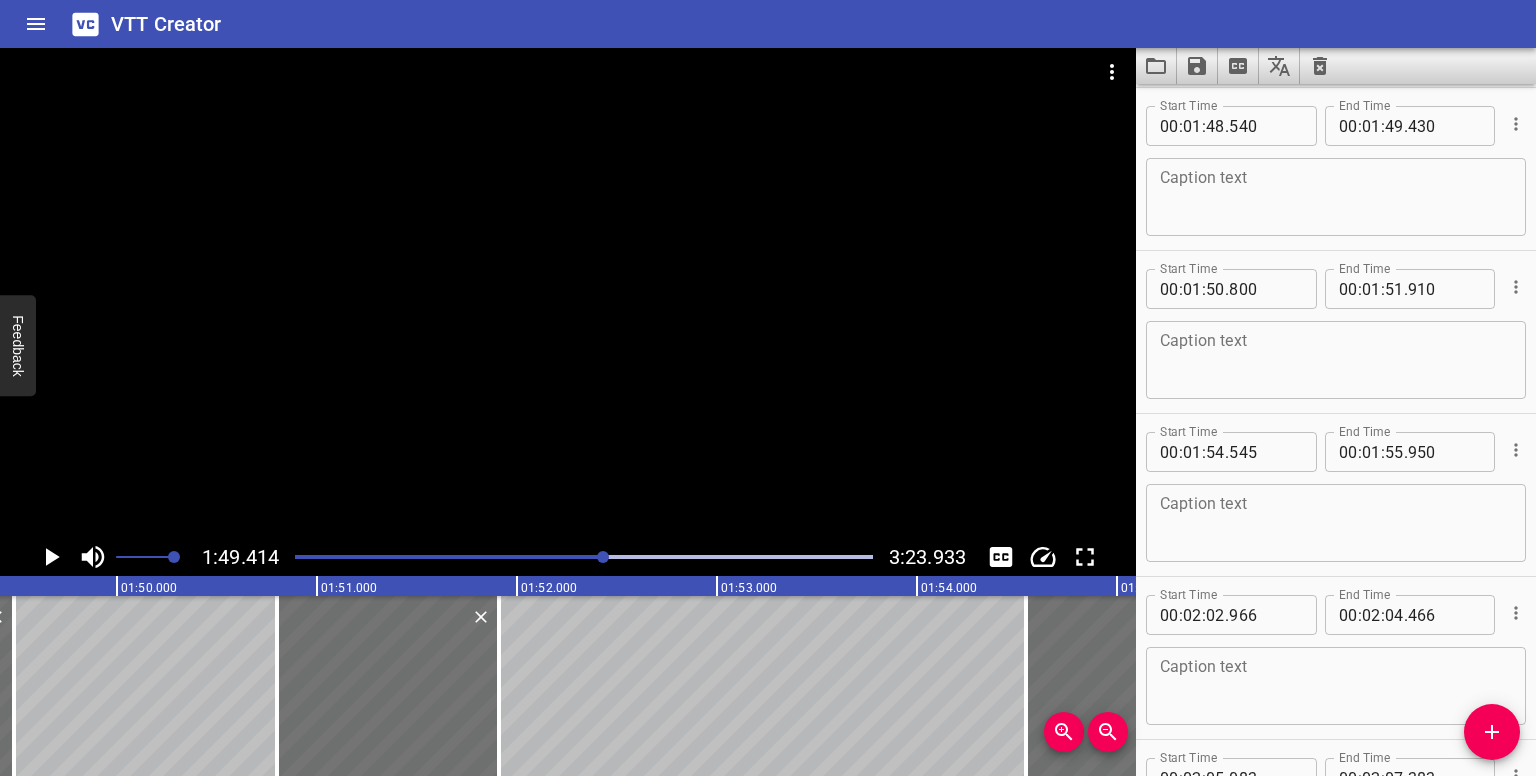 type on "485" 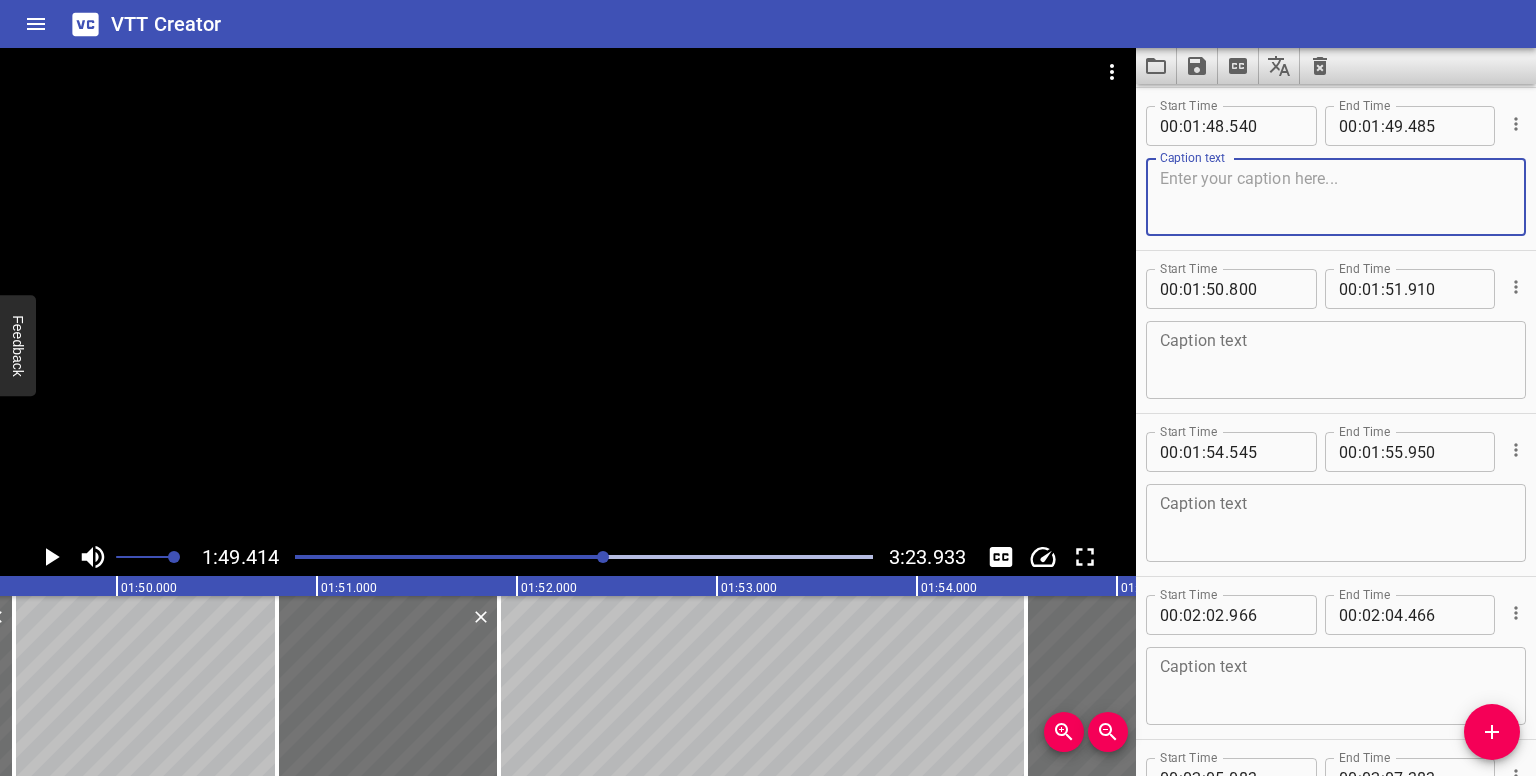 click at bounding box center [1336, 197] 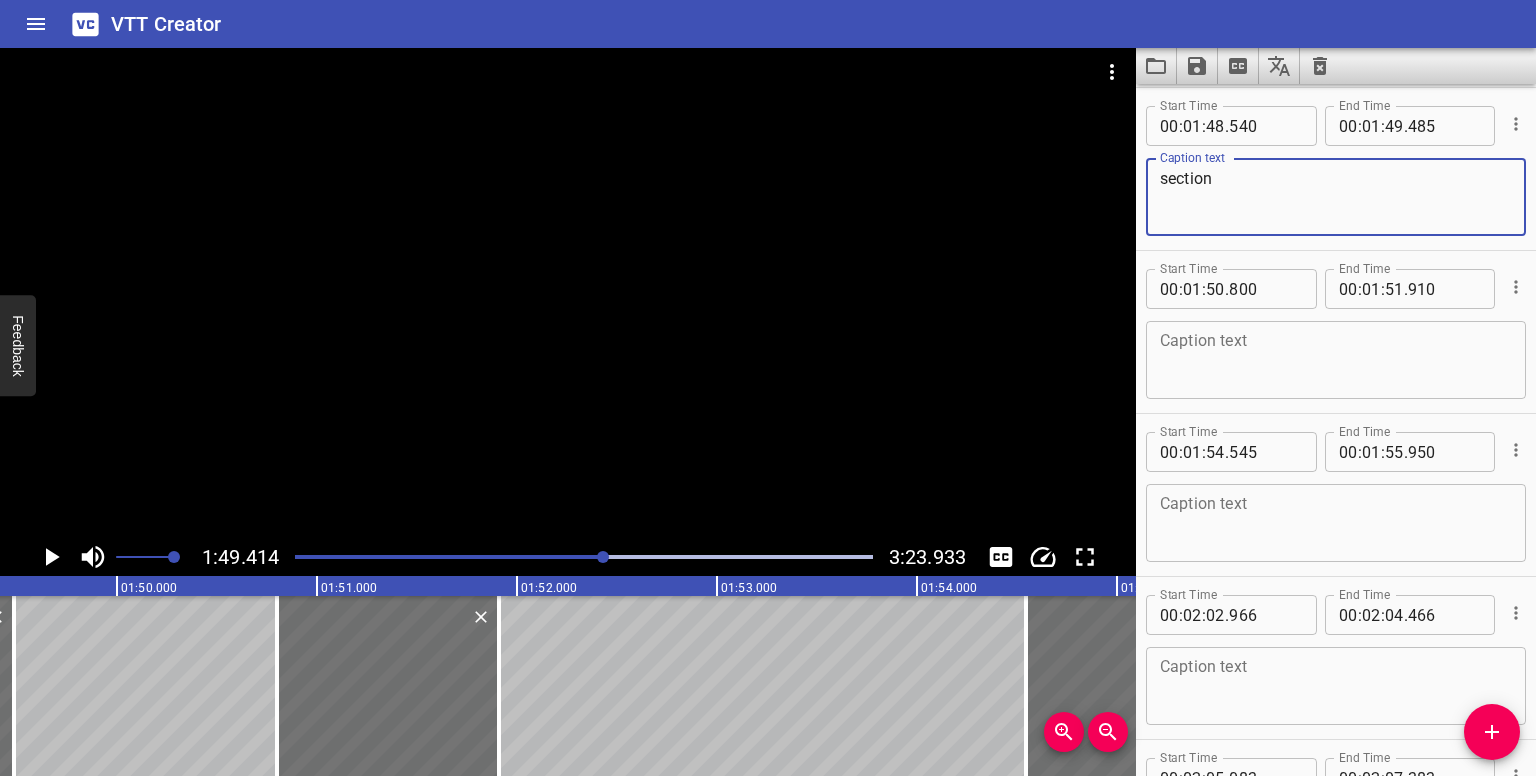 type on "section" 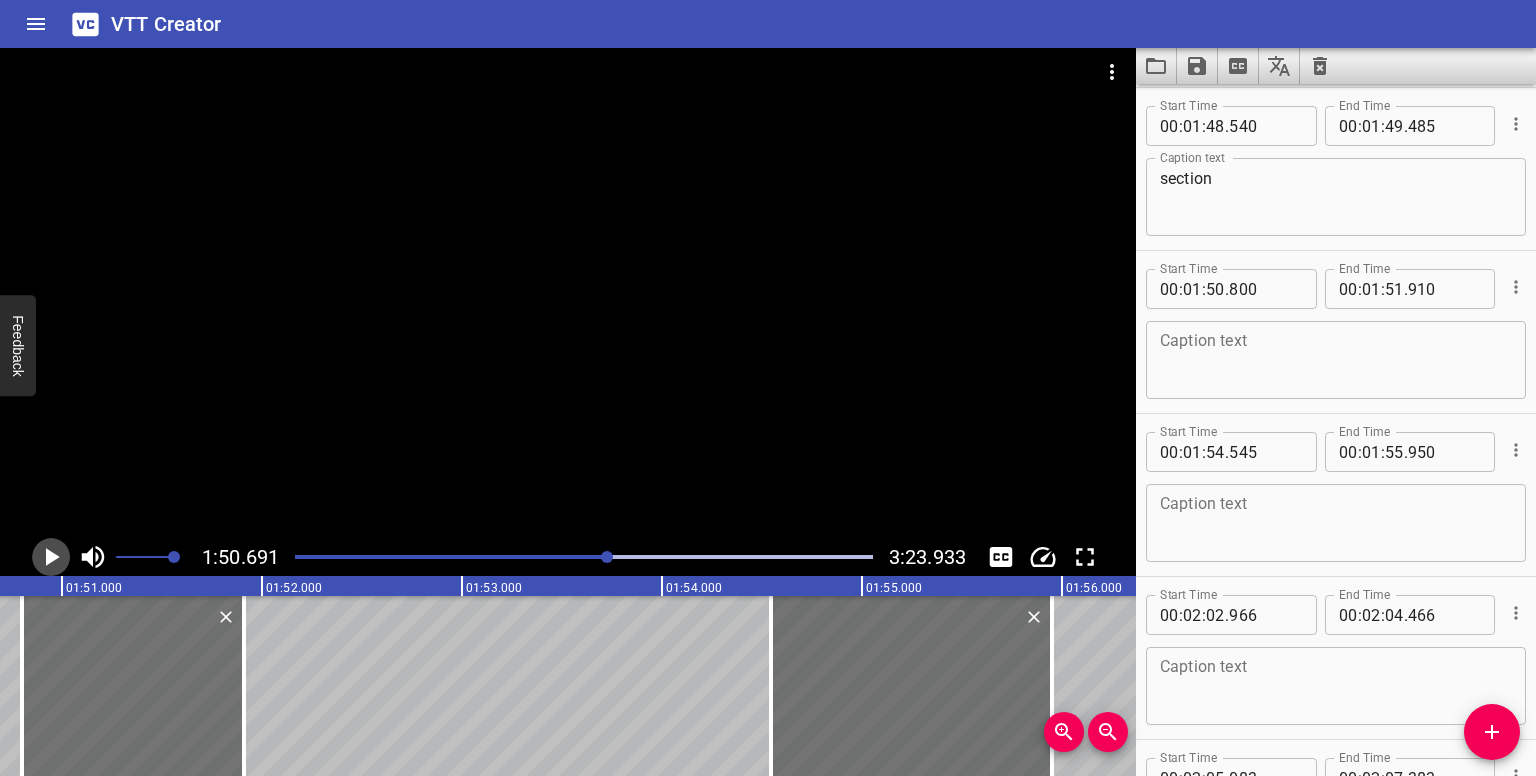 click 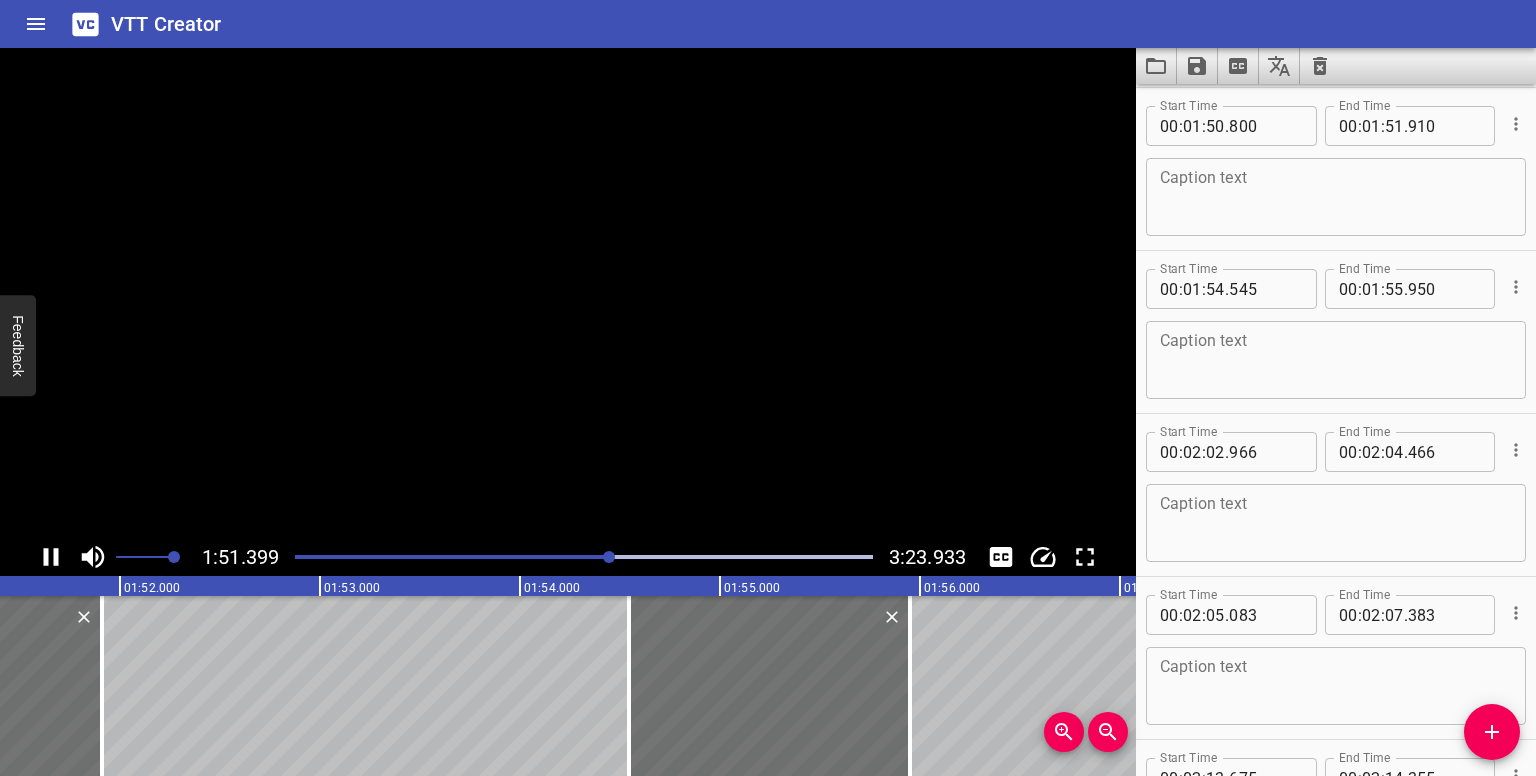 click 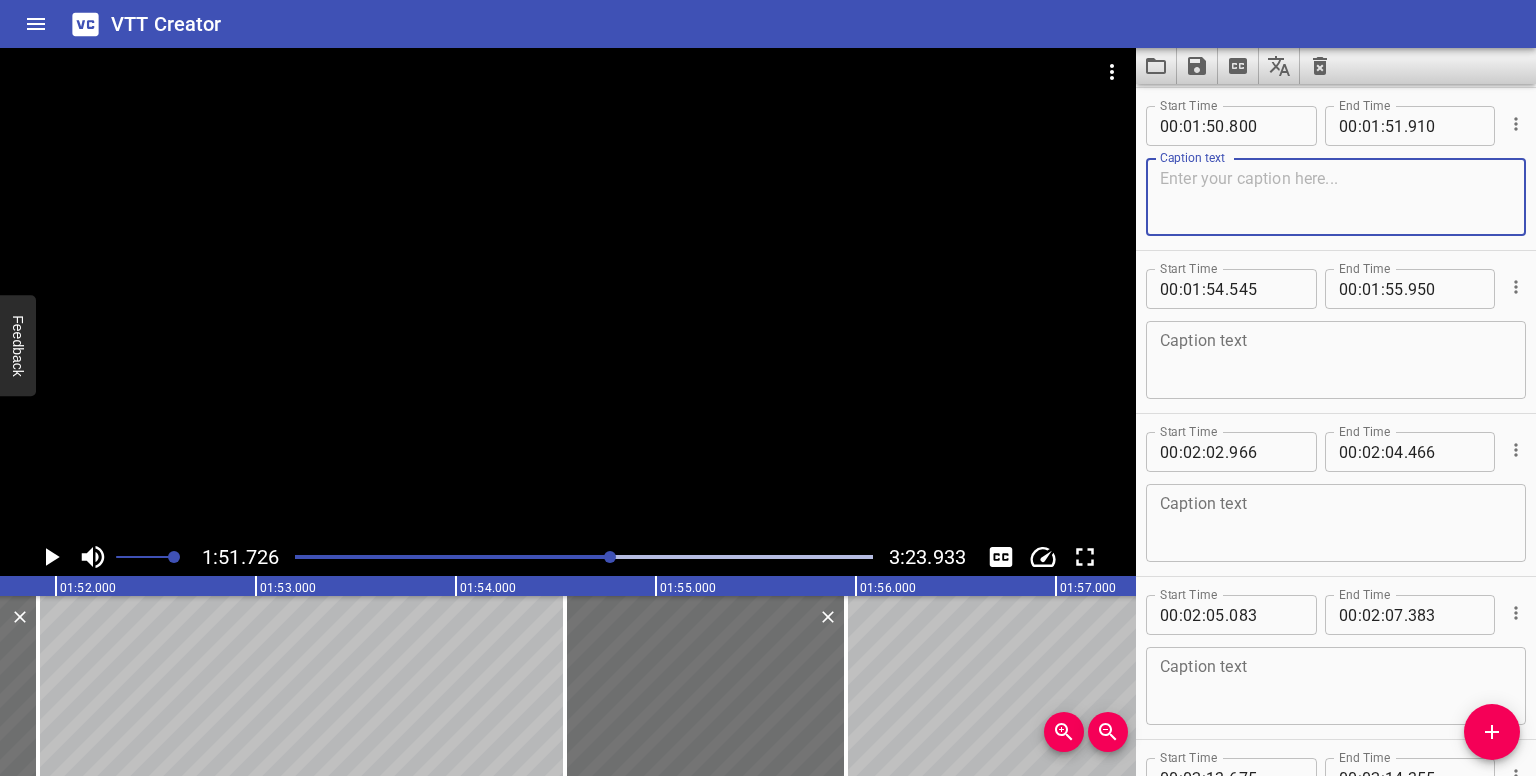 click at bounding box center (1336, 197) 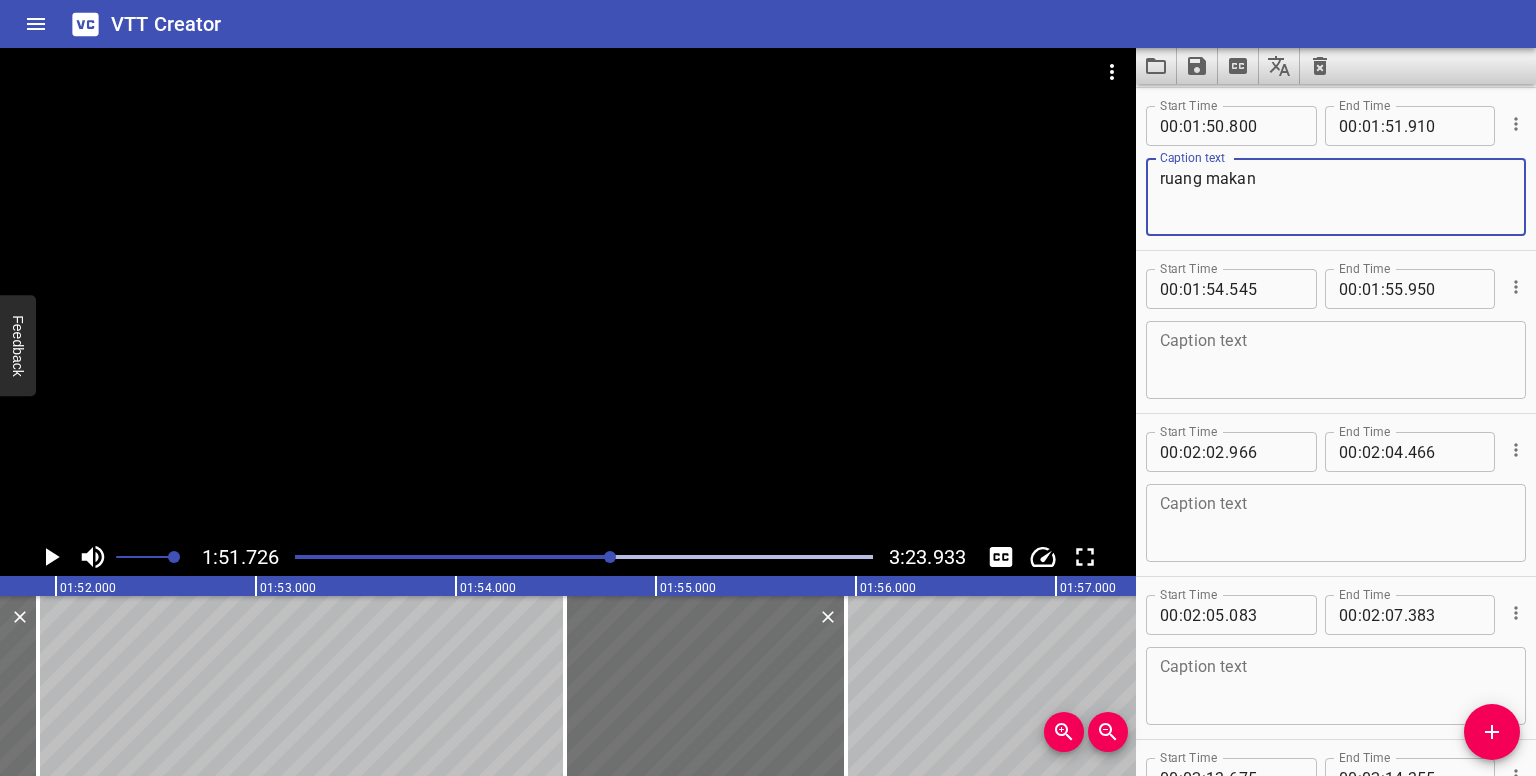 type on "ruang makan" 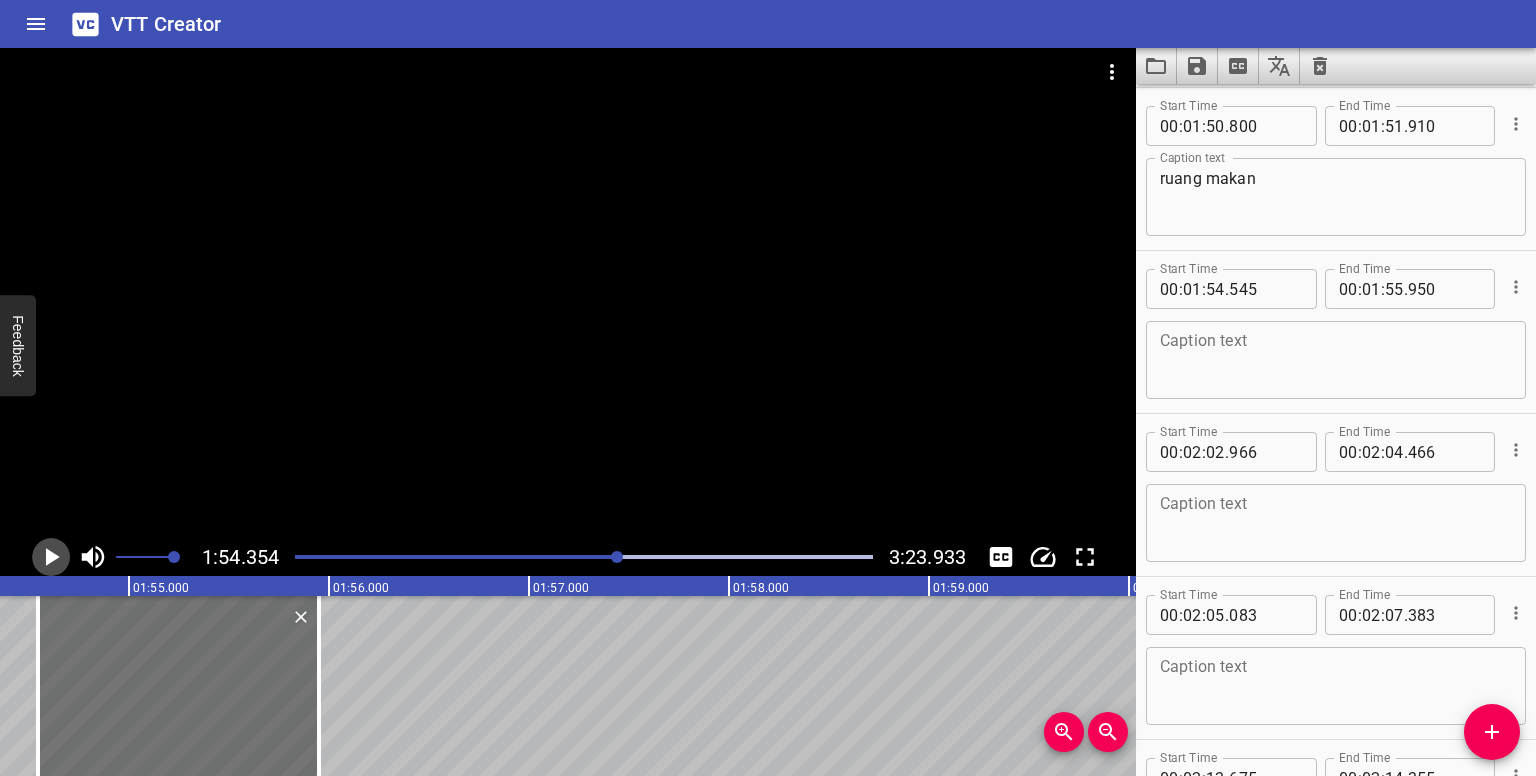 click 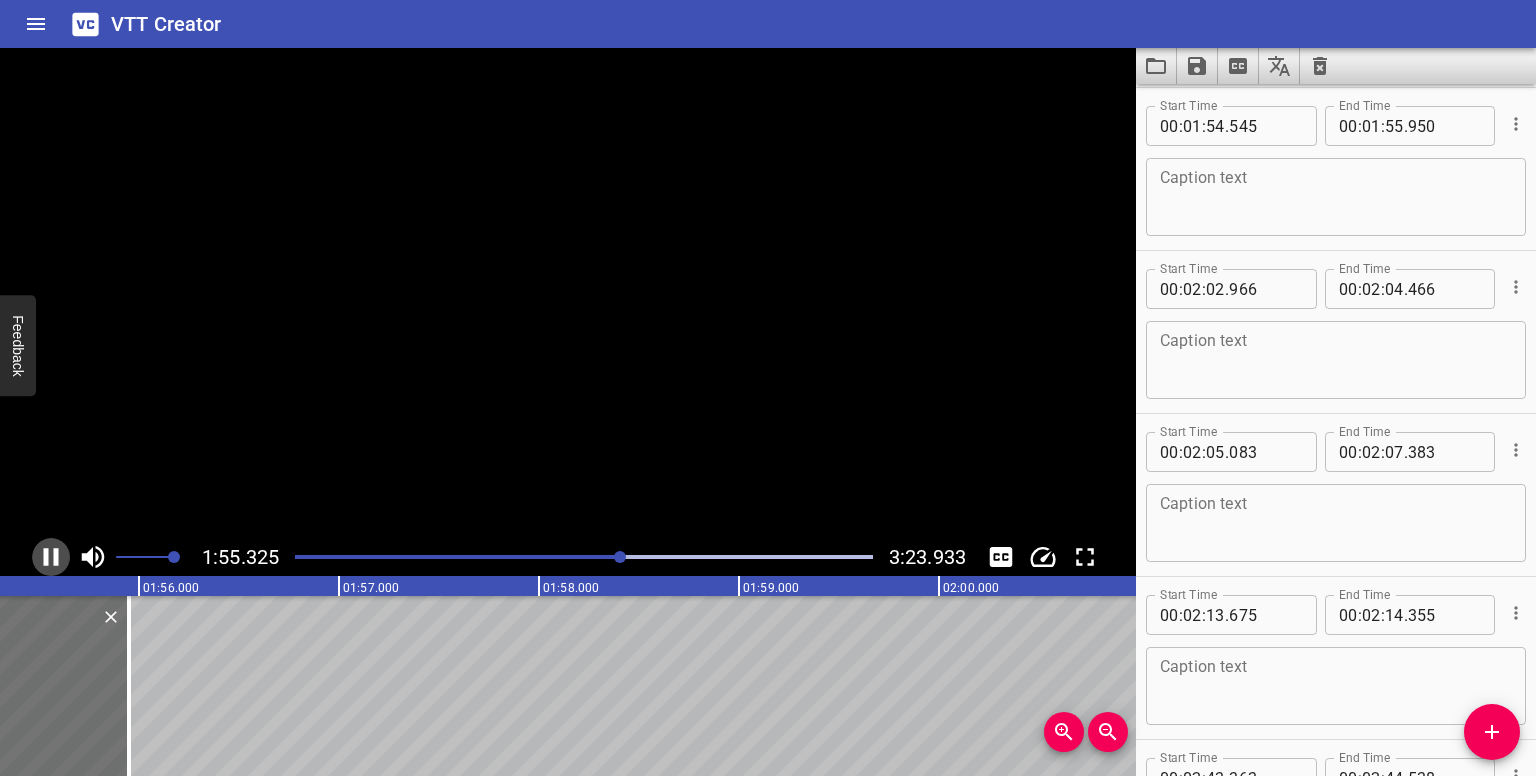 click 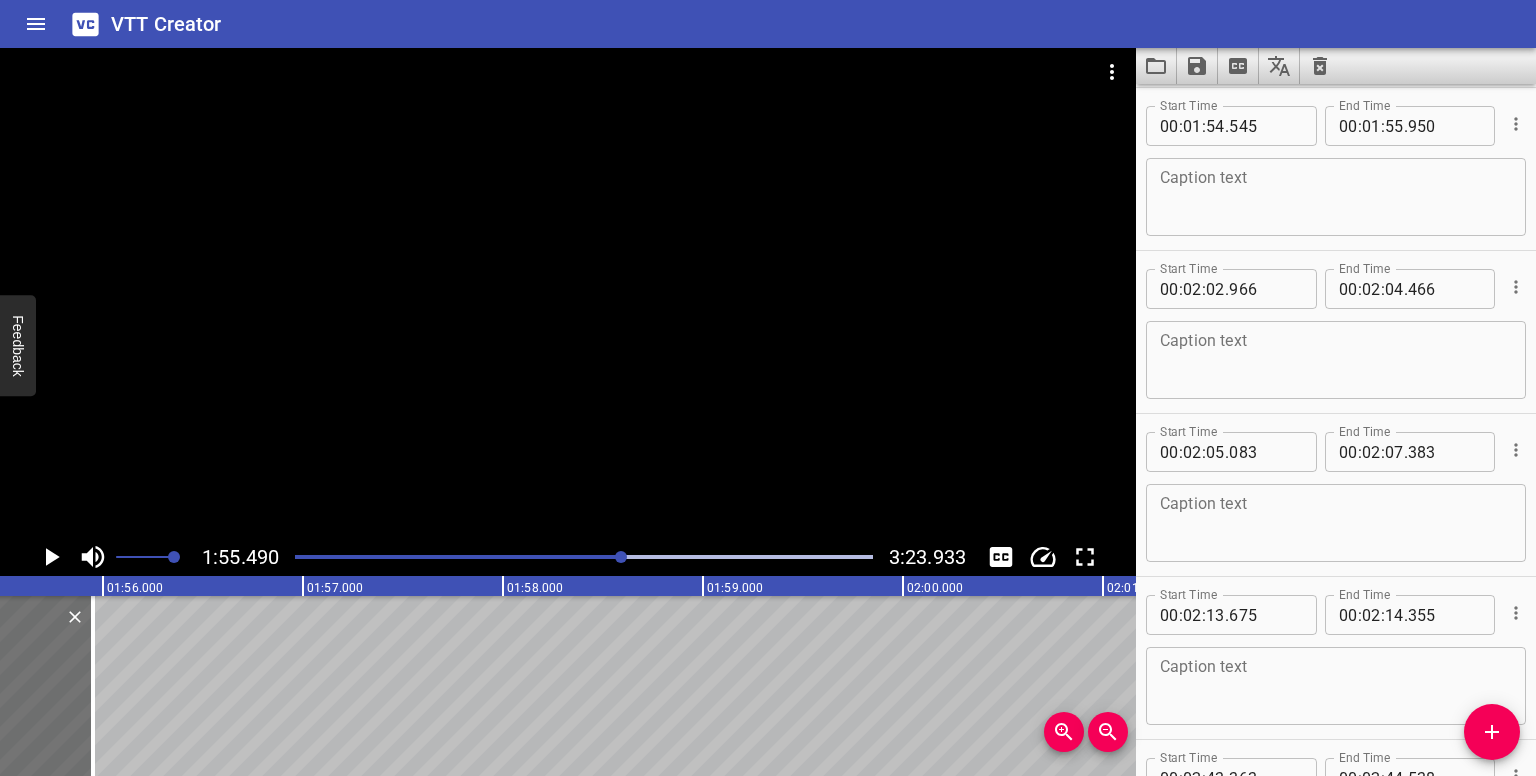 click at bounding box center [334, 557] 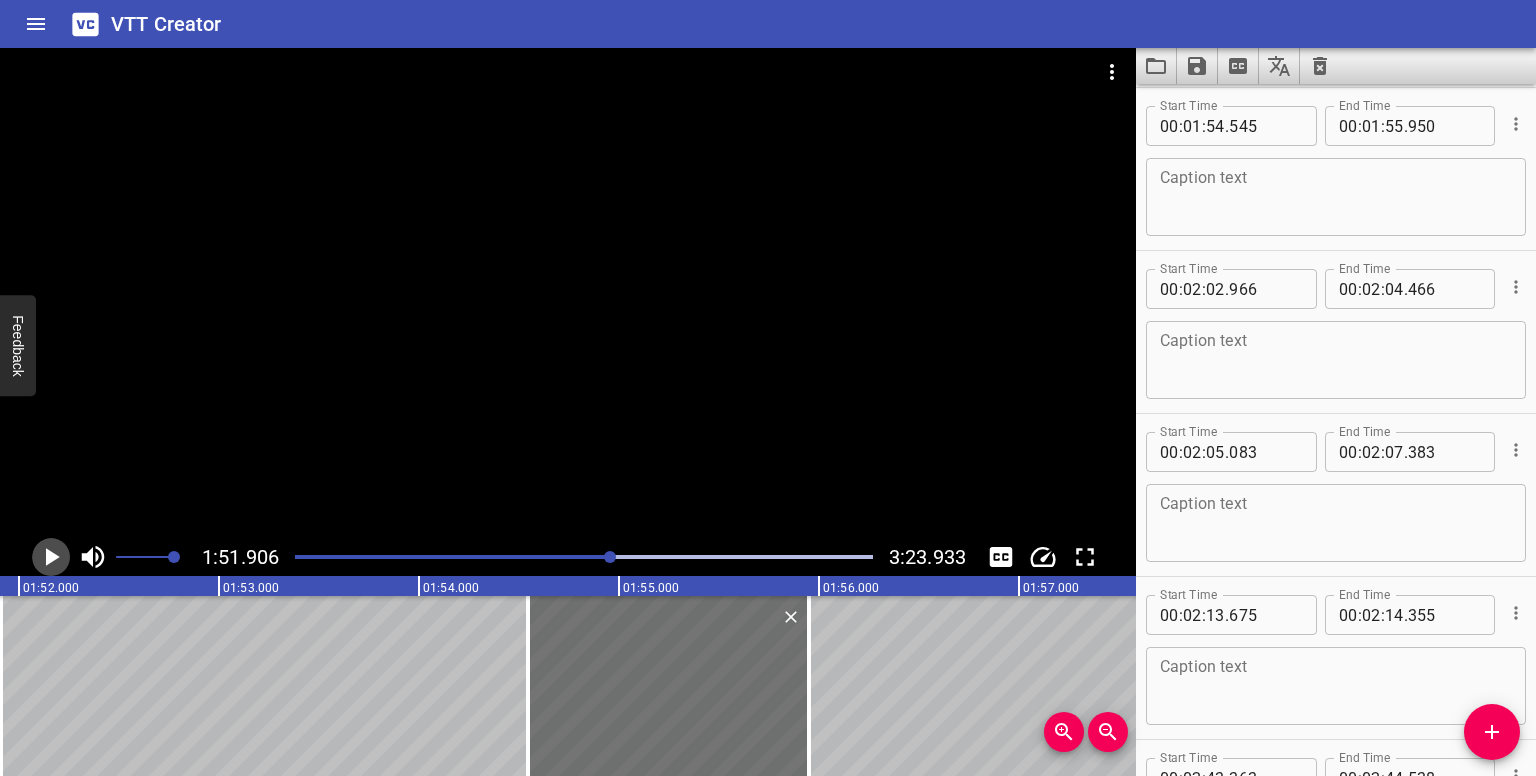 click 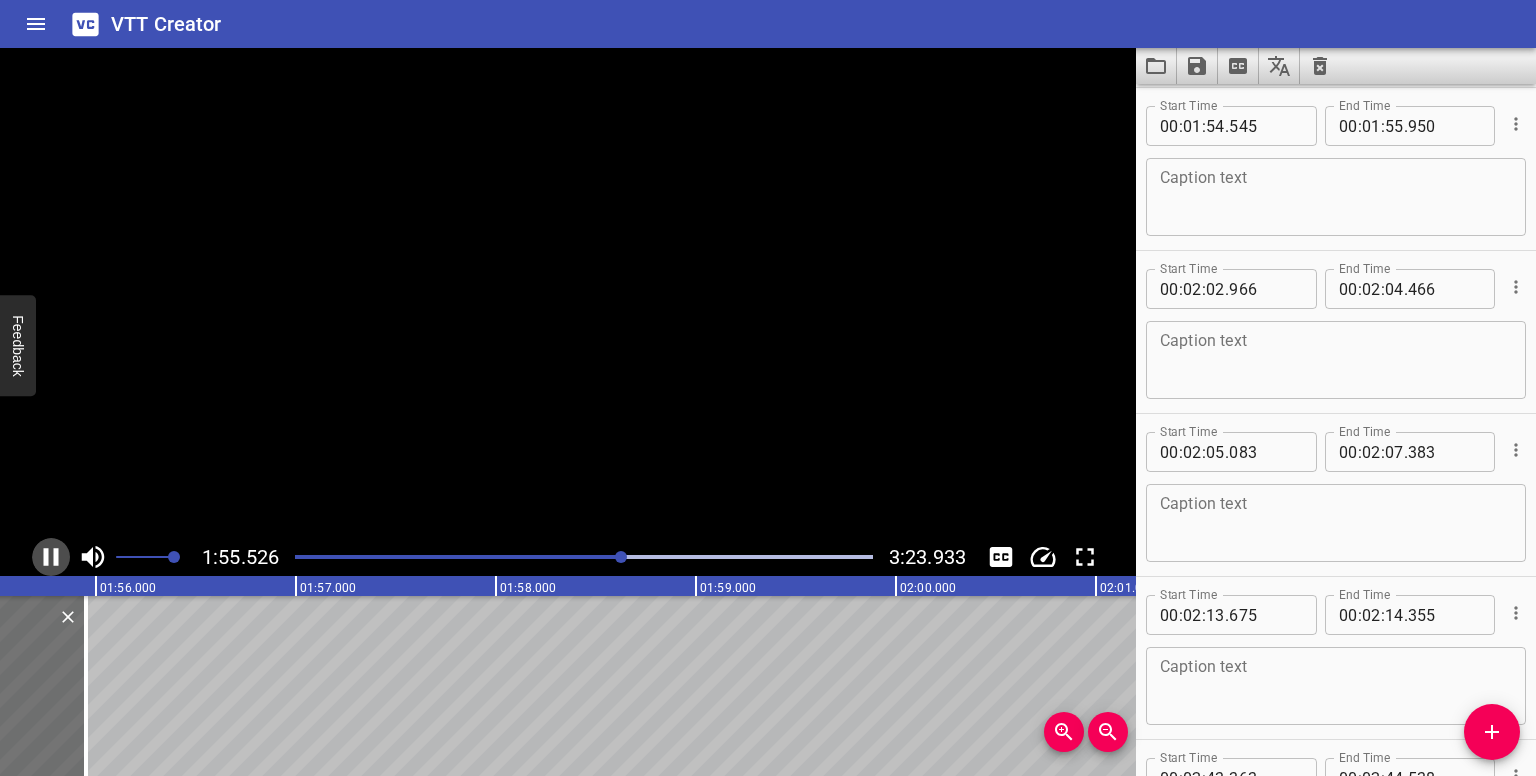 drag, startPoint x: 56, startPoint y: 556, endPoint x: 92, endPoint y: 538, distance: 40.24922 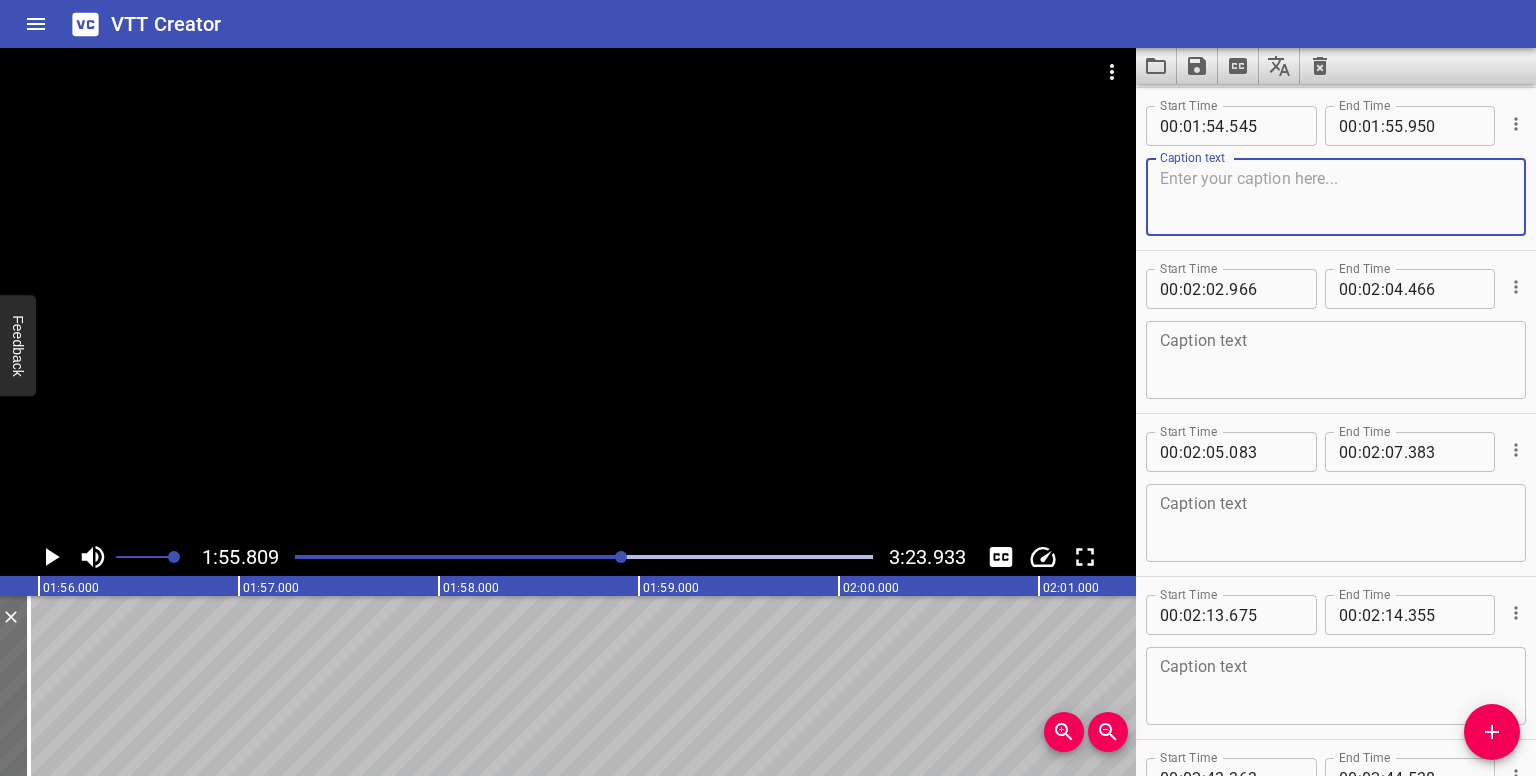 click at bounding box center (1336, 197) 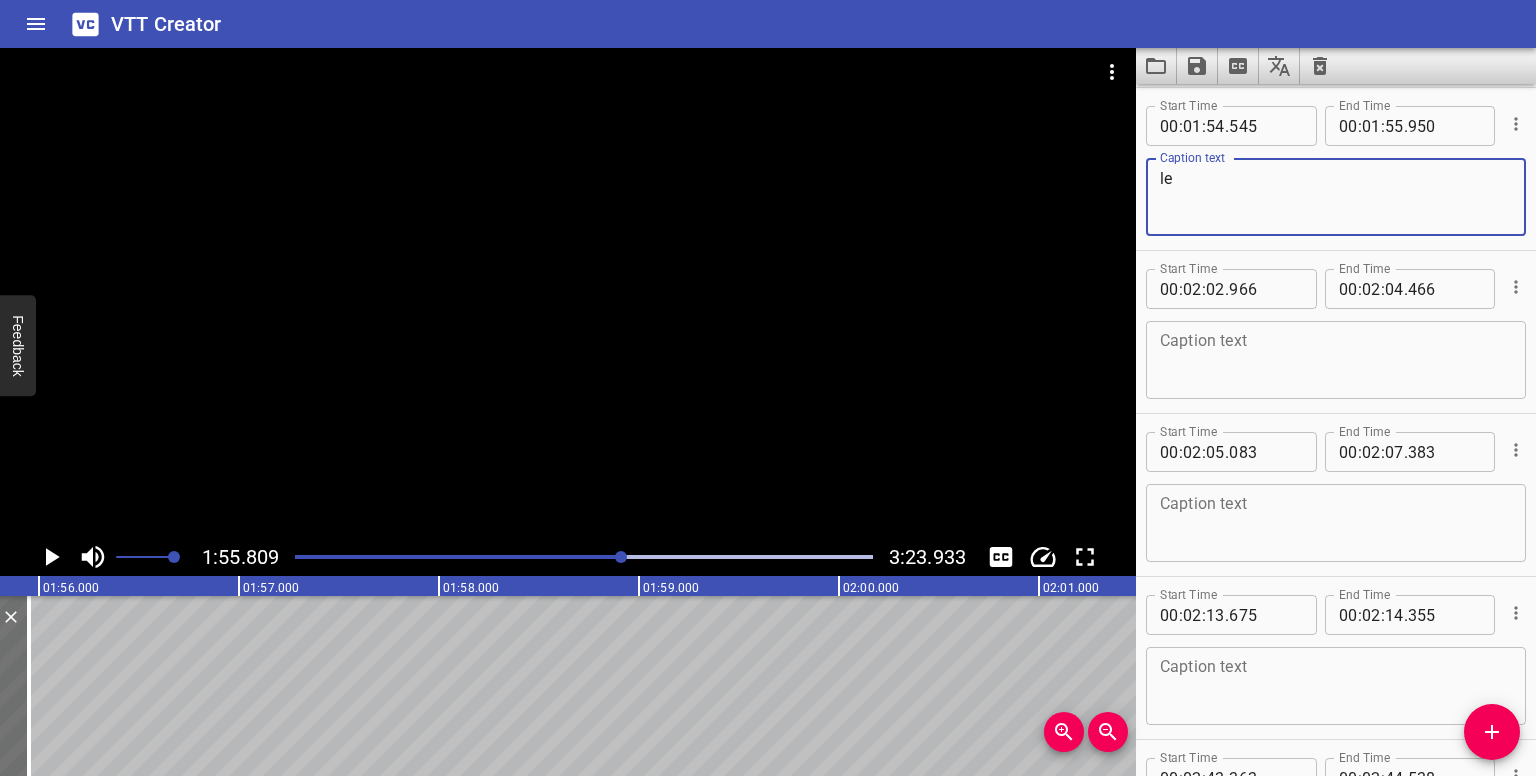 type on "l" 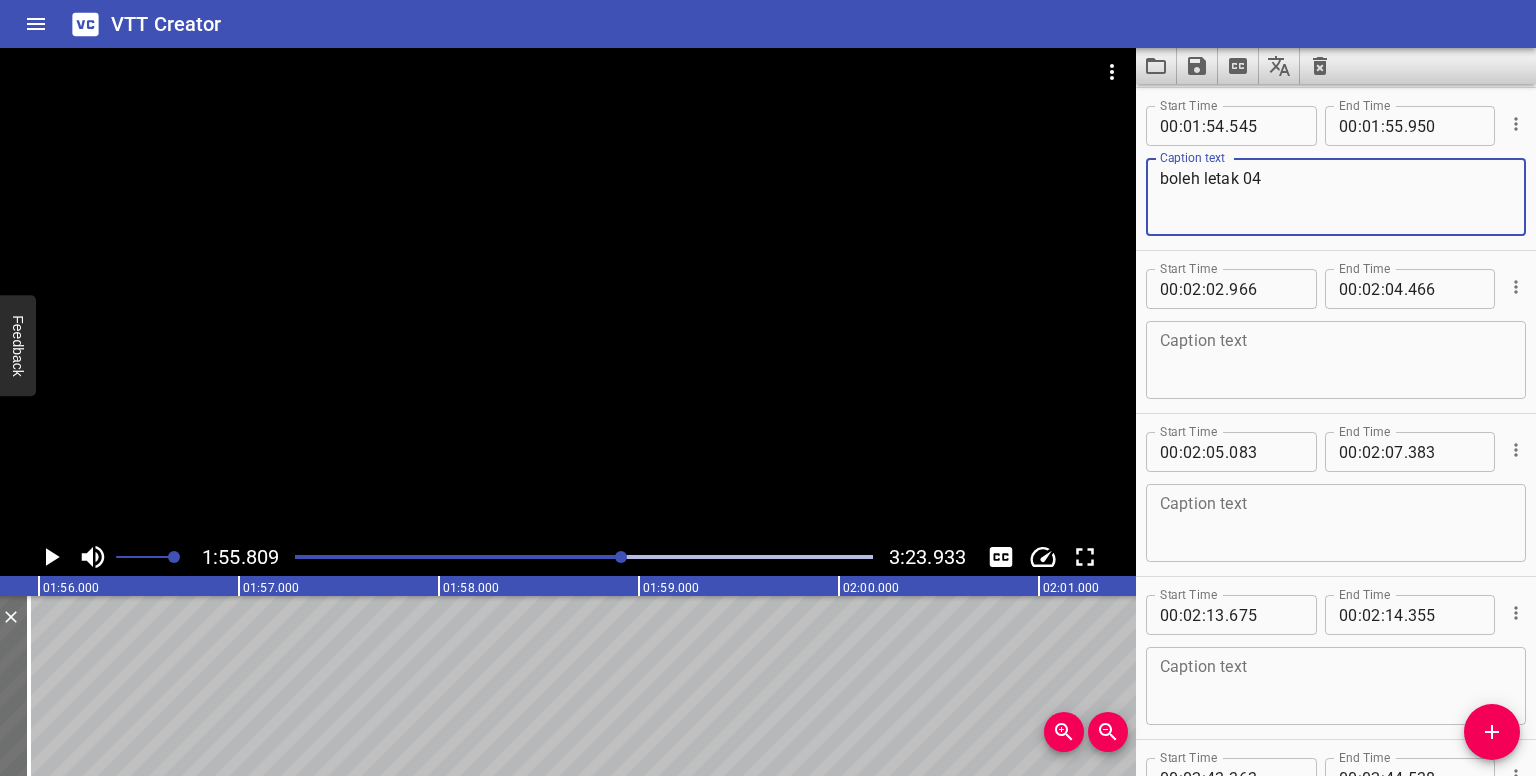 type on "boleh letak 04" 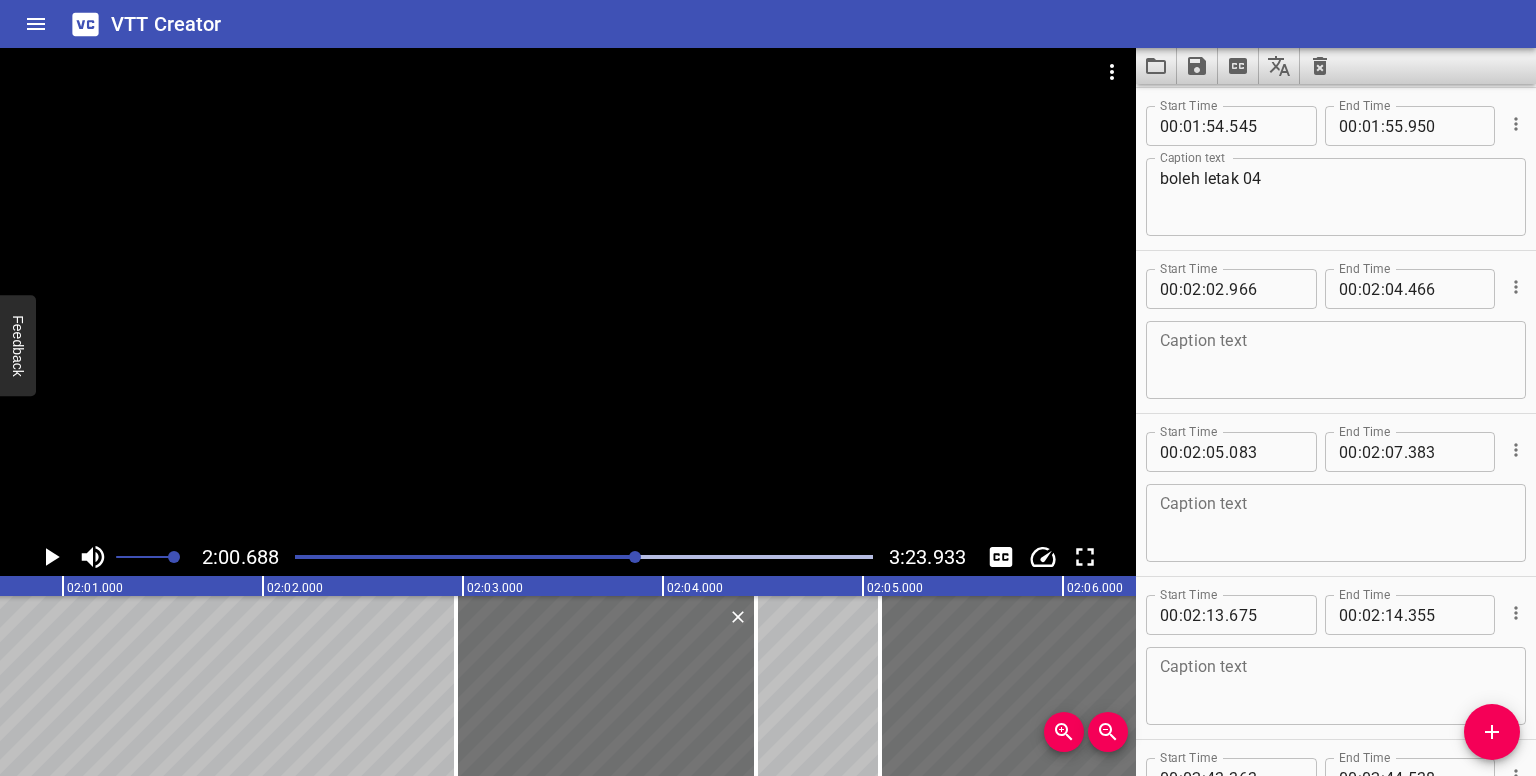 click on "sekarang kita akan tukarkan nama 3D view 1 kepada 3D ruang makan kita juga boleh tukar mode paparan kepada consistent color ataupun realistic tetapi saya akan biarkannya sebagai hidden line kecilkan paparan jika perlu sekarang kita sediakan sheet baru klik kanan pada sheet new sheet pilih sheet 2 klik ok kita akan namakan sheet ni sebagai 04 section ruang makan boleh letak 04" at bounding box center (-137, 686) 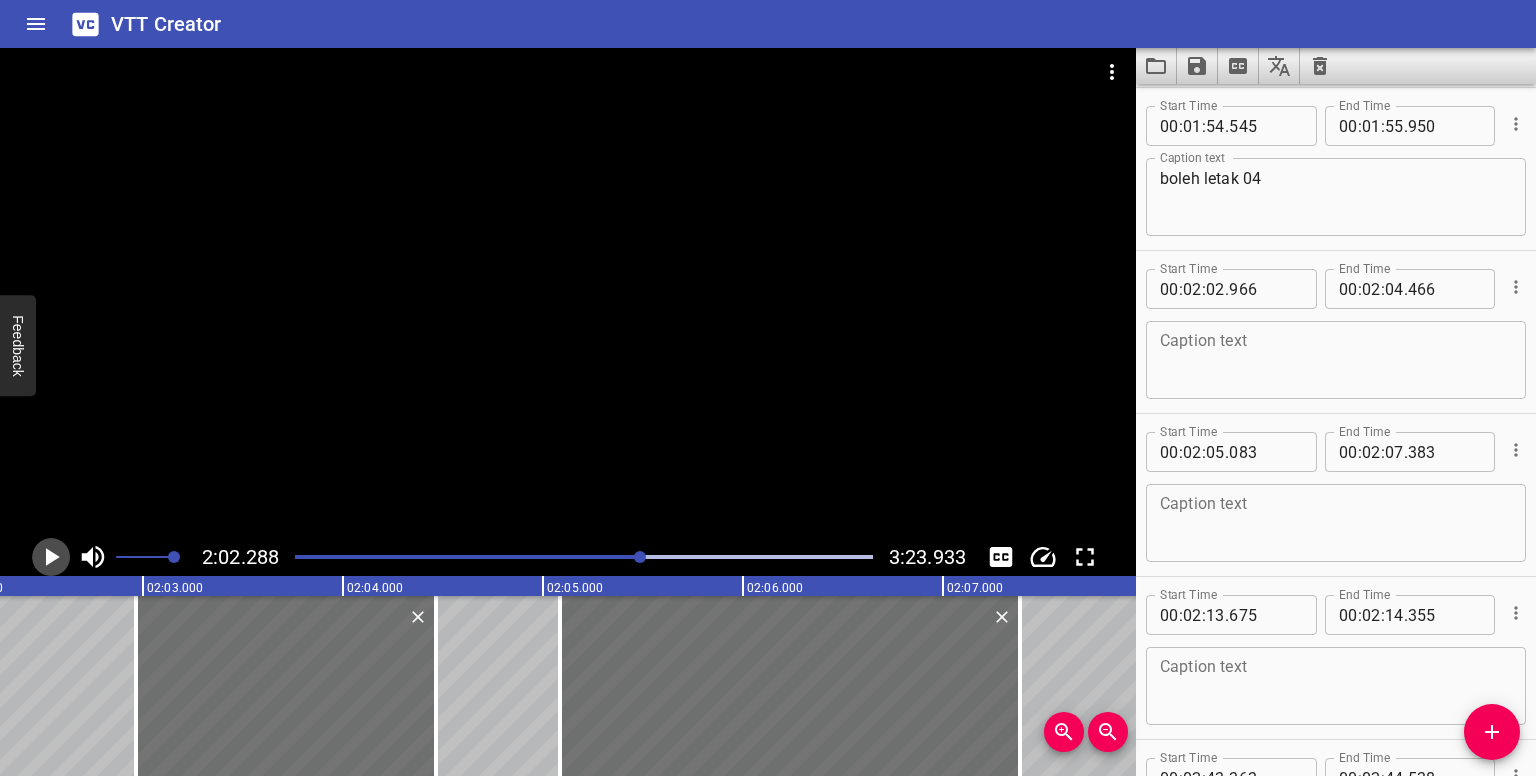 click 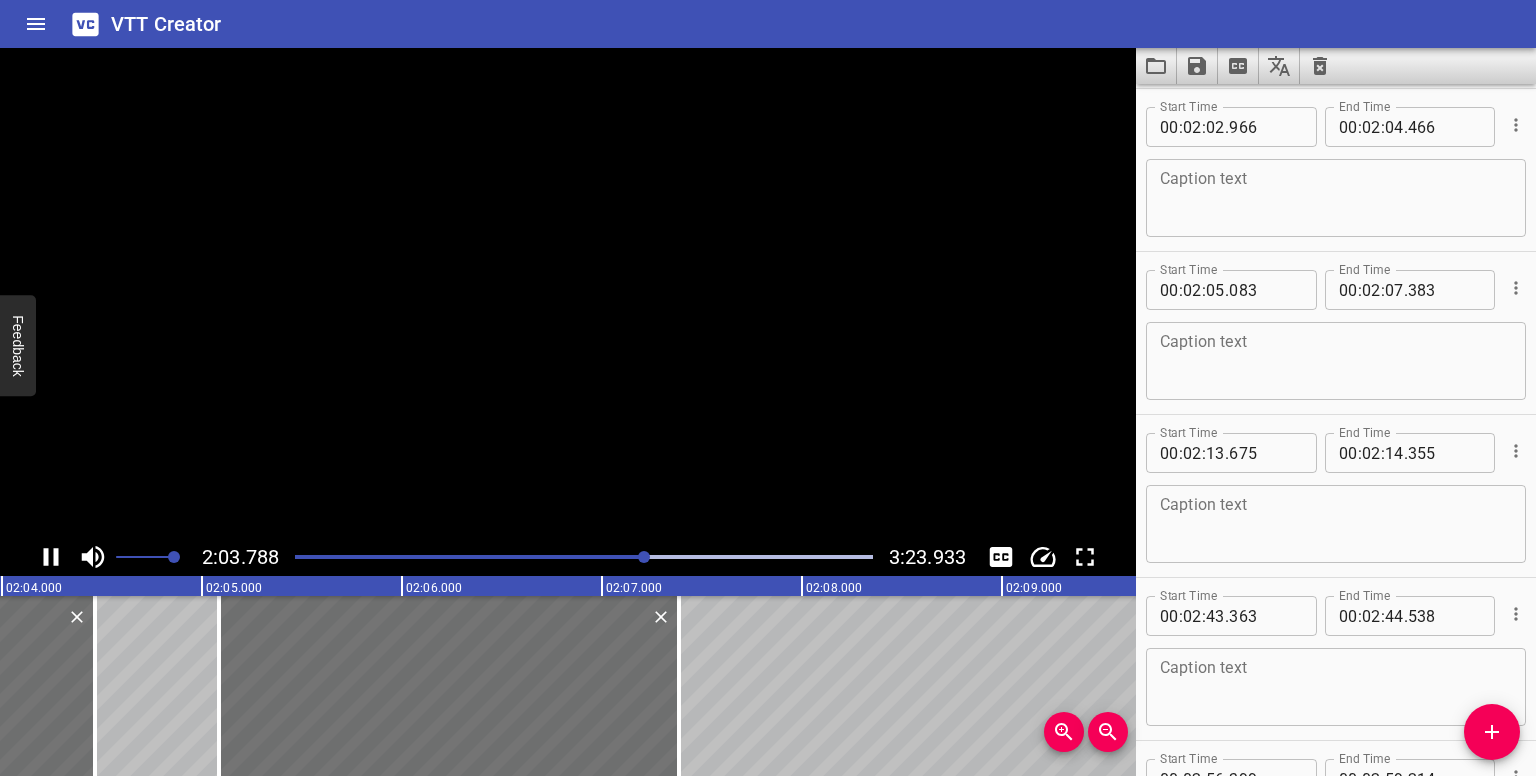 click 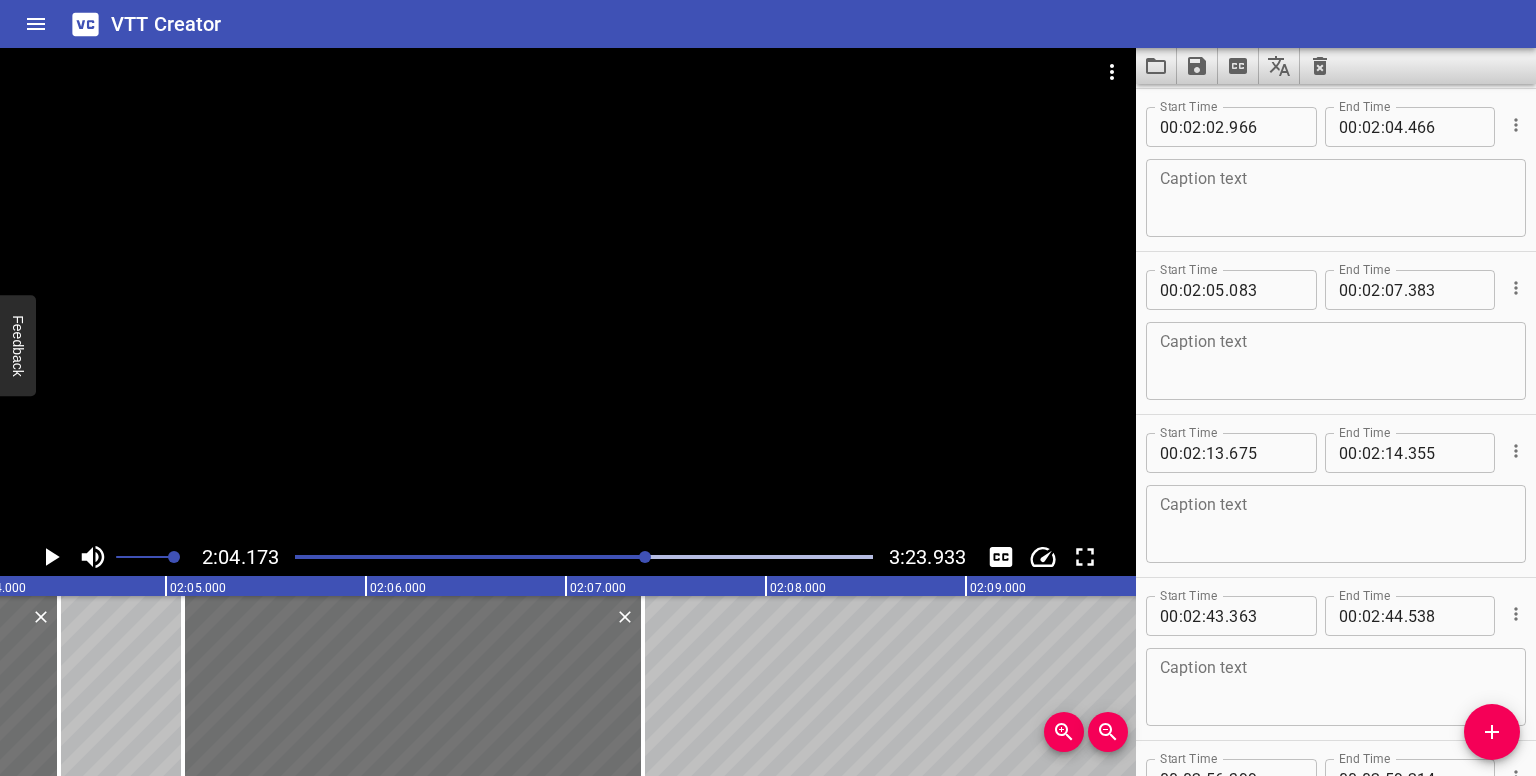 click on "Caption text" at bounding box center (1336, 198) 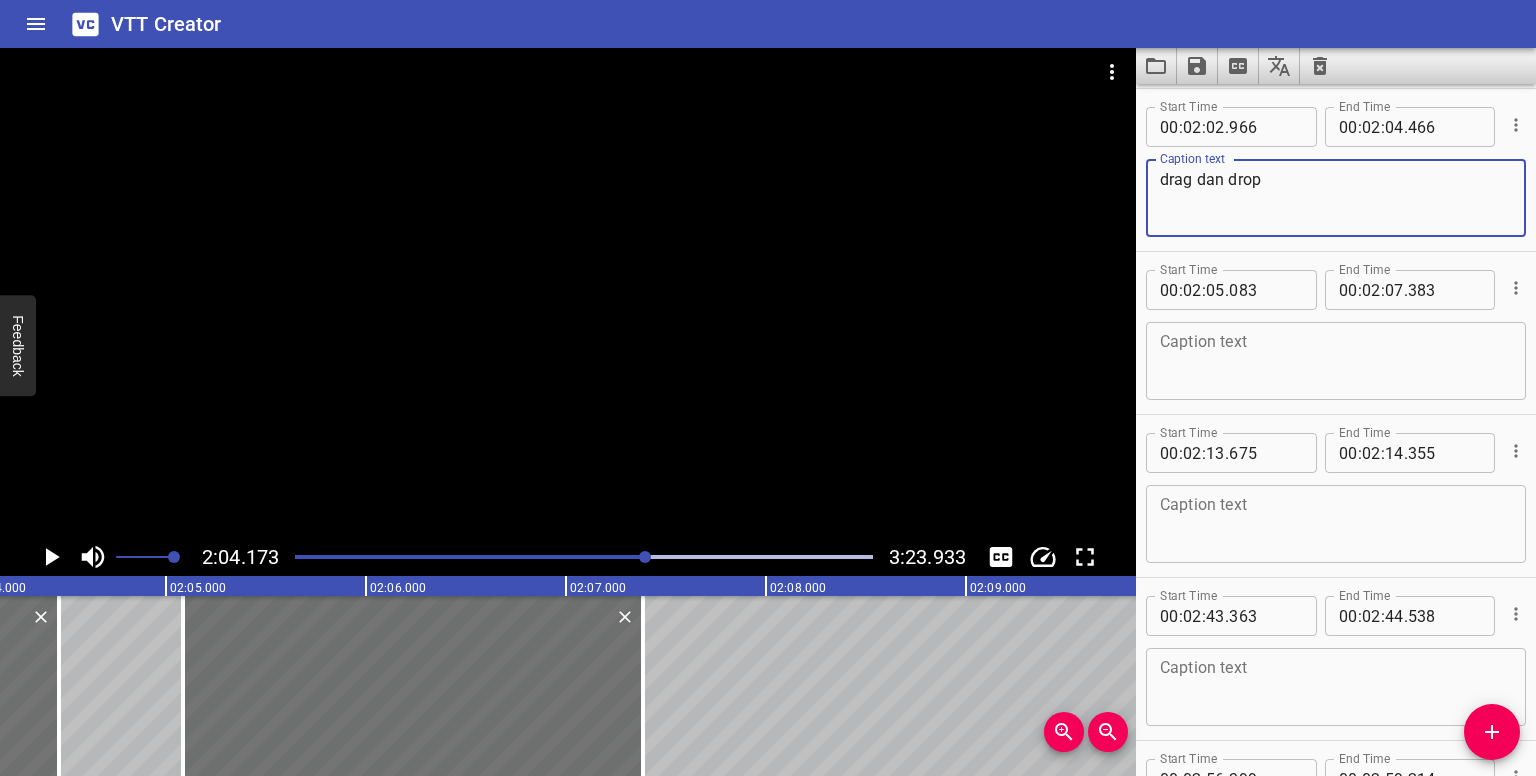 type on "drag dan drop" 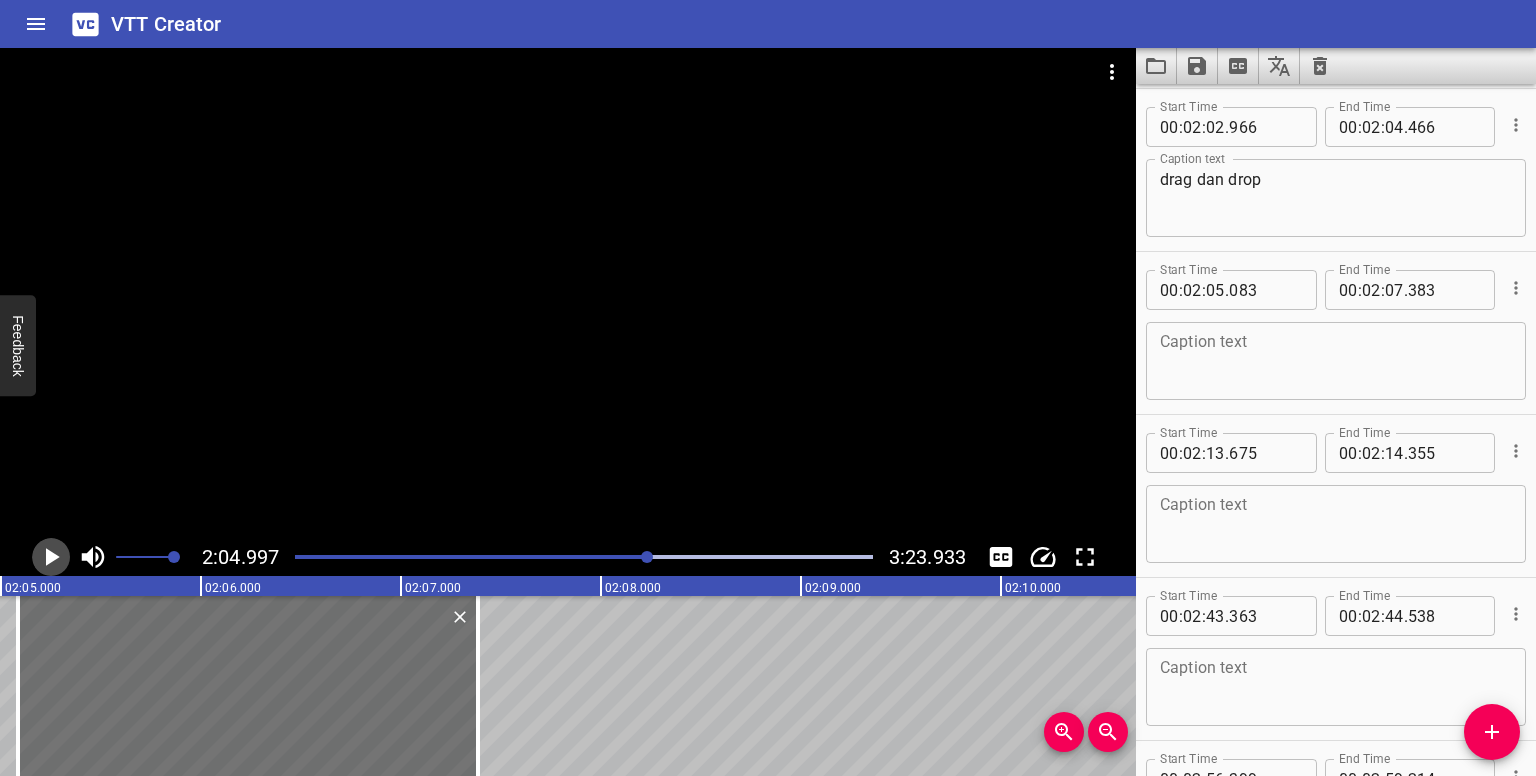 click 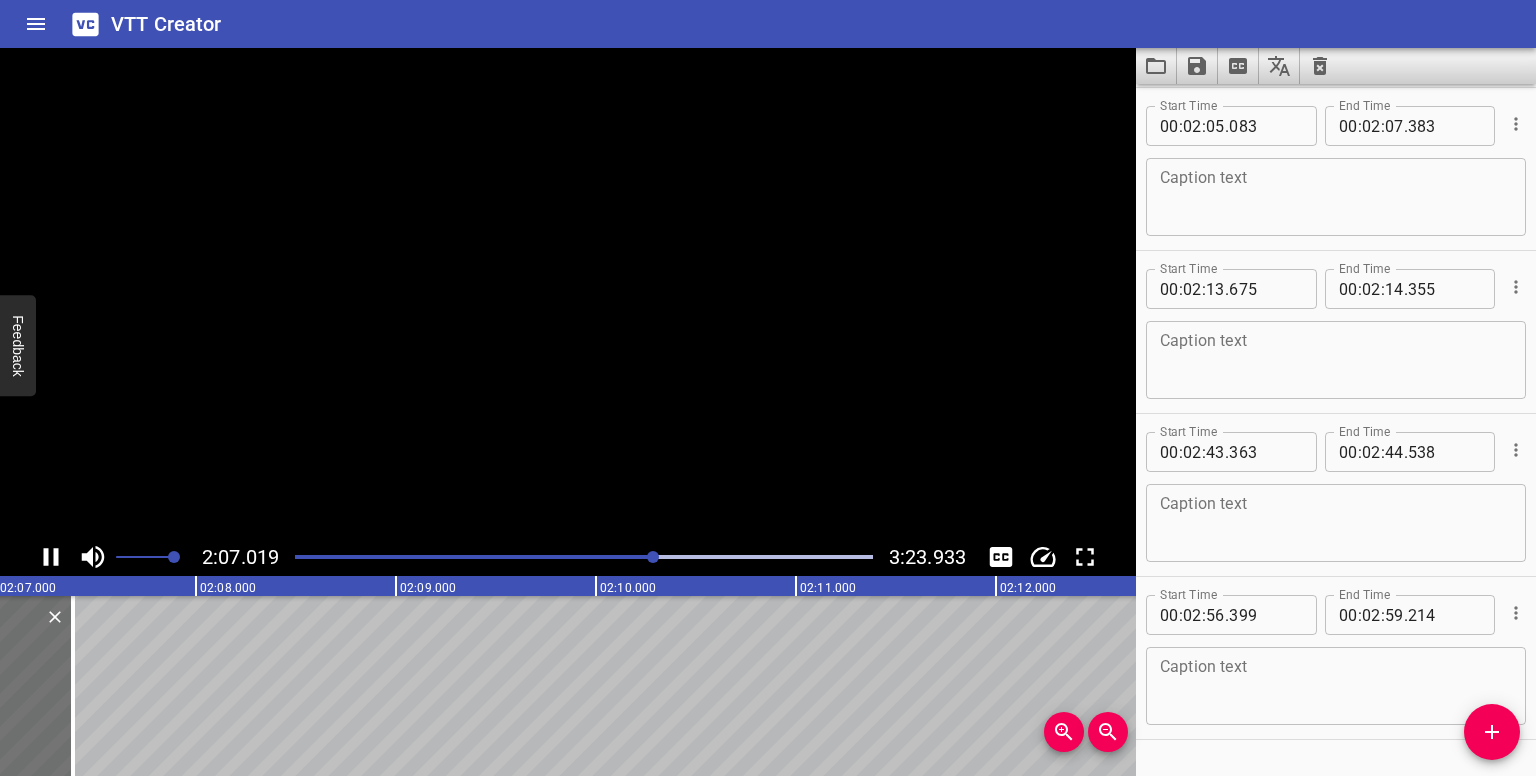 click 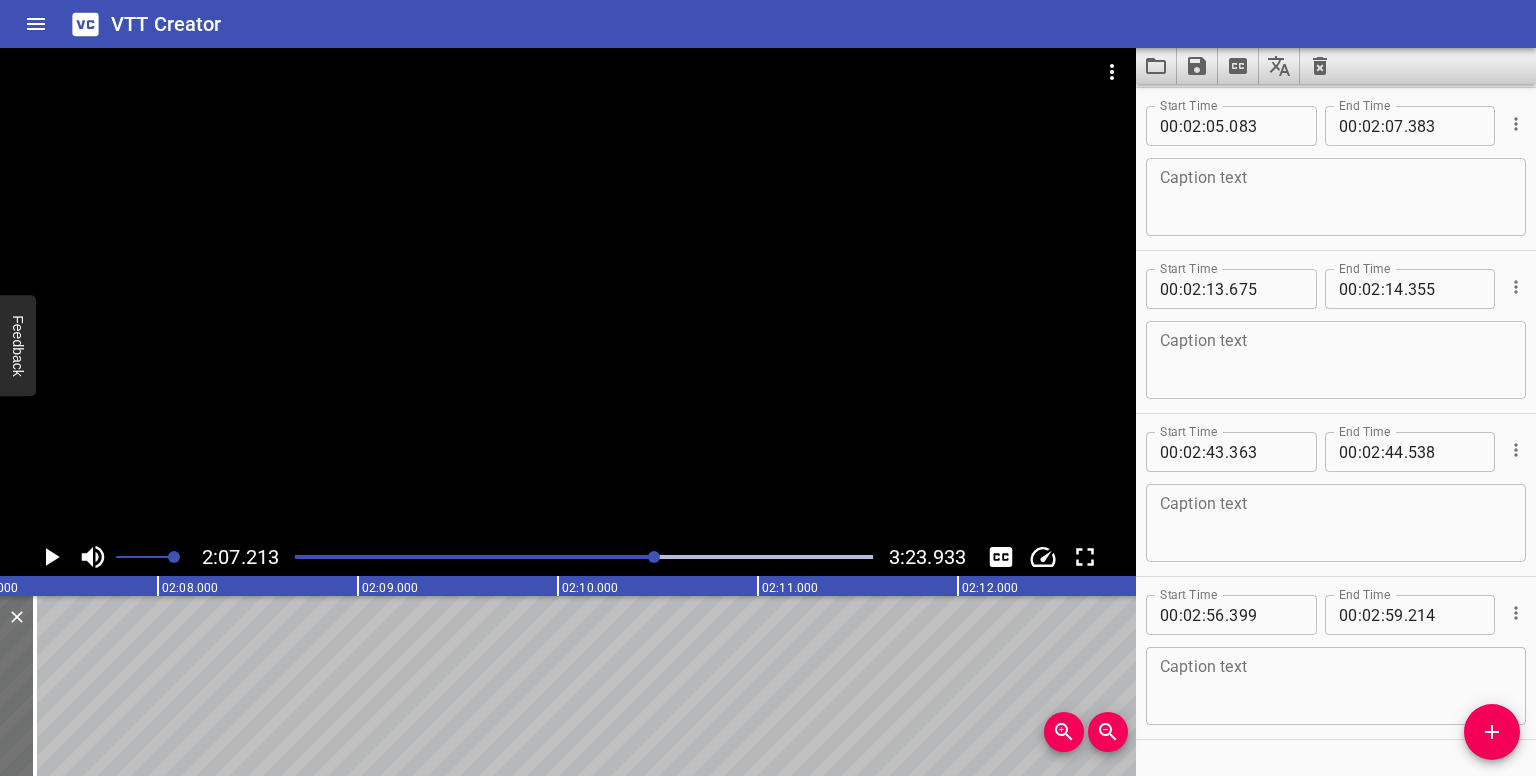 click at bounding box center [1336, 197] 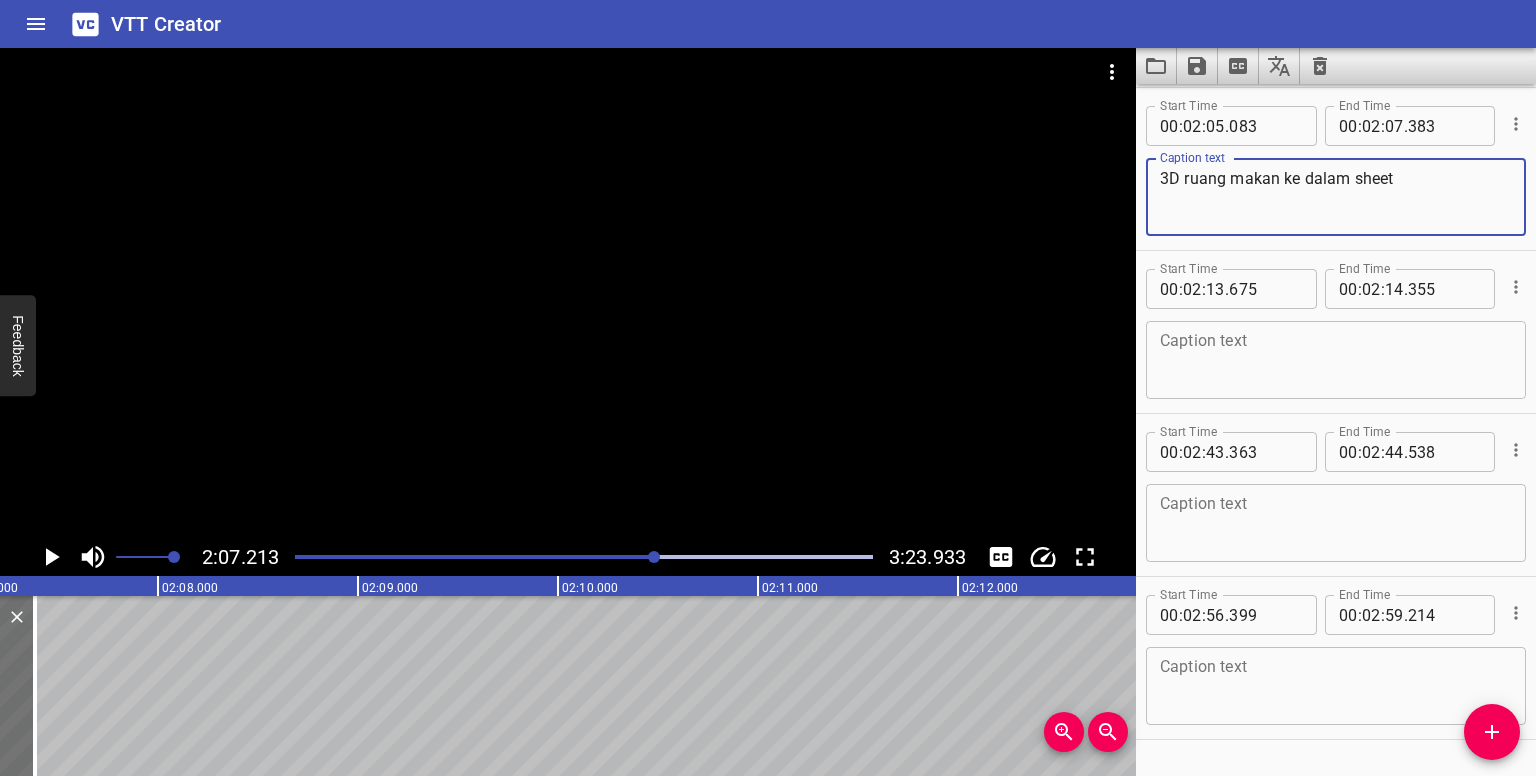 type on "3D ruang makan ke dalam sheet" 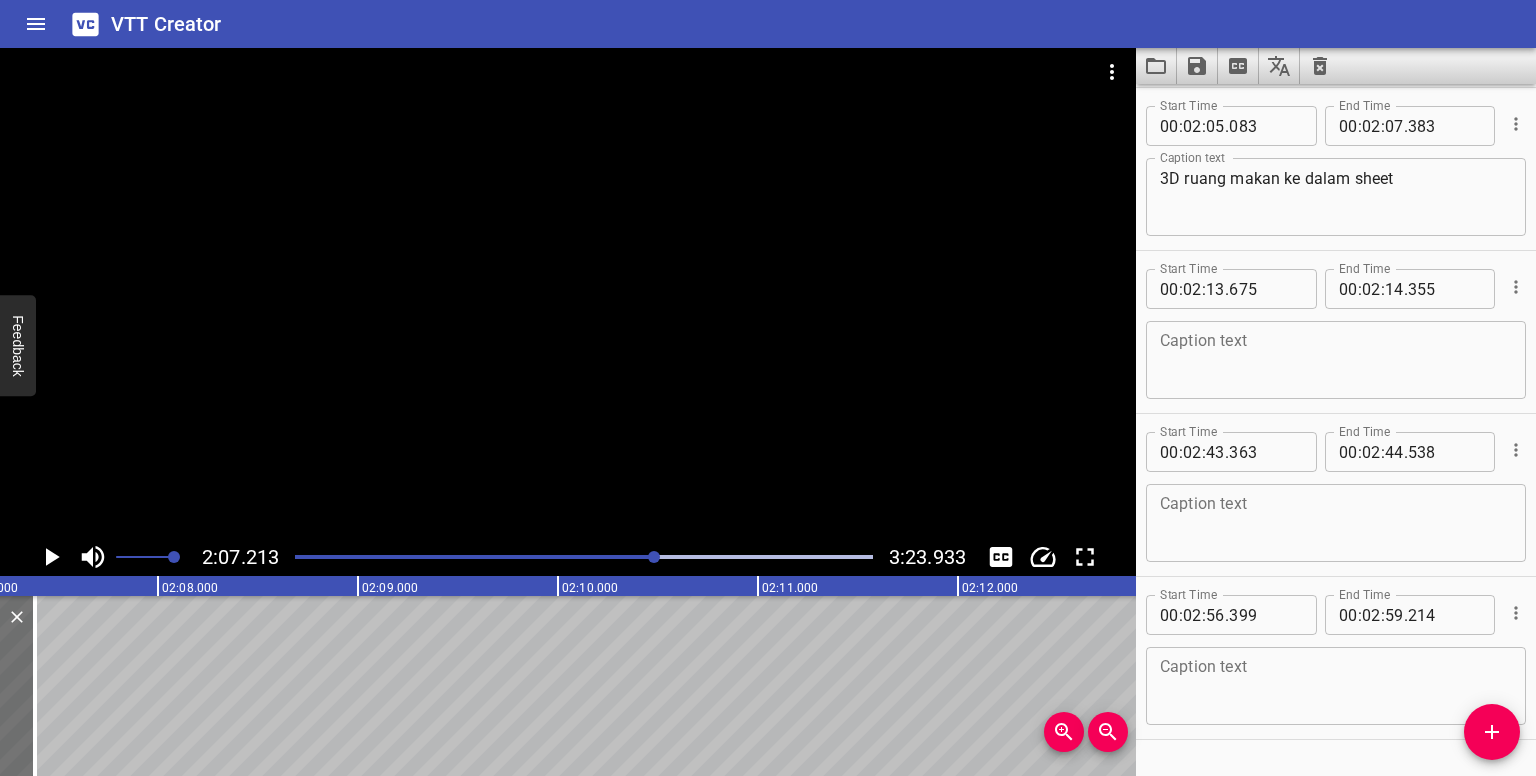 click on "sekarang kita akan tukarkan nama 3D view 1 kepada 3D ruang makan kita juga boleh tukar mode paparan kepada consistent color ataupun realistic tetapi saya akan biarkannya sebagai hidden line kecilkan paparan jika perlu sekarang kita sediakan sheet baru klik kanan pada sheet new sheet pilih sheet 2 klik ok kita akan namakan sheet ni sebagai 04 section ruang makan boleh letak 04 drag dan drop 3D ruang makan ke dalam sheet" at bounding box center [-1442, 686] 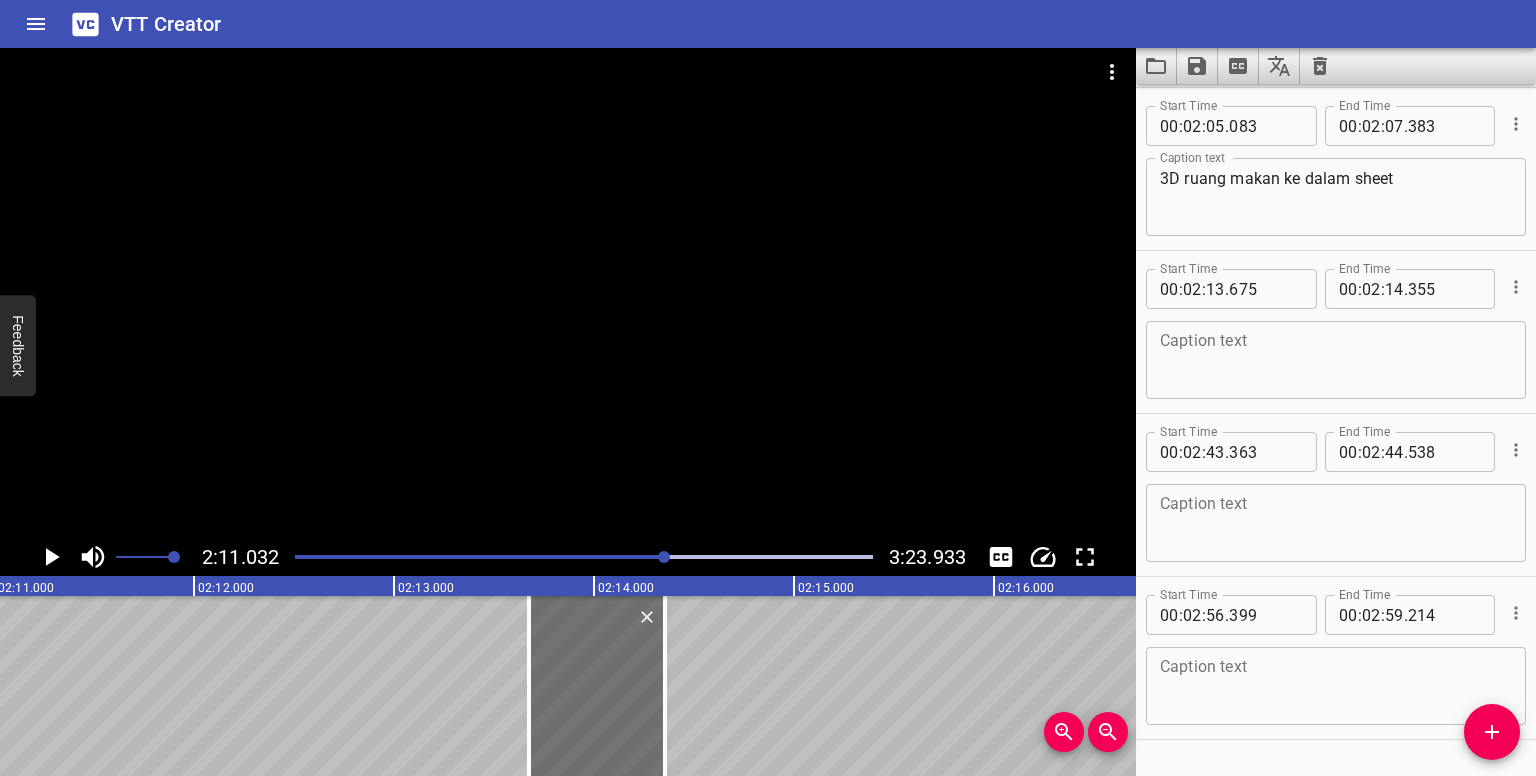 click on "sekarang kita akan tukarkan nama 3D view 1 kepada 3D ruang makan kita juga boleh tukar mode paparan kepada consistent color ataupun realistic tetapi saya akan biarkannya sebagai hidden line kecilkan paparan jika perlu sekarang kita sediakan sheet baru klik kanan pada sheet new sheet pilih sheet 2 klik ok kita akan namakan sheet ni sebagai 04 section ruang makan boleh letak 04 drag dan drop 3D ruang makan ke dalam sheet" at bounding box center (-2206, 686) 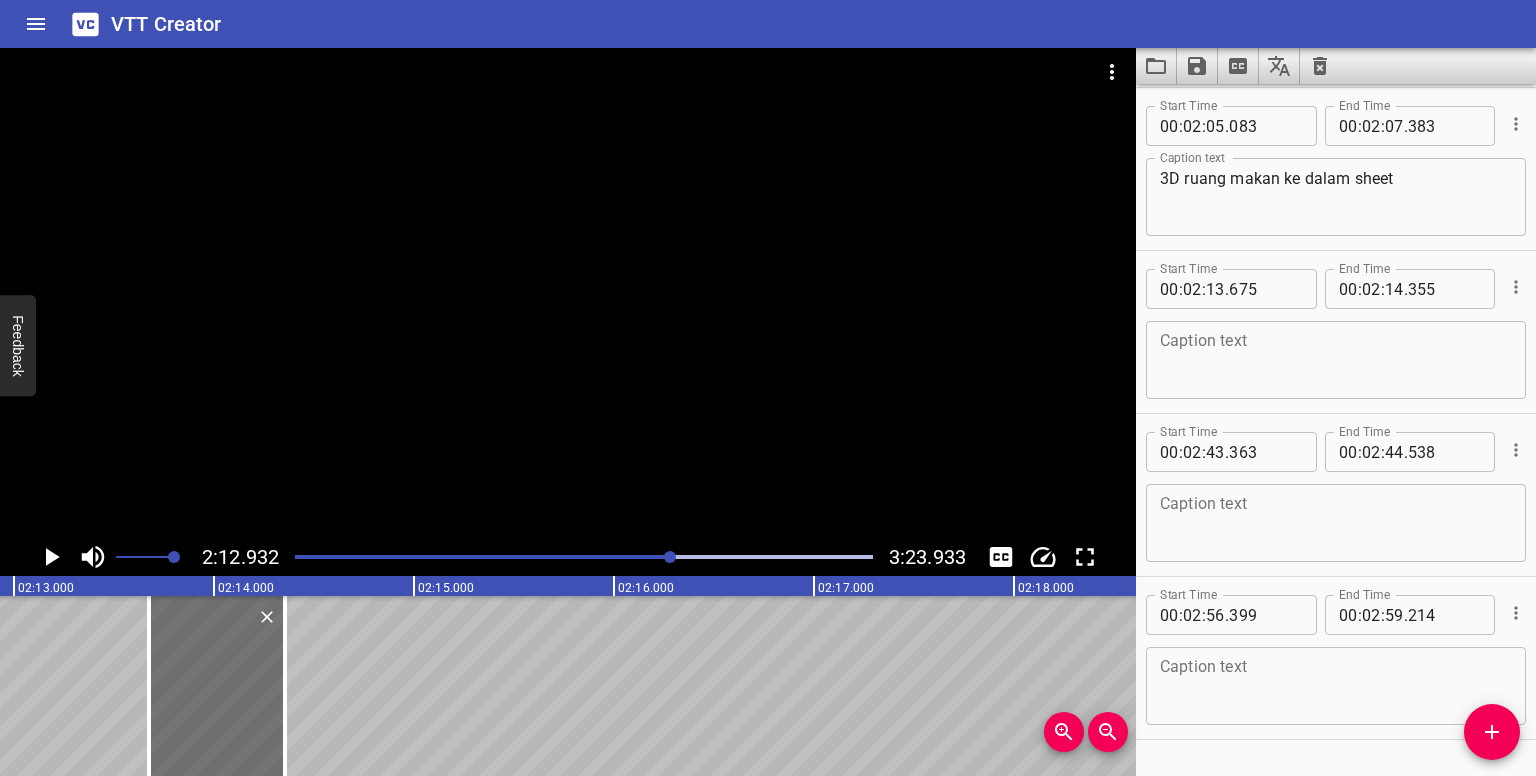 click 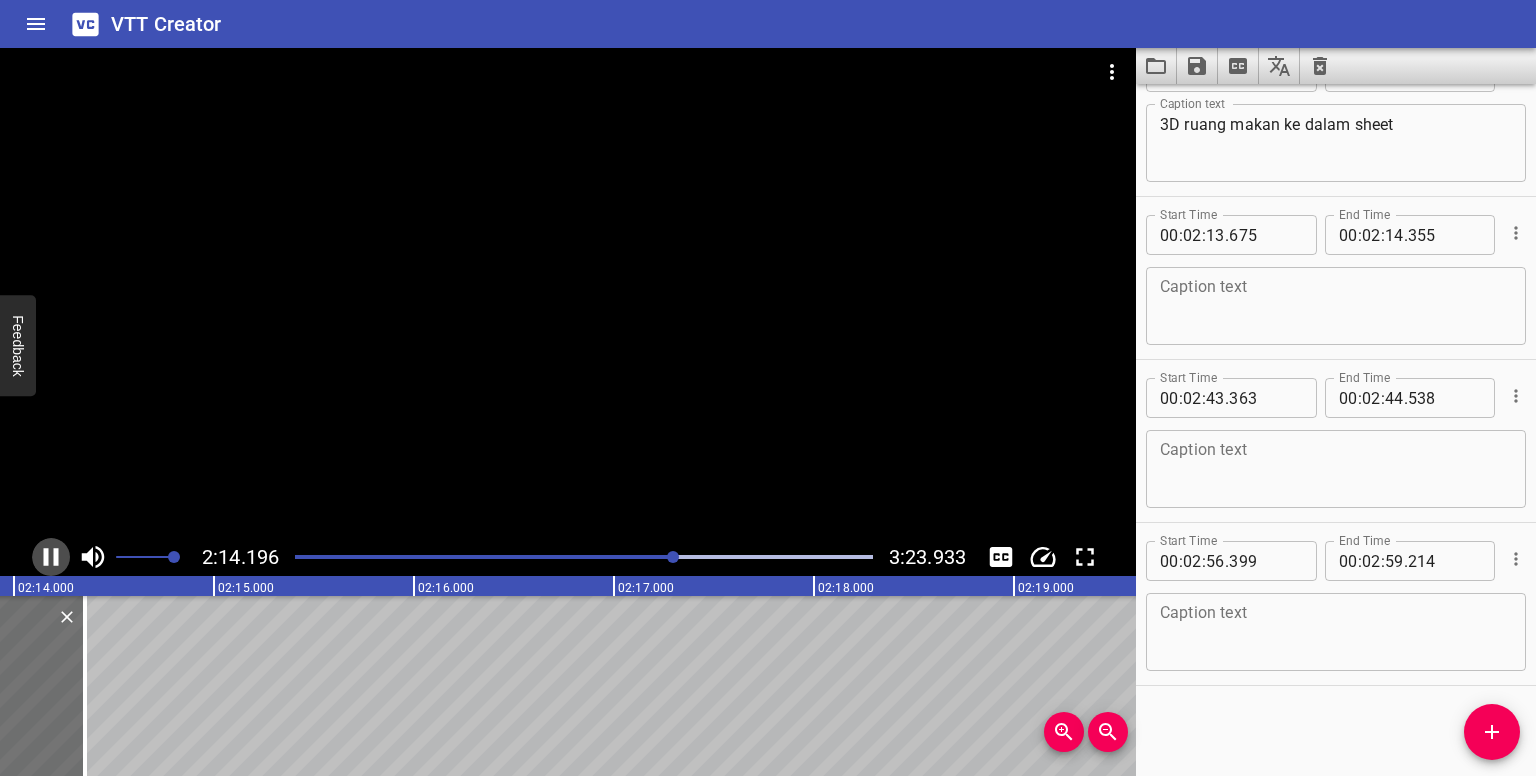 click 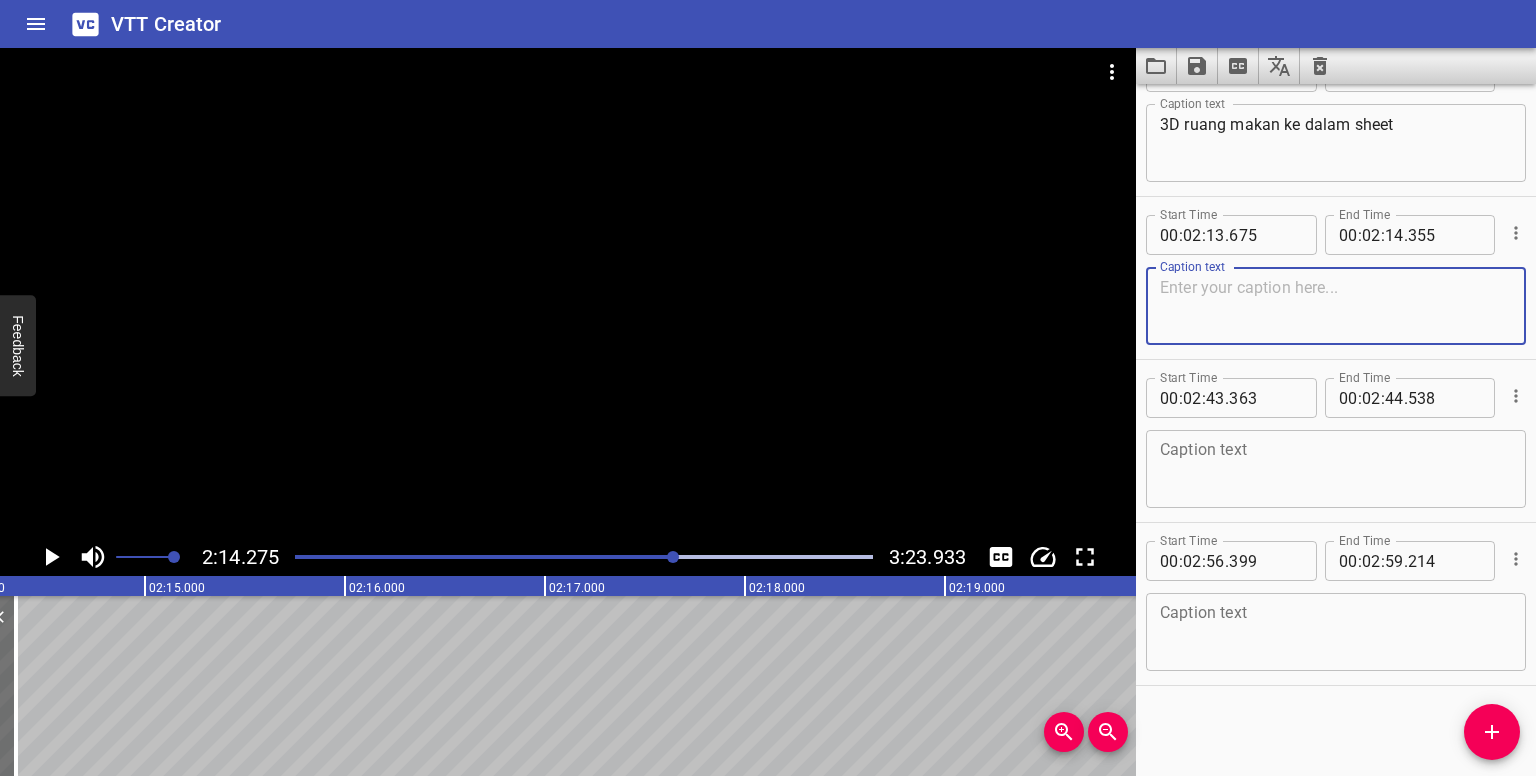 click at bounding box center [1336, 306] 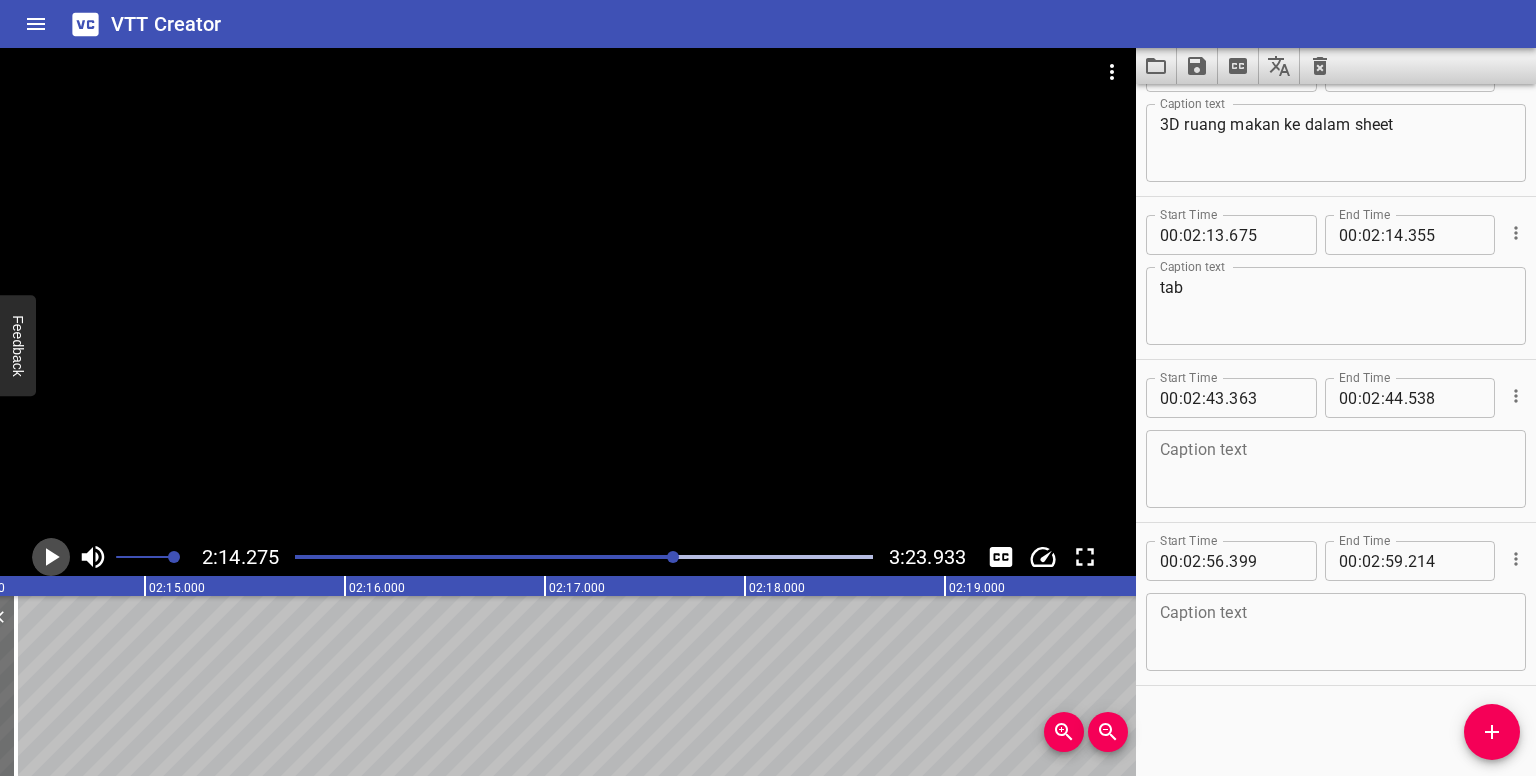 click 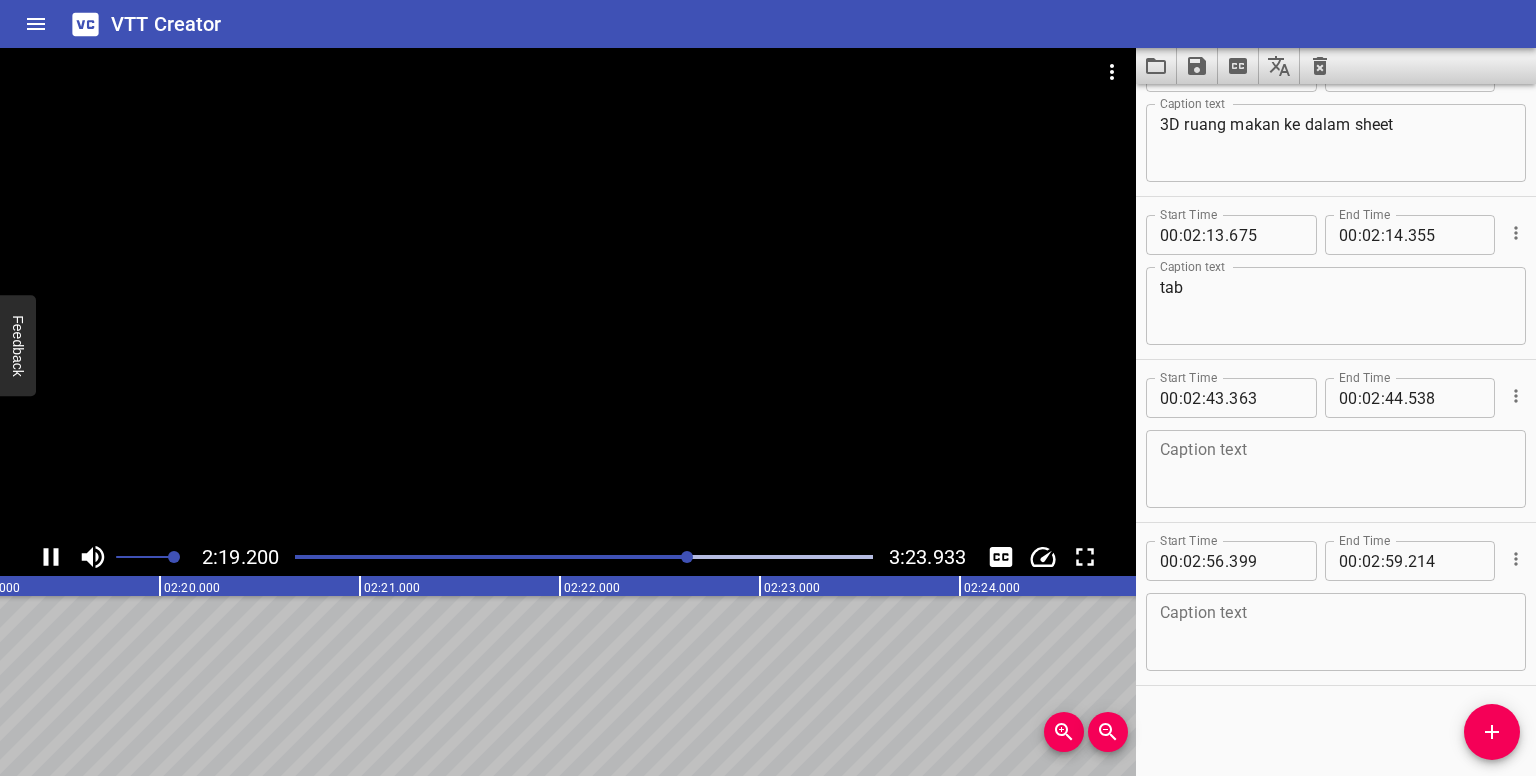 click at bounding box center (584, 557) 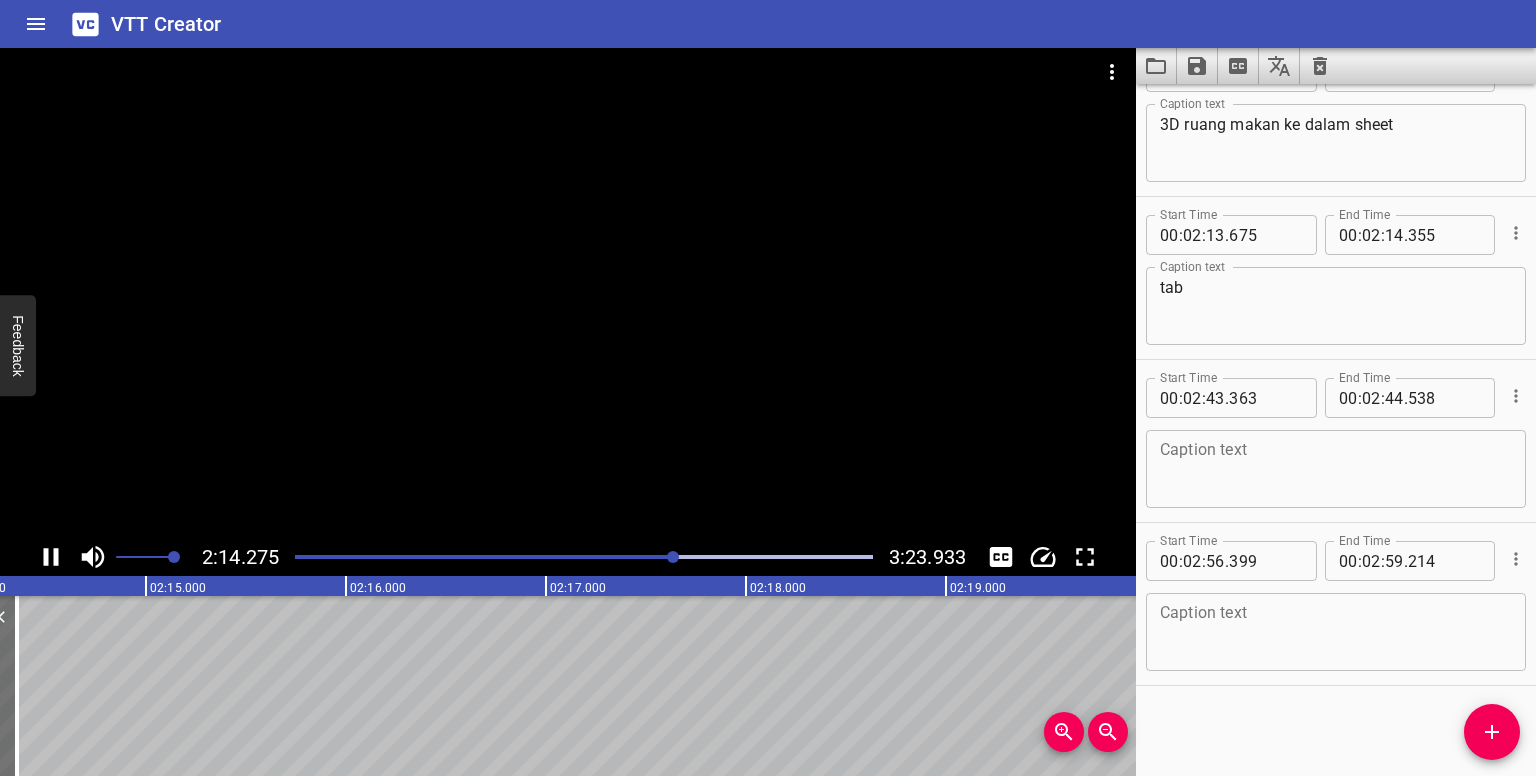 click 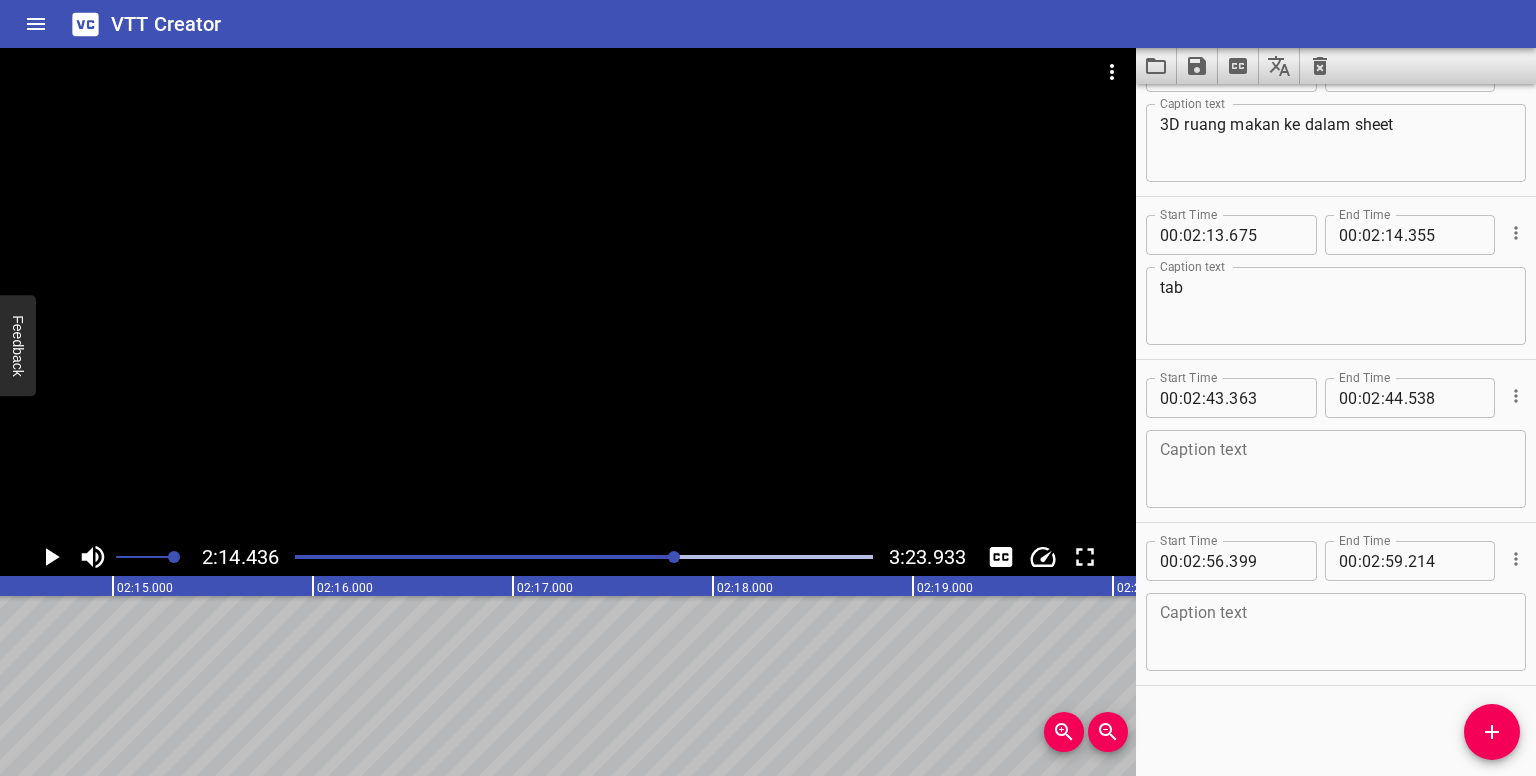 click 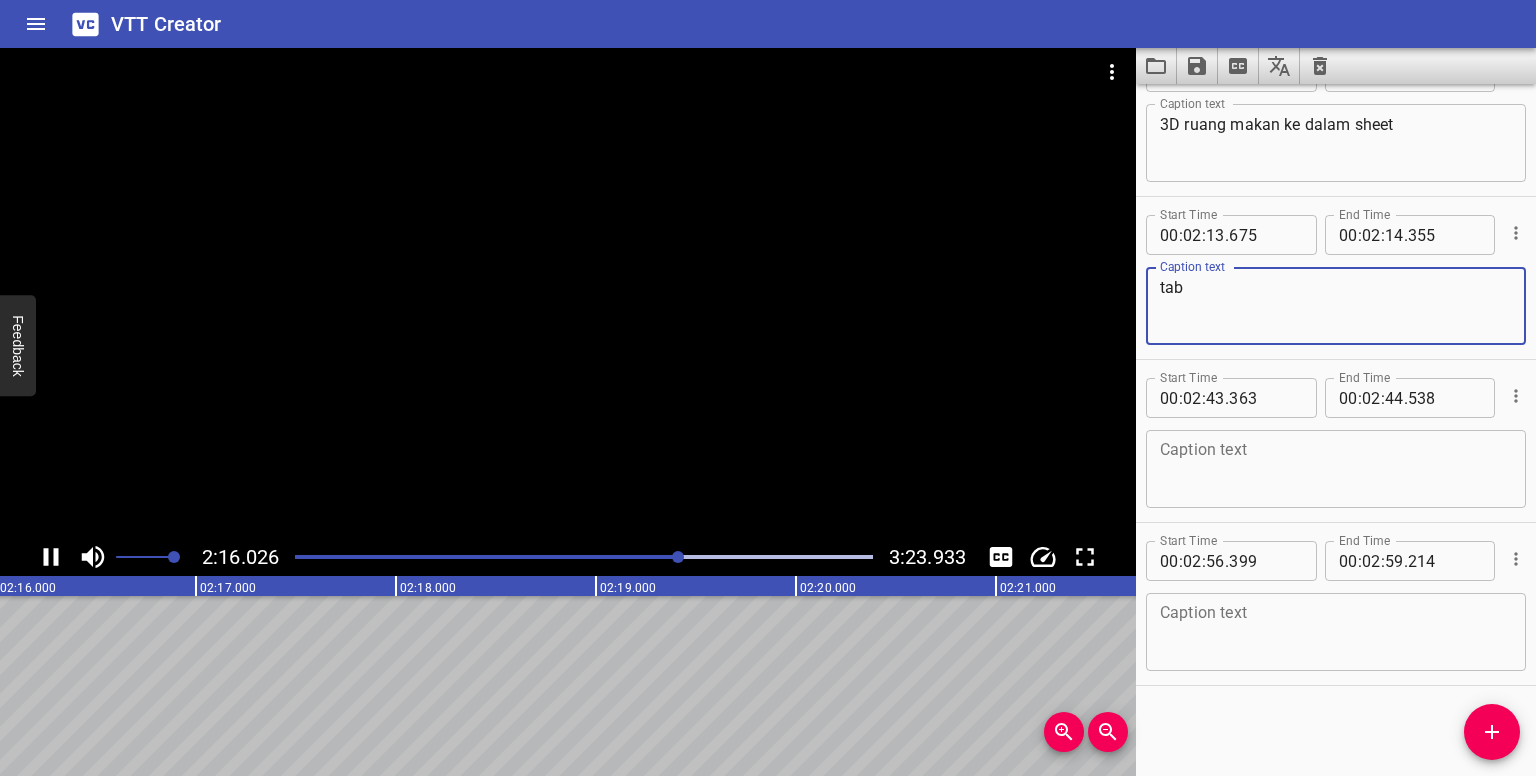 click on "tab" at bounding box center [1336, 306] 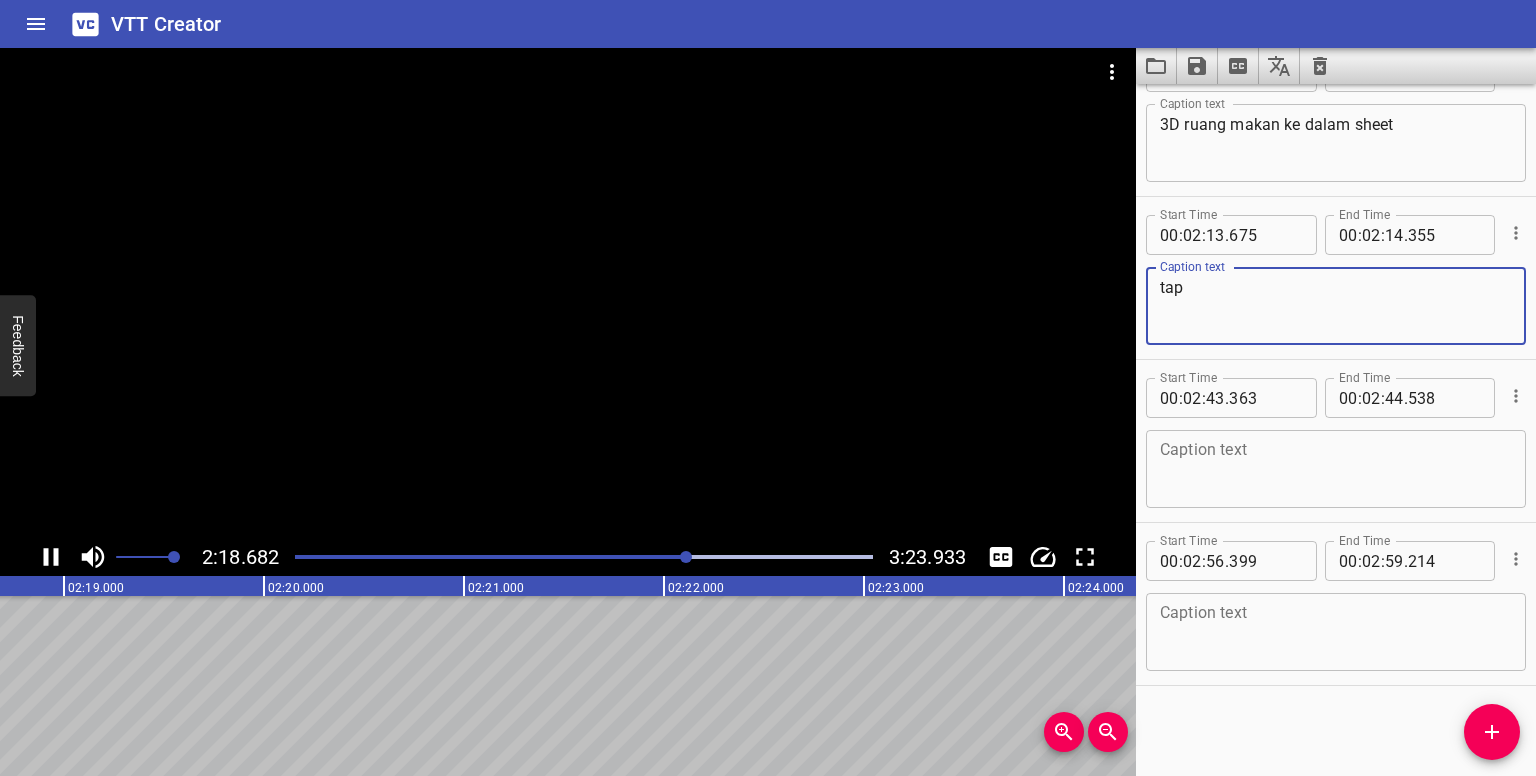 type on "tap" 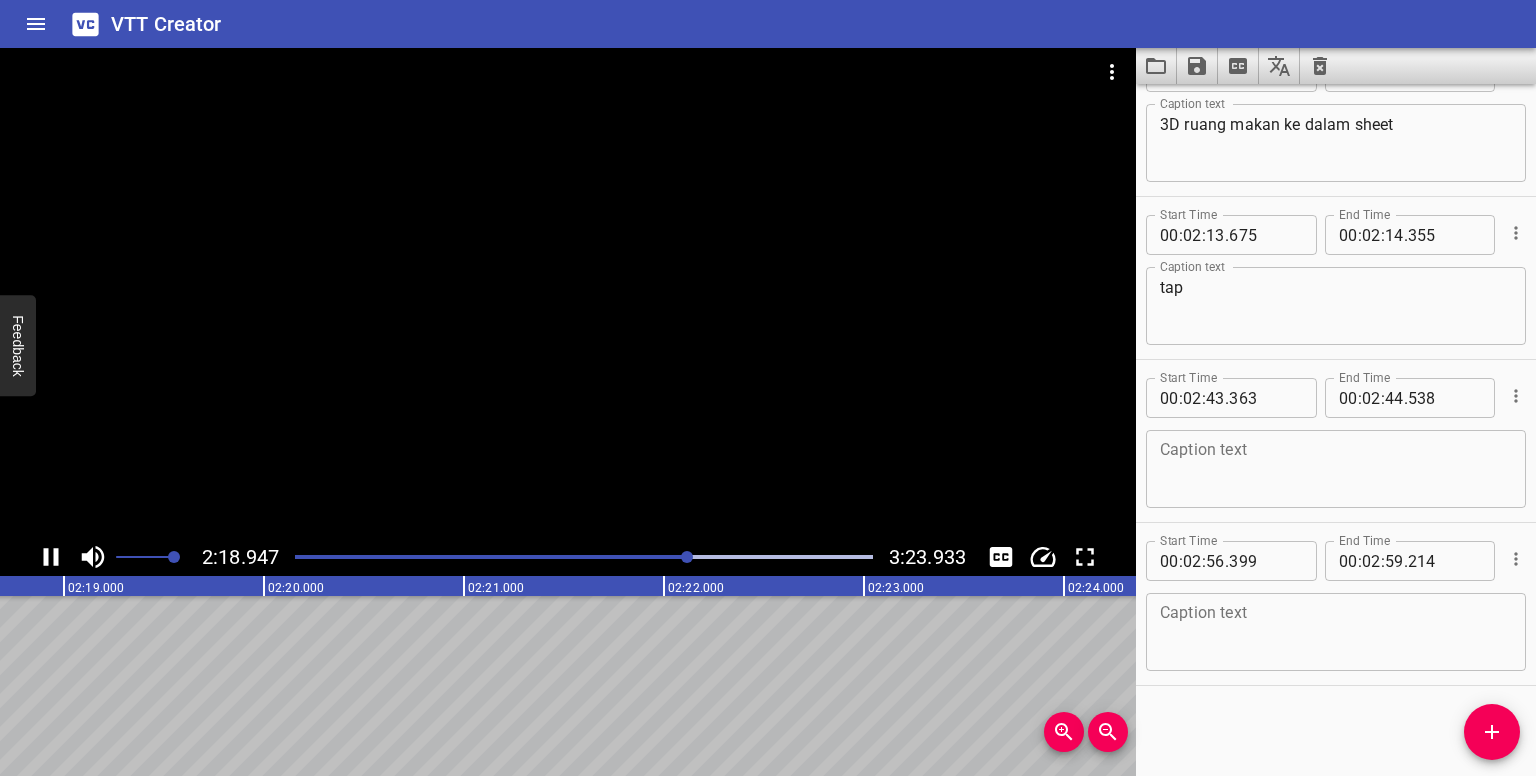 click at bounding box center [584, 557] 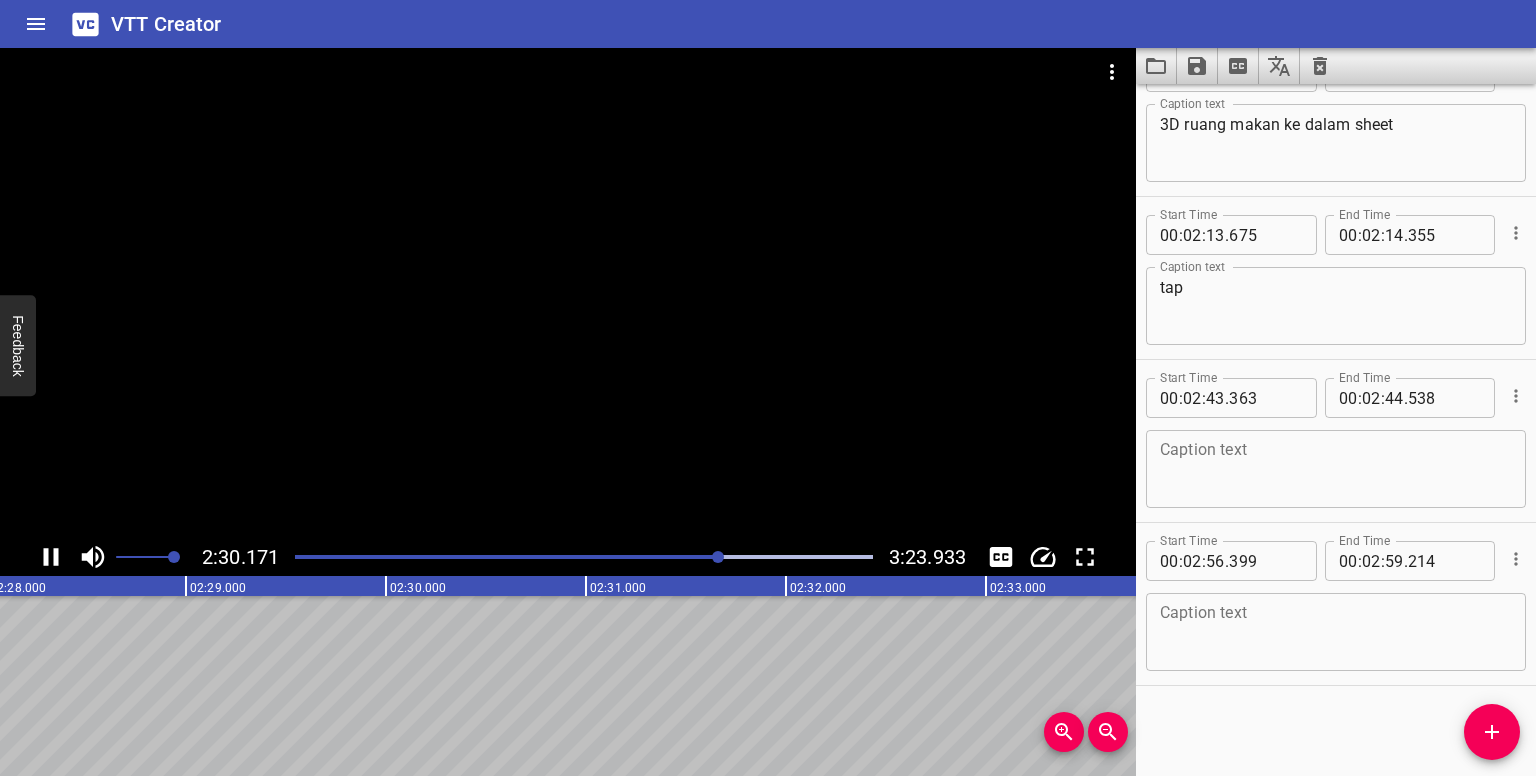 click on "sekarang kita akan tukarkan nama 3D view 1 kepada 3D ruang makan kita juga boleh tukar mode paparan kepada consistent color ataupun realistic tetapi saya akan biarkannya sebagai hidden line kecilkan paparan jika perlu sekarang kita sediakan sheet baru klik kanan pada sheet new sheet pilih sheet 2 klik ok kita akan namakan sheet ni sebagai 04 section ruang makan boleh letak 04 drag dan drop 3D ruang makan ke dalam sheet tap" at bounding box center [-5614, 686] 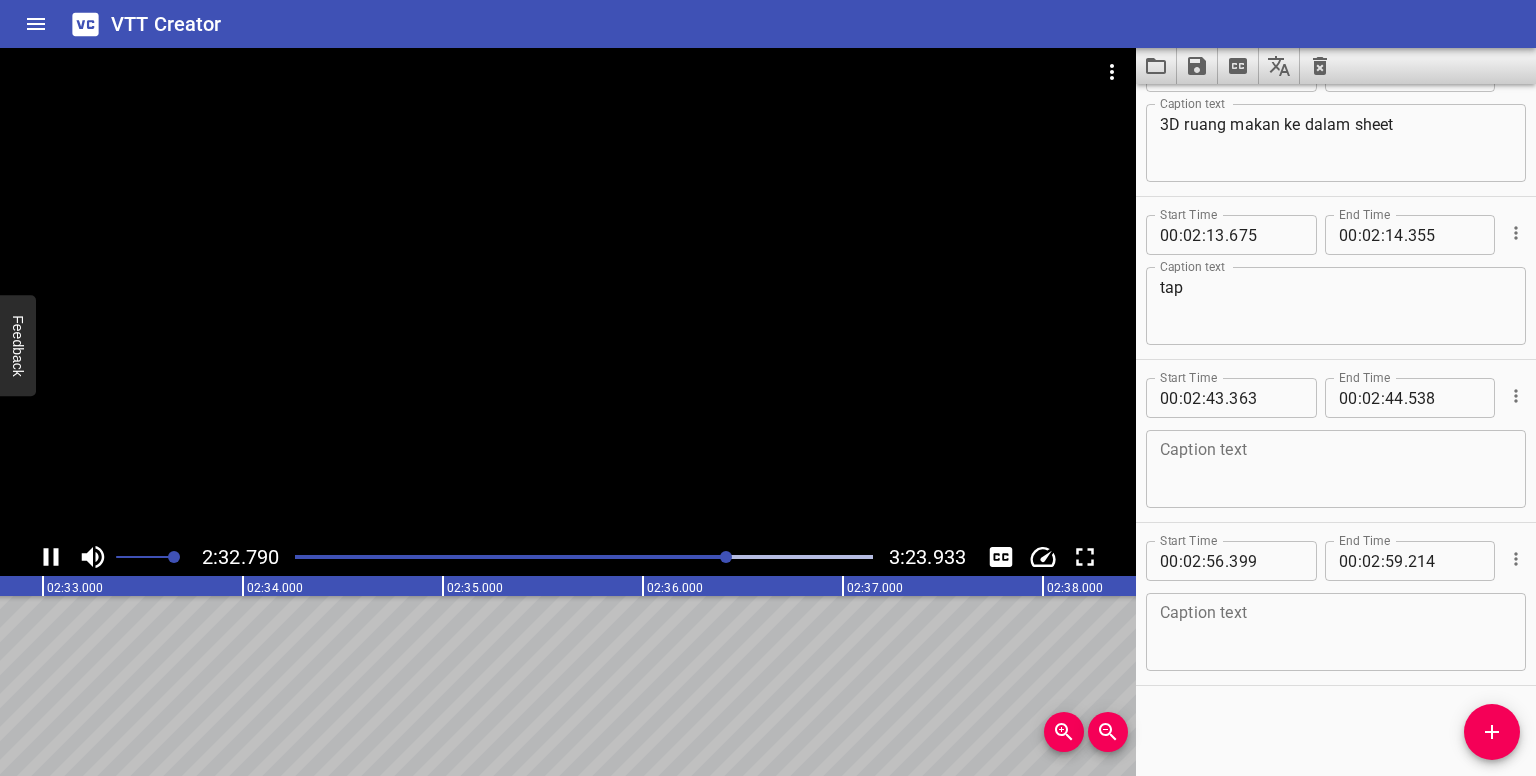 click on "sekarang kita akan tukarkan nama 3D view 1 kepada 3D ruang makan kita juga boleh tukar mode paparan kepada consistent color ataupun realistic tetapi saya akan biarkannya sebagai hidden line kecilkan paparan jika perlu sekarang kita sediakan sheet baru klik kanan pada sheet new sheet pilih sheet 2 klik ok kita akan namakan sheet ni sebagai 04 section ruang makan boleh letak 04 drag dan drop 3D ruang makan ke dalam sheet tap" at bounding box center (-6557, 686) 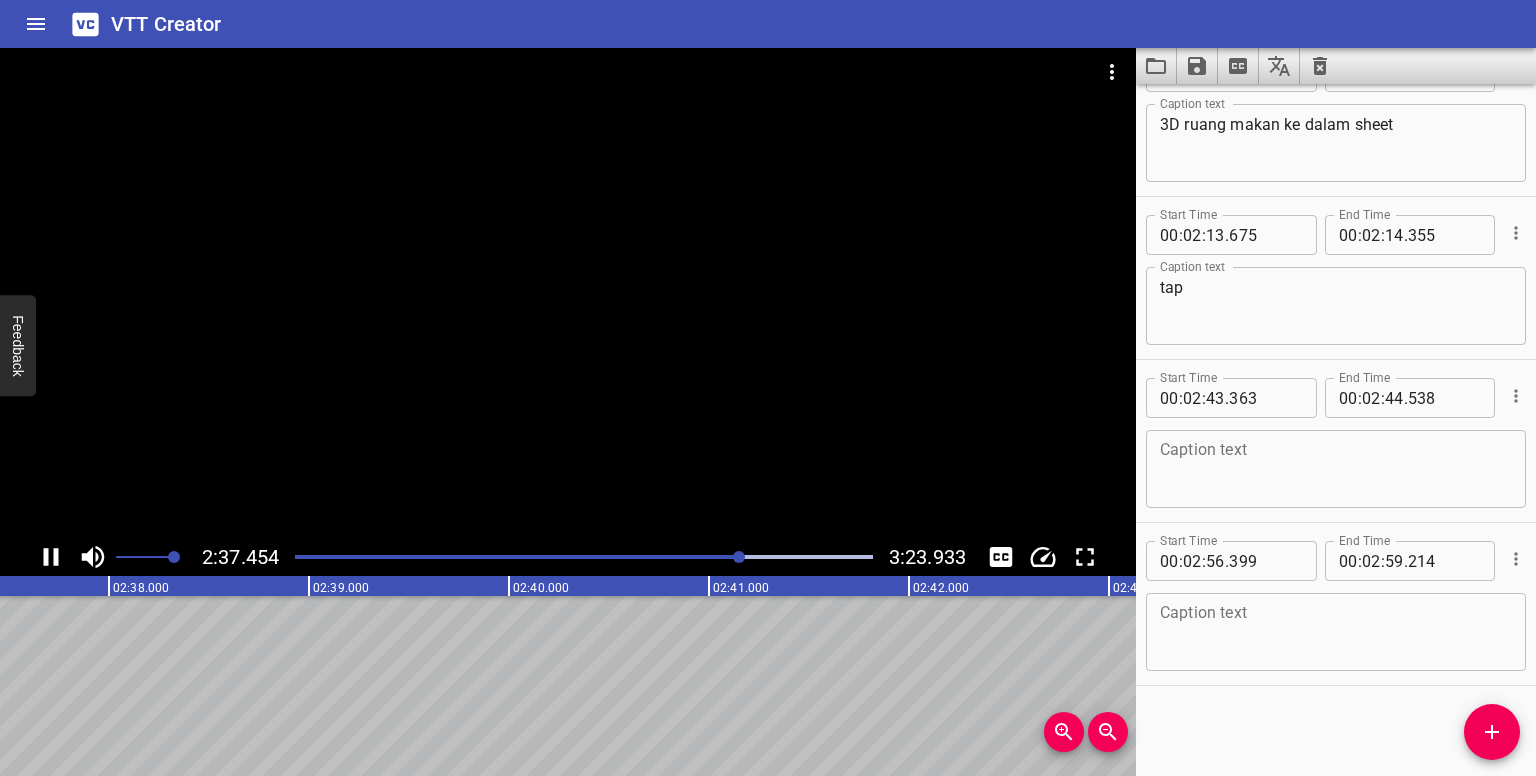 click on "sekarang kita akan tukarkan nama 3D view 1 kepada 3D ruang makan kita juga boleh tukar mode paparan kepada consistent color ataupun realistic tetapi saya akan biarkannya sebagai hidden line kecilkan paparan jika perlu sekarang kita sediakan sheet baru klik kanan pada sheet new sheet pilih sheet 2 klik ok kita akan namakan sheet ni sebagai 04 section ruang makan boleh letak 04 drag dan drop 3D ruang makan ke dalam sheet tap" at bounding box center [-7491, 686] 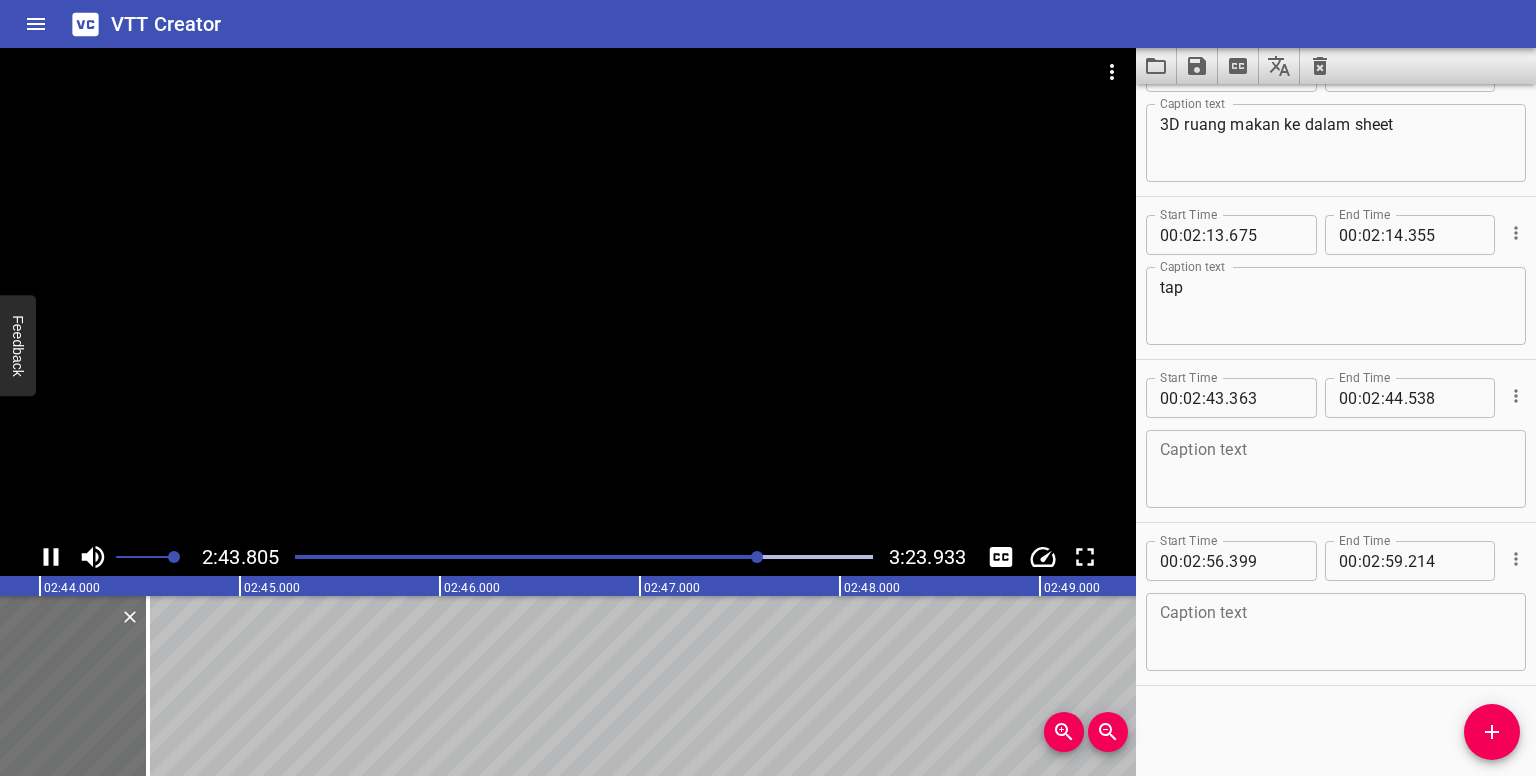 click 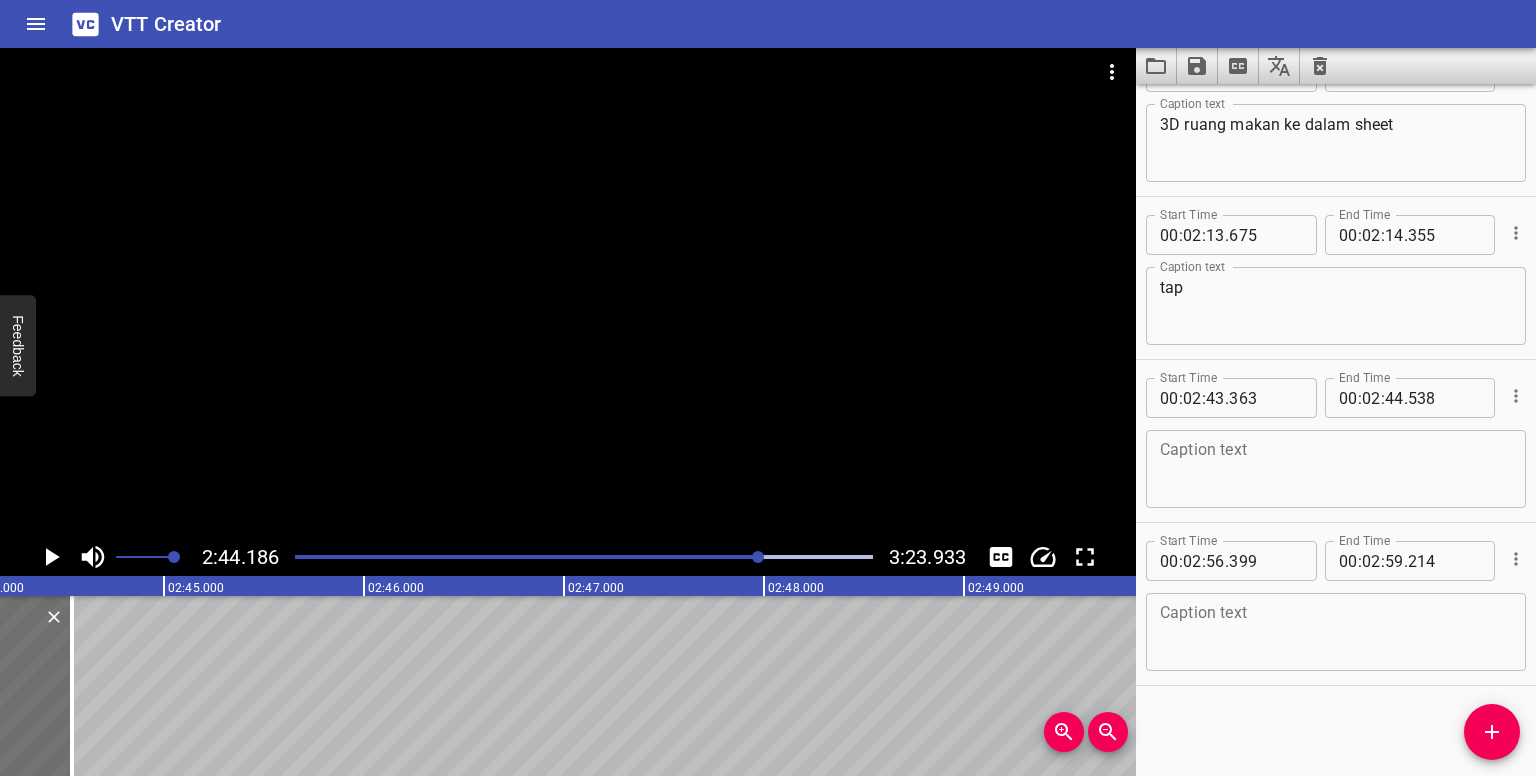 scroll, scrollTop: 0, scrollLeft: 32837, axis: horizontal 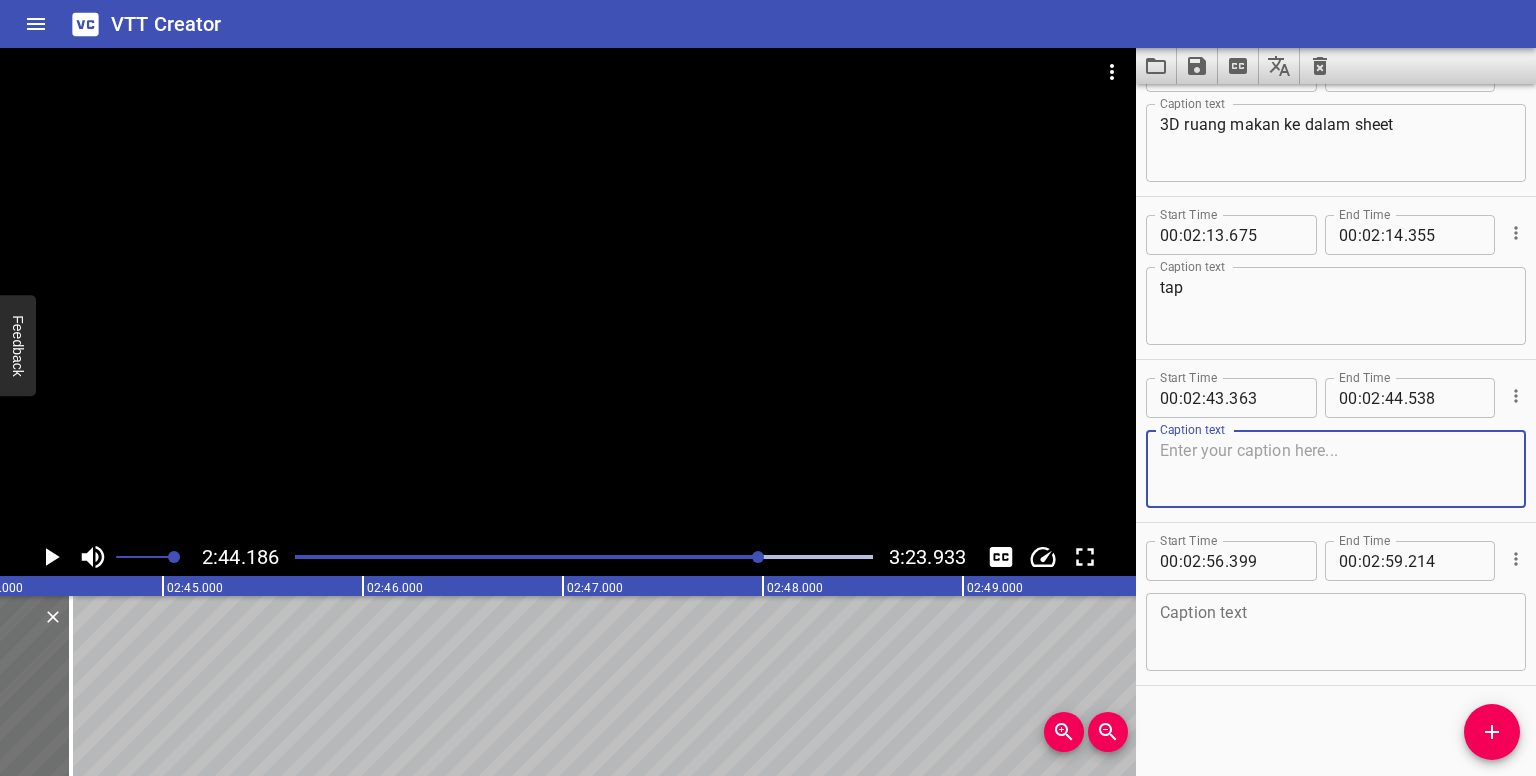 click at bounding box center [1336, 469] 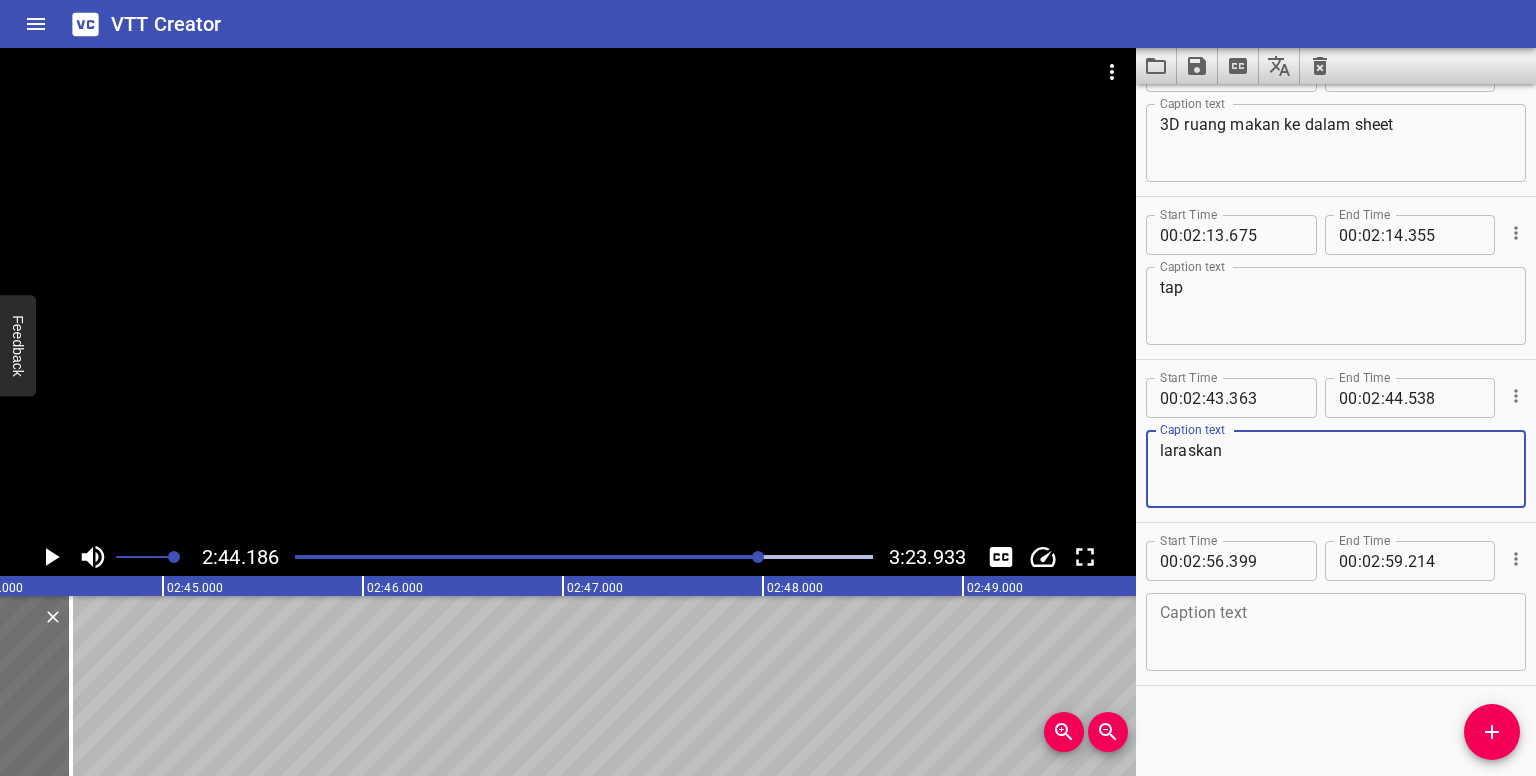type on "laraskan" 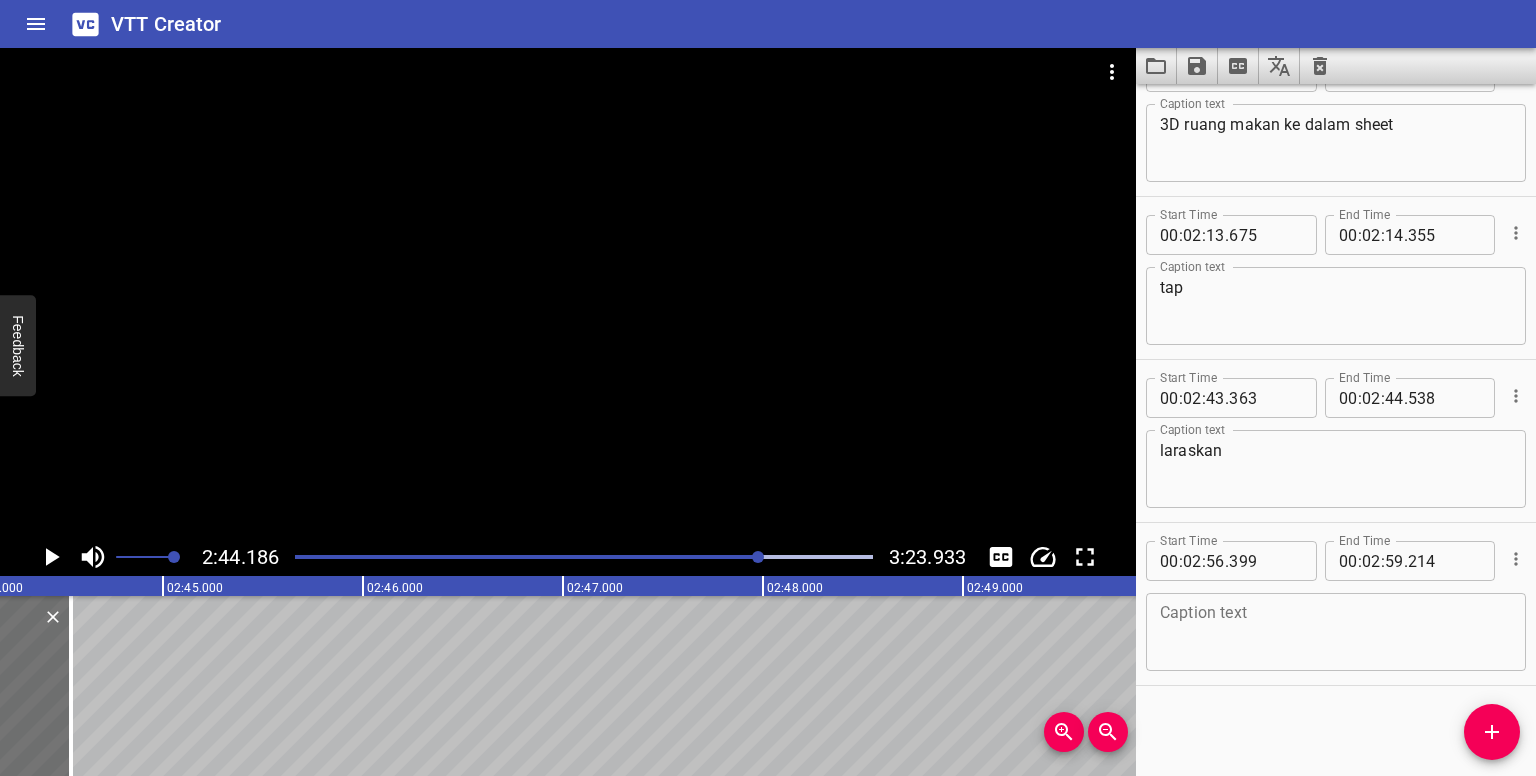 click on "sekarang kita akan tukarkan nama 3D view 1 kepada 3D ruang makan kita juga boleh tukar mode paparan kepada consistent color ataupun realistic tetapi saya akan biarkannya sebagai hidden line kecilkan paparan jika perlu sekarang kita sediakan sheet baru klik kanan pada sheet new sheet pilih sheet 2 klik ok kita akan namakan sheet ni sebagai 04 section ruang makan boleh letak 04 drag dan drop 3D ruang makan ke dalam sheet tap laraskan" at bounding box center [-8837, 686] 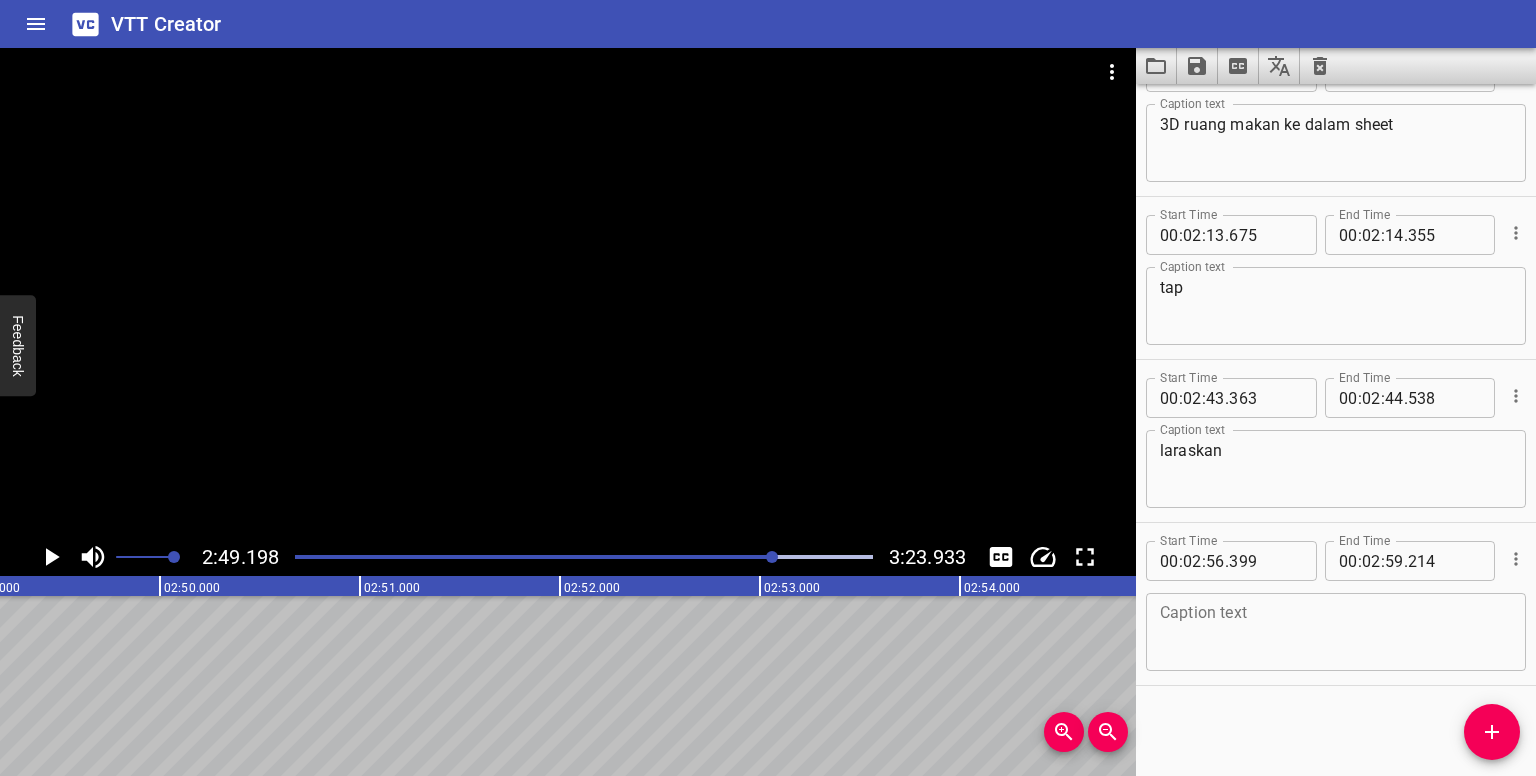click on "sekarang kita akan tukarkan nama 3D view 1 kepada 3D ruang makan kita juga boleh tukar mode paparan kepada consistent color ataupun realistic tetapi saya akan biarkannya sebagai hidden line kecilkan paparan jika perlu sekarang kita sediakan sheet baru klik kanan pada sheet new sheet pilih sheet 2 klik ok kita akan namakan sheet ni sebagai 04 section ruang makan boleh letak 04 drag dan drop 3D ruang makan ke dalam sheet tap laraskan" at bounding box center [-9840, 686] 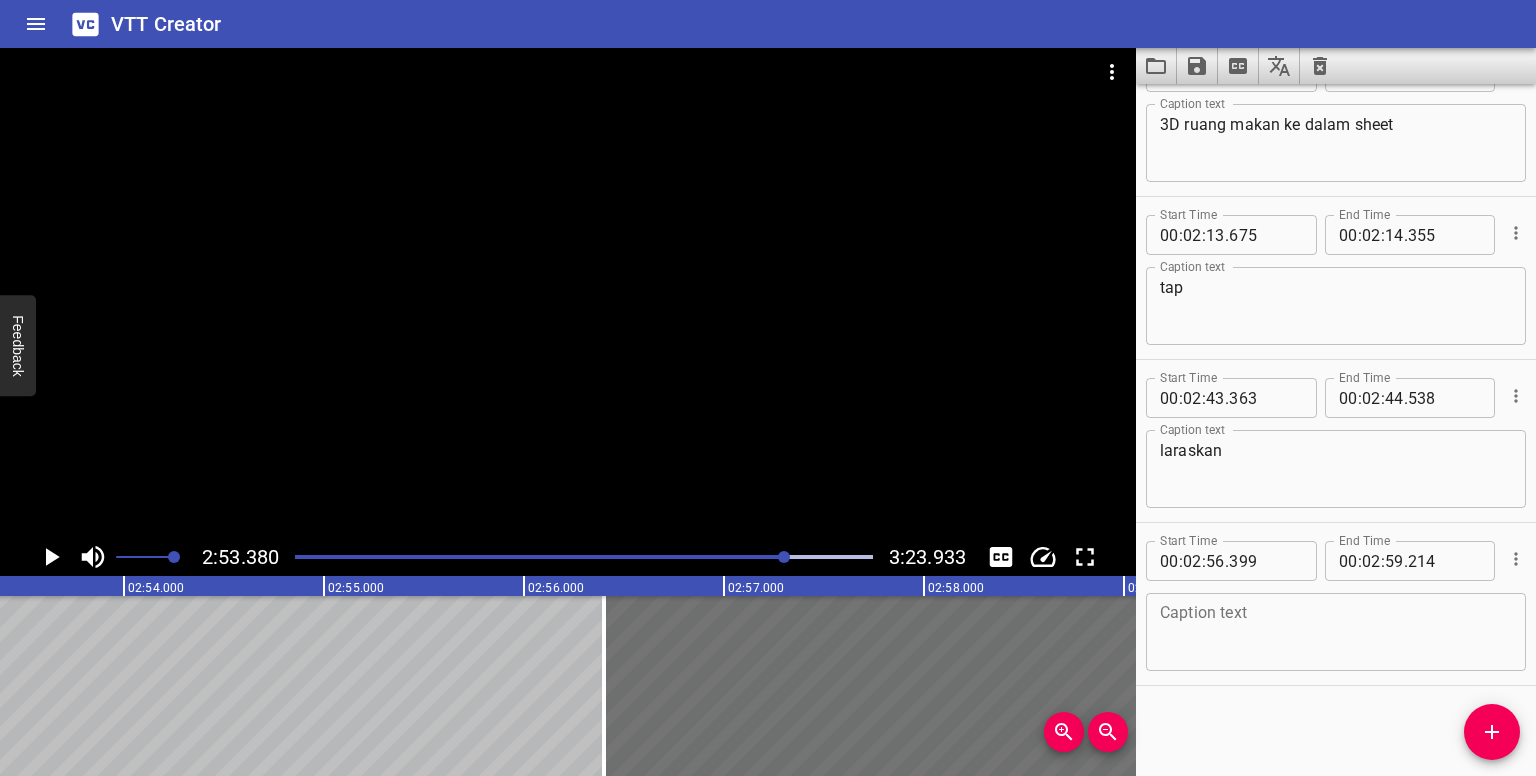 click on "sekarang kita akan tukarkan nama 3D view 1 kepada 3D ruang makan kita juga boleh tukar mode paparan kepada consistent color ataupun realistic tetapi saya akan biarkannya sebagai hidden line kecilkan paparan jika perlu sekarang kita sediakan sheet baru klik kanan pada sheet new sheet pilih sheet 2 klik ok kita akan namakan sheet ni sebagai 04 section ruang makan boleh letak 04 drag dan drop 3D ruang makan ke dalam sheet tap laraskan" at bounding box center [-10676, 686] 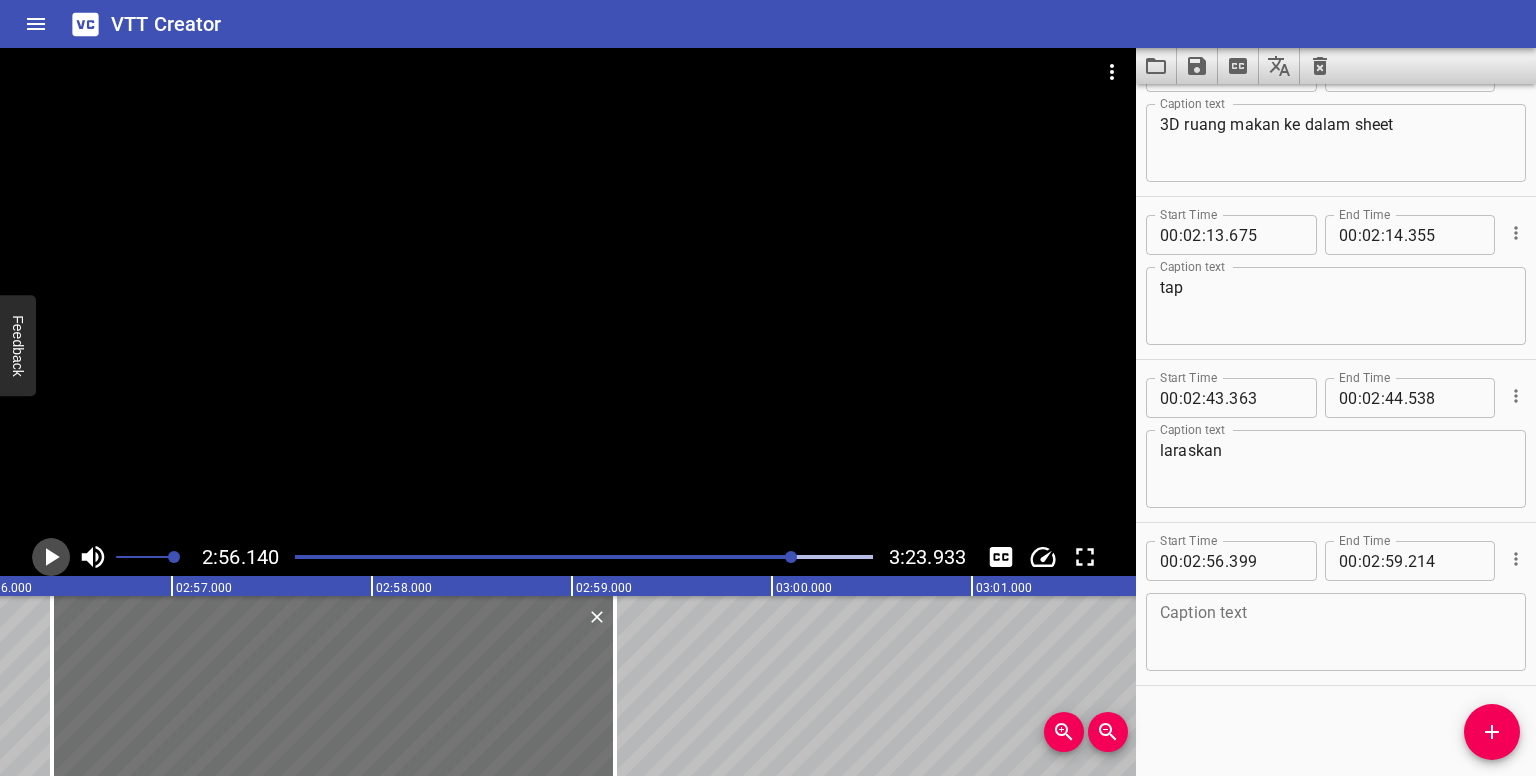 click 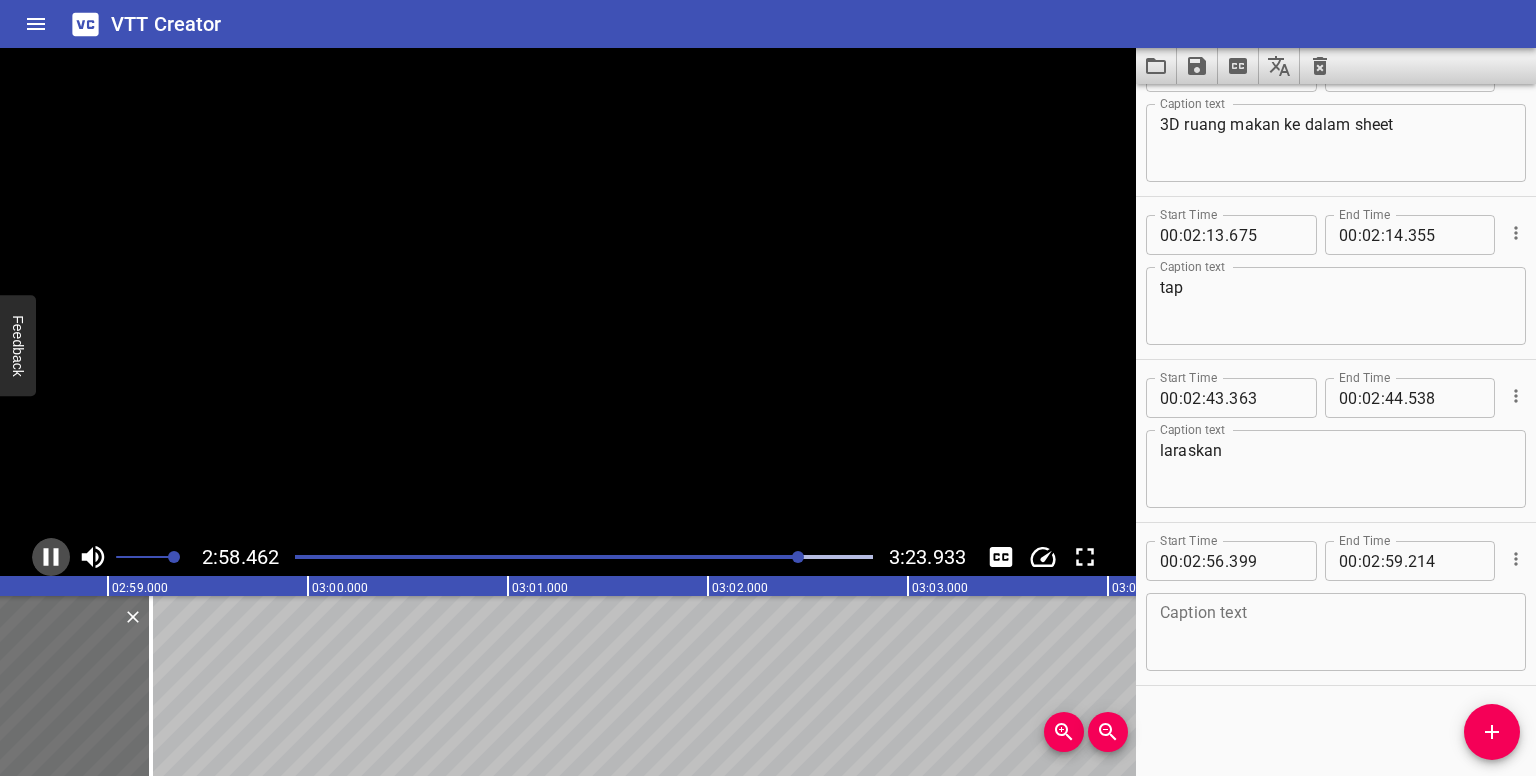 click 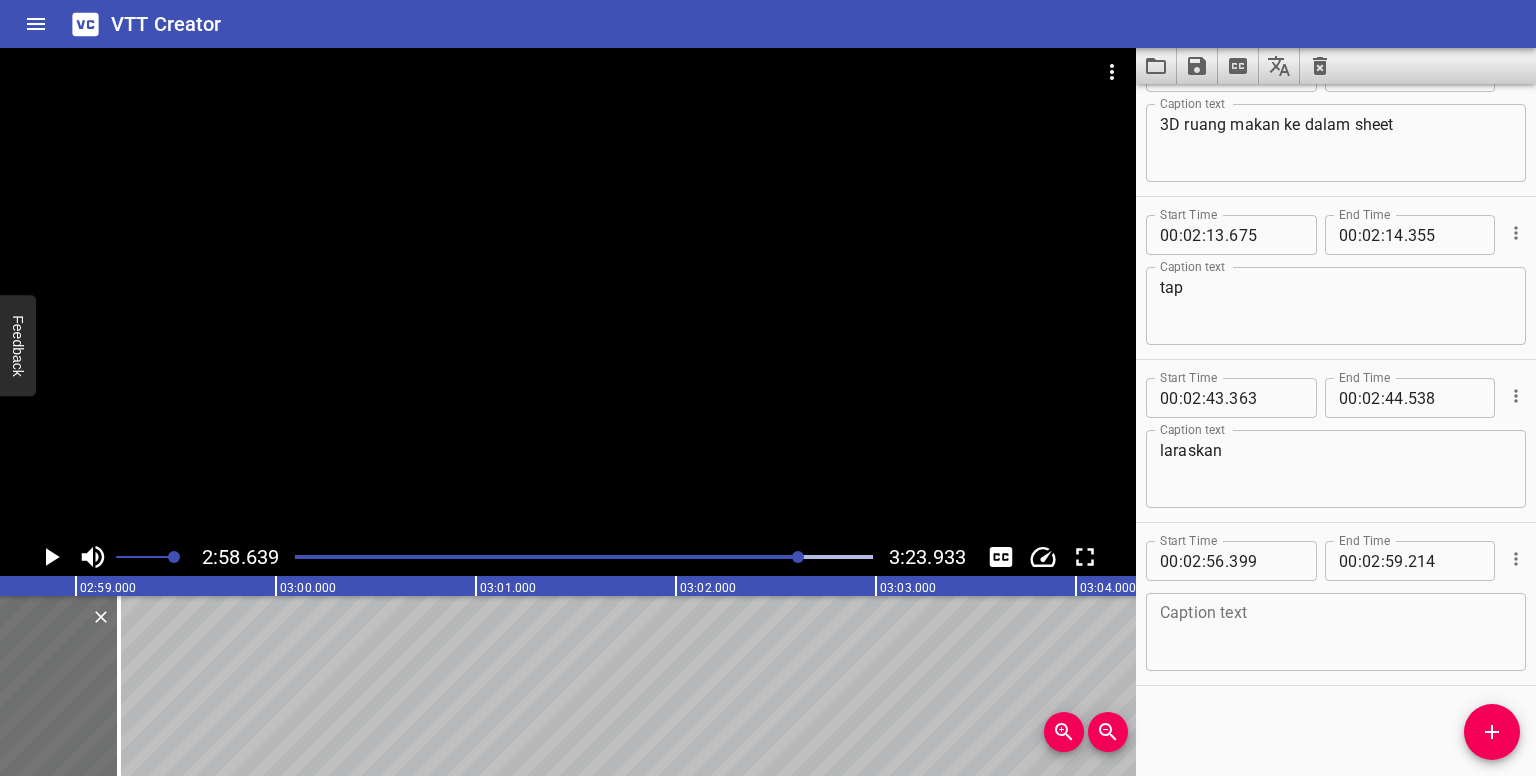 scroll, scrollTop: 0, scrollLeft: 35728, axis: horizontal 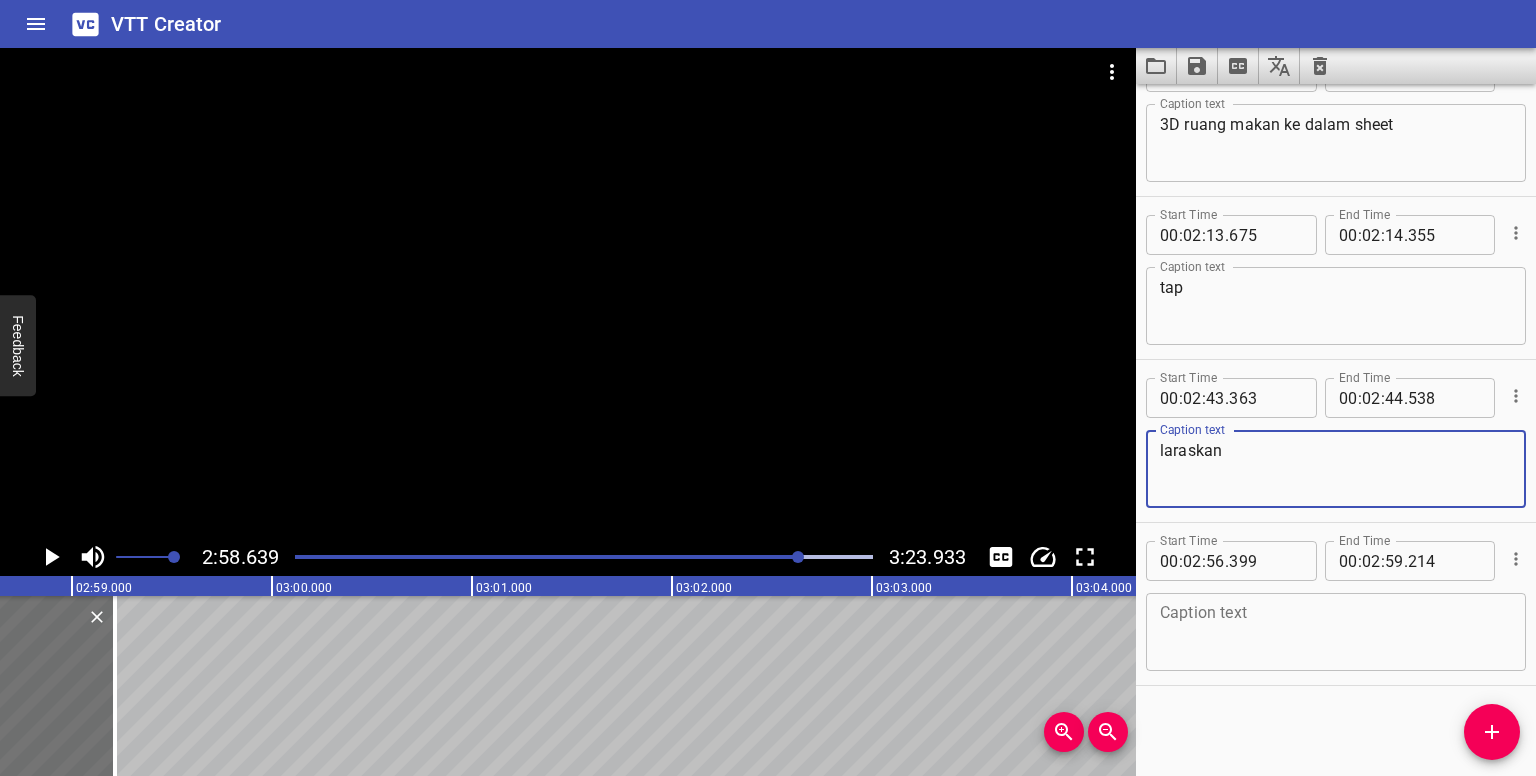 click on "laraskan" at bounding box center (1336, 469) 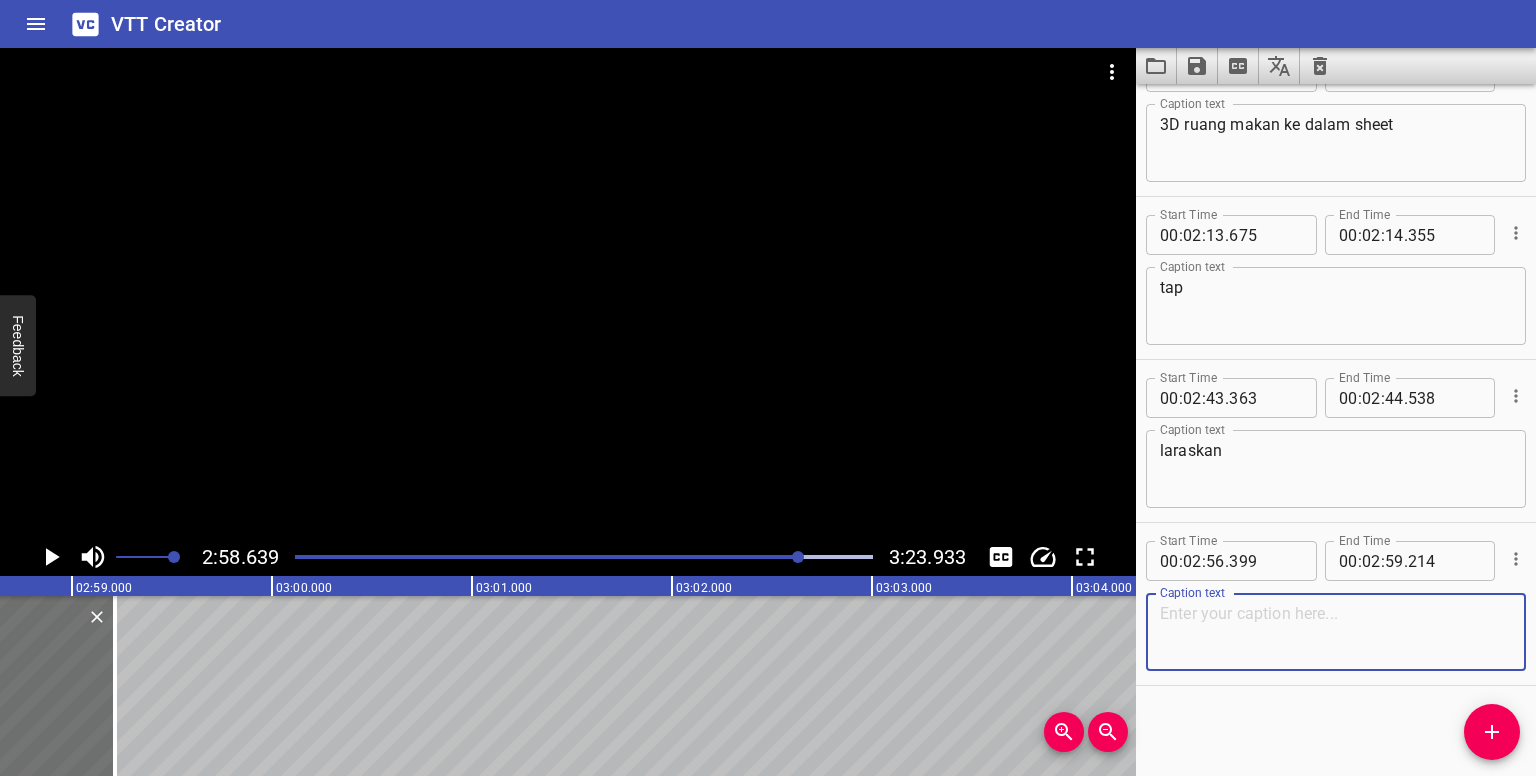 click at bounding box center (1336, 632) 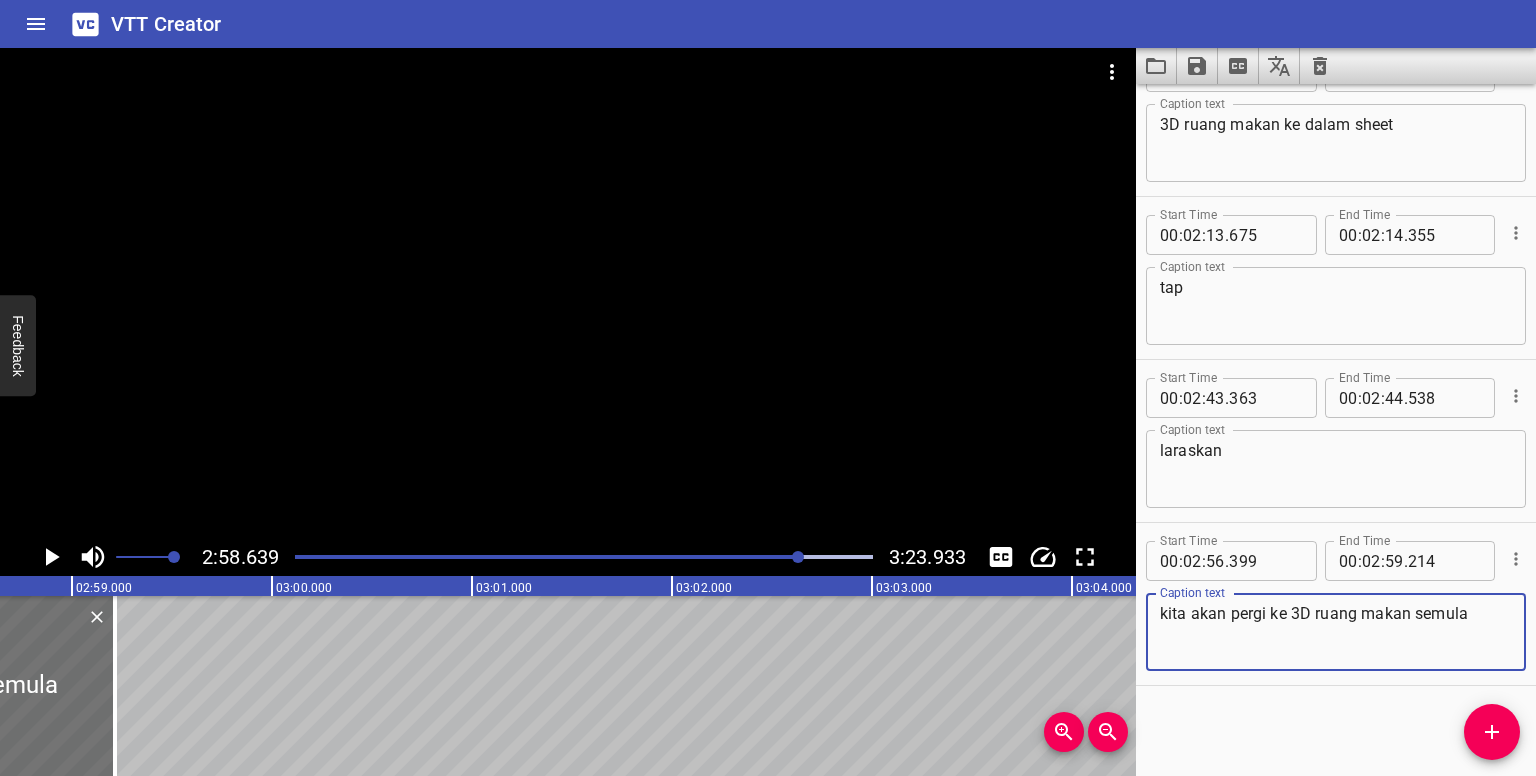 type on "kita akan pergi ke 3D ruang makan semula" 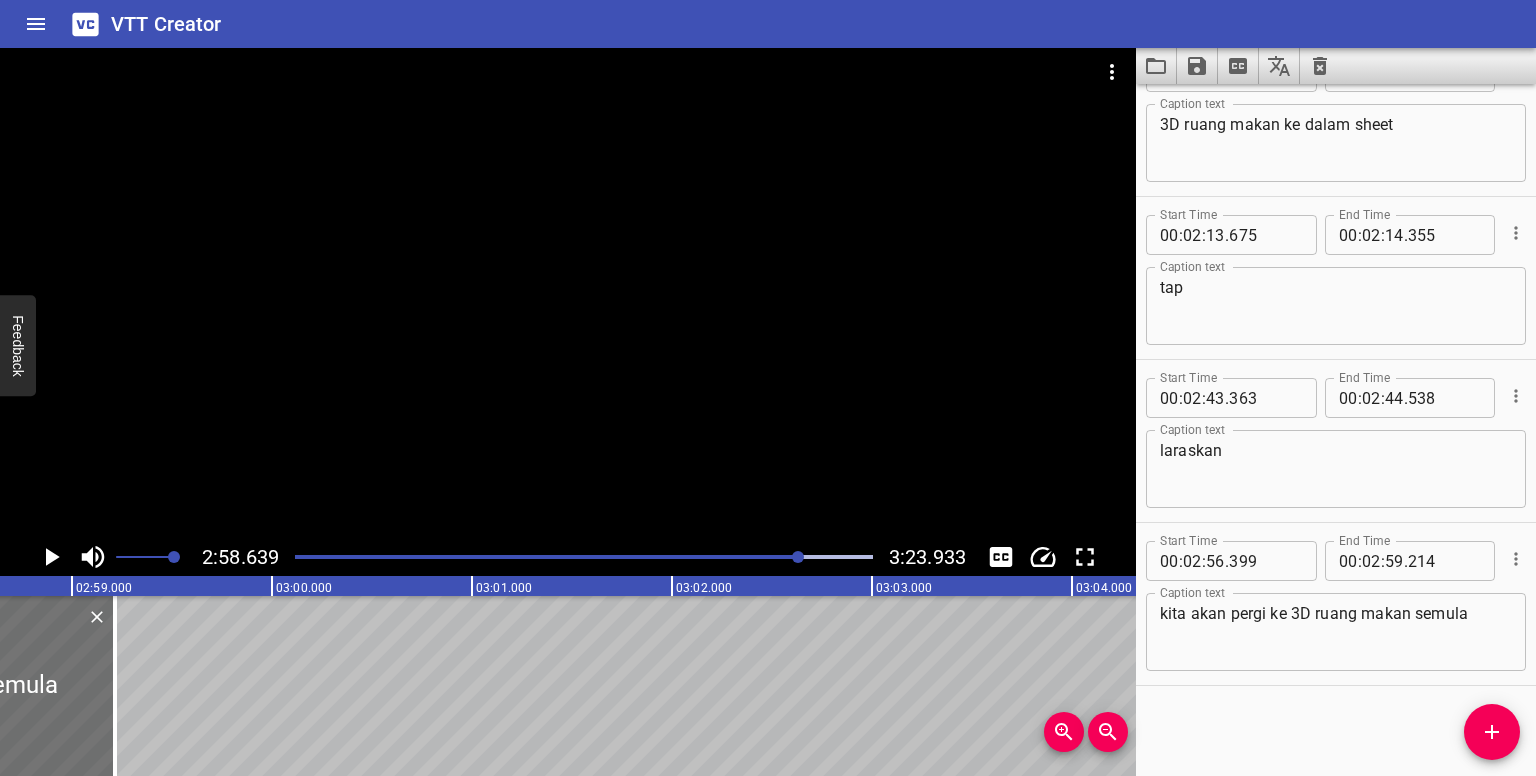 drag, startPoint x: 785, startPoint y: 669, endPoint x: 956, endPoint y: 657, distance: 171.42053 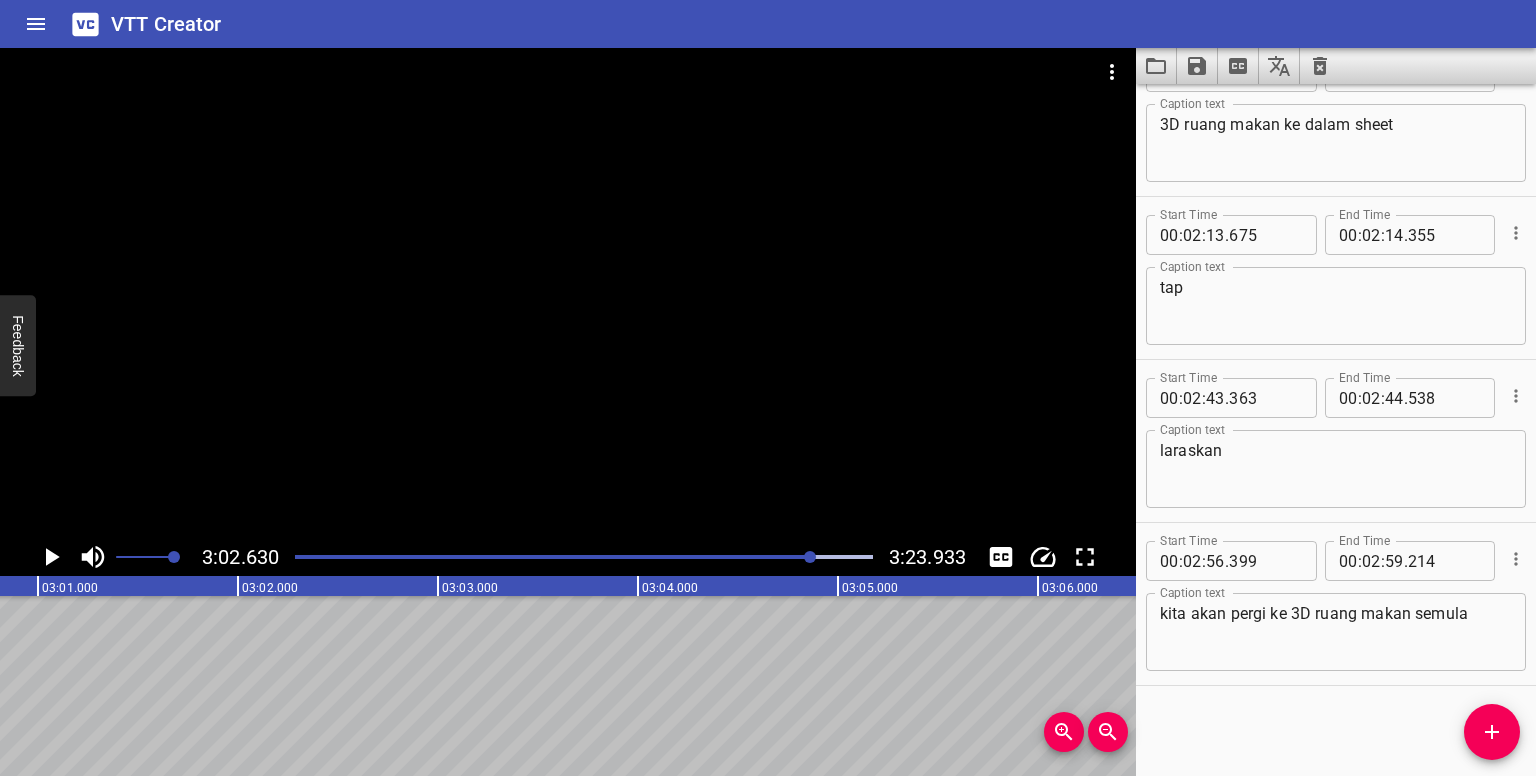 click on "sekarang kita akan tukarkan nama 3D view 1 kepada 3D ruang makan kita juga boleh tukar mode paparan kepada consistent color ataupun realistic tetapi saya akan biarkannya sebagai hidden line kecilkan paparan jika perlu sekarang kita sediakan sheet baru klik kanan pada sheet new sheet pilih sheet 2 klik ok kita akan namakan sheet ni sebagai 04 section ruang makan boleh letak 04 drag dan drop 3D ruang makan ke dalam sheet tap laraskan kita akan pergi ke 3D ruang makan semula" at bounding box center [-12162, 686] 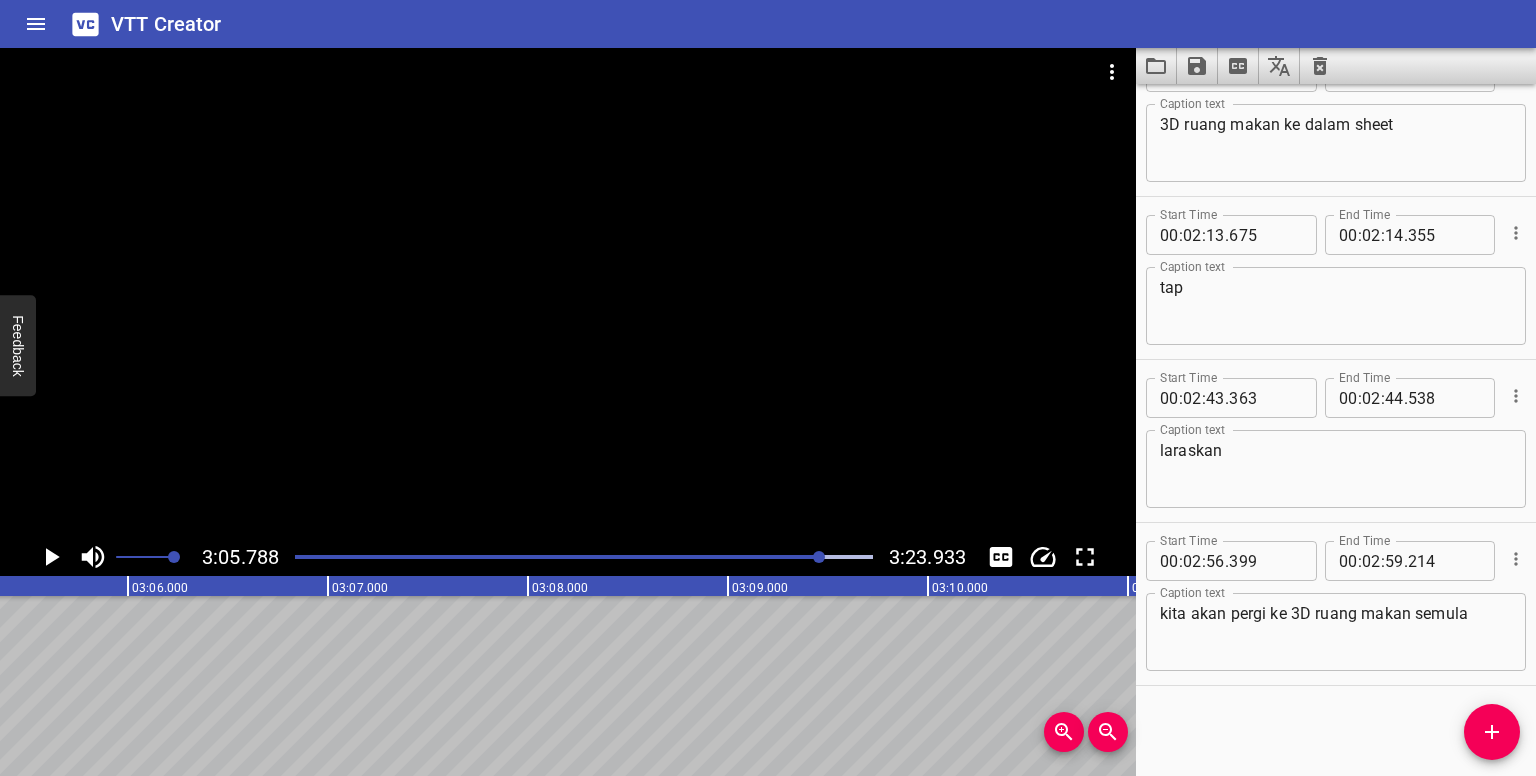 scroll, scrollTop: 0, scrollLeft: 37157, axis: horizontal 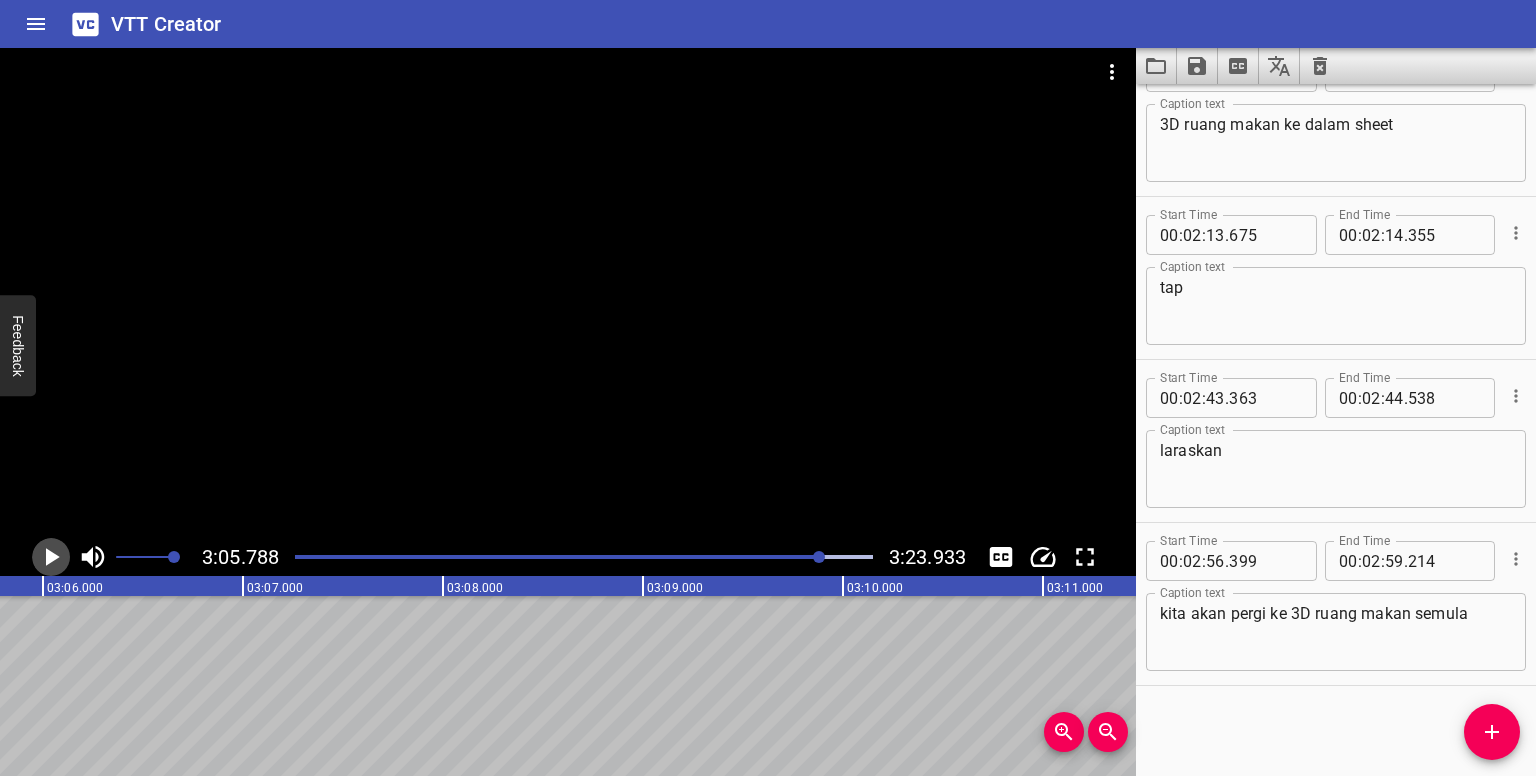 click 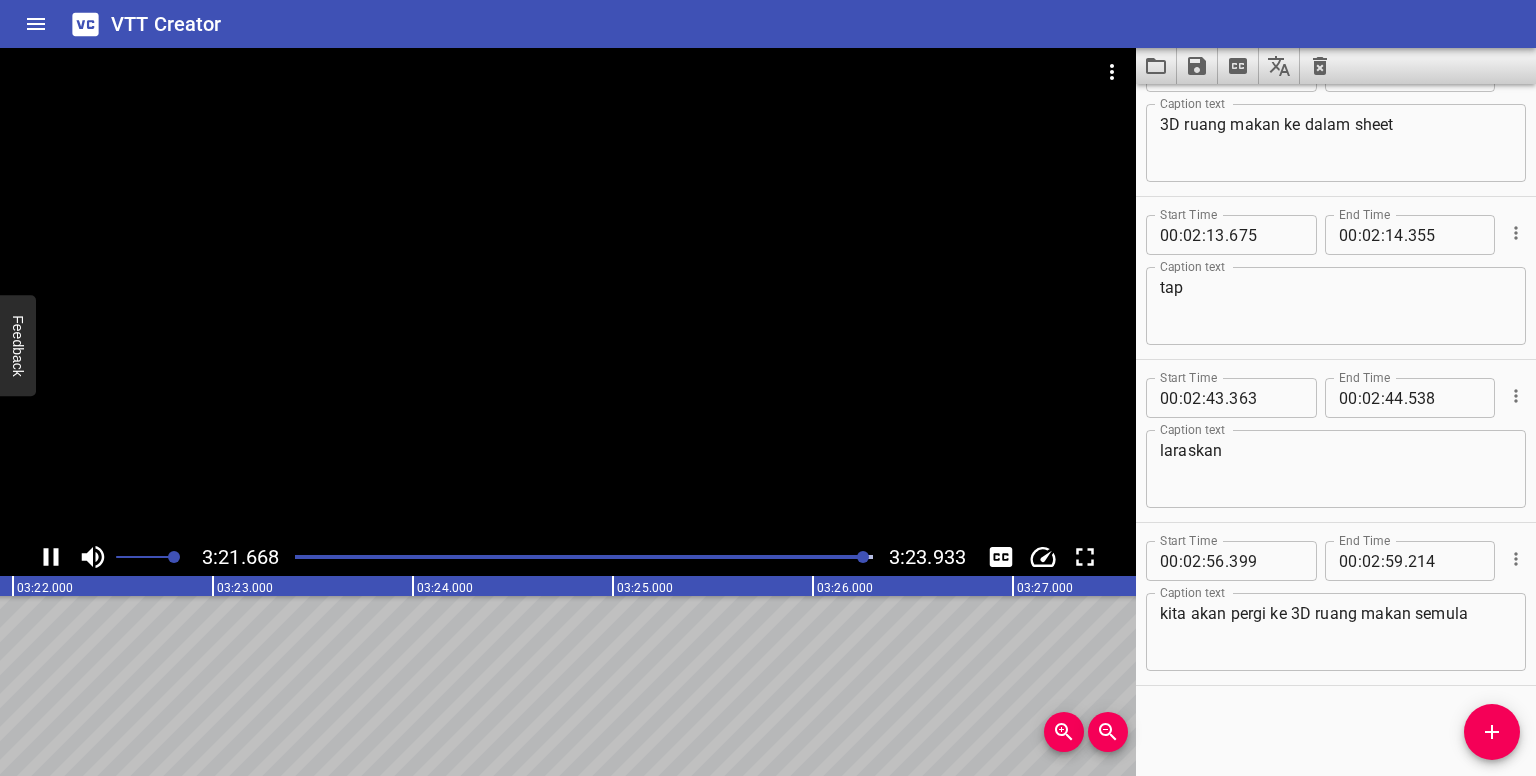 click 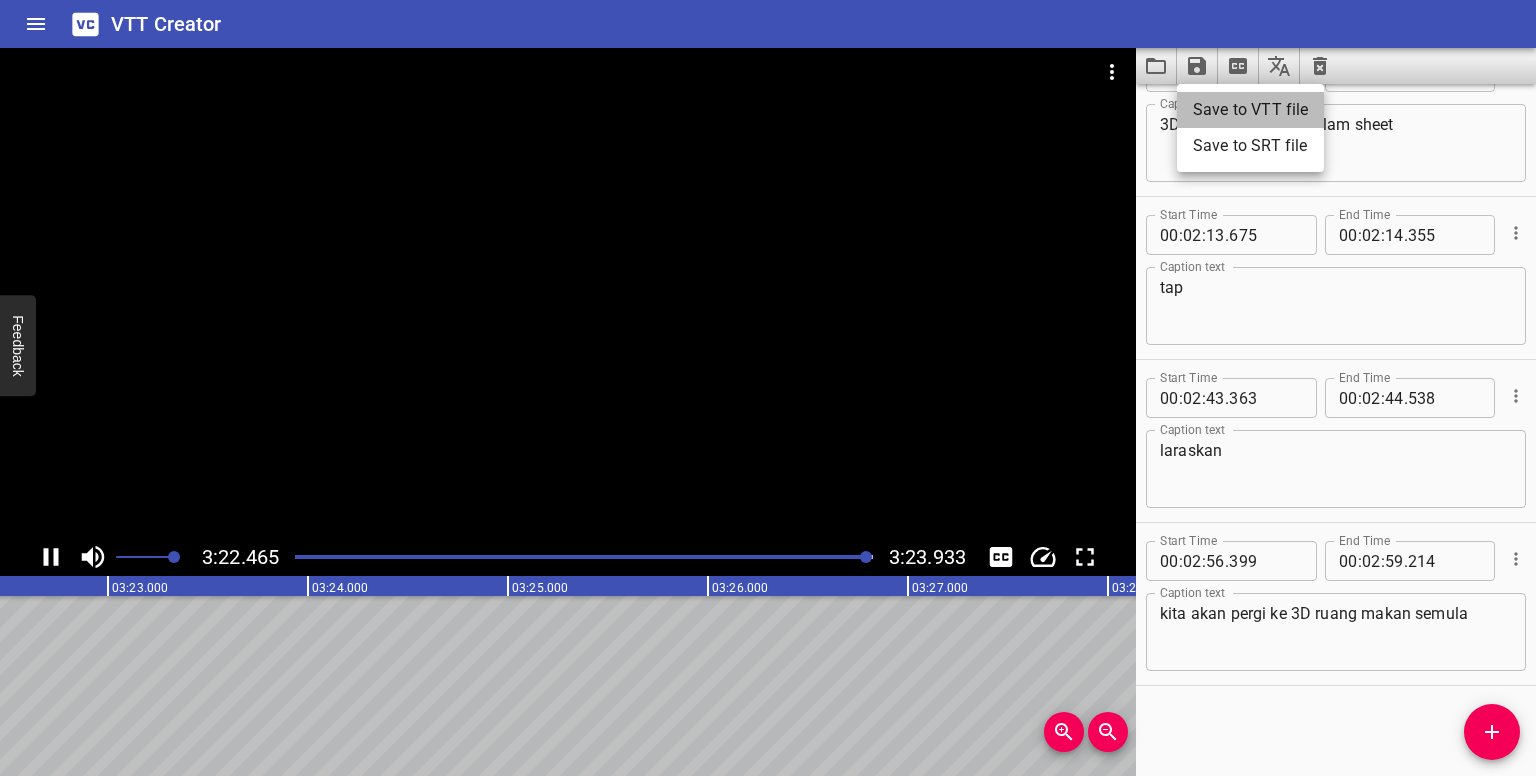 click on "Save to VTT file" at bounding box center (1250, 110) 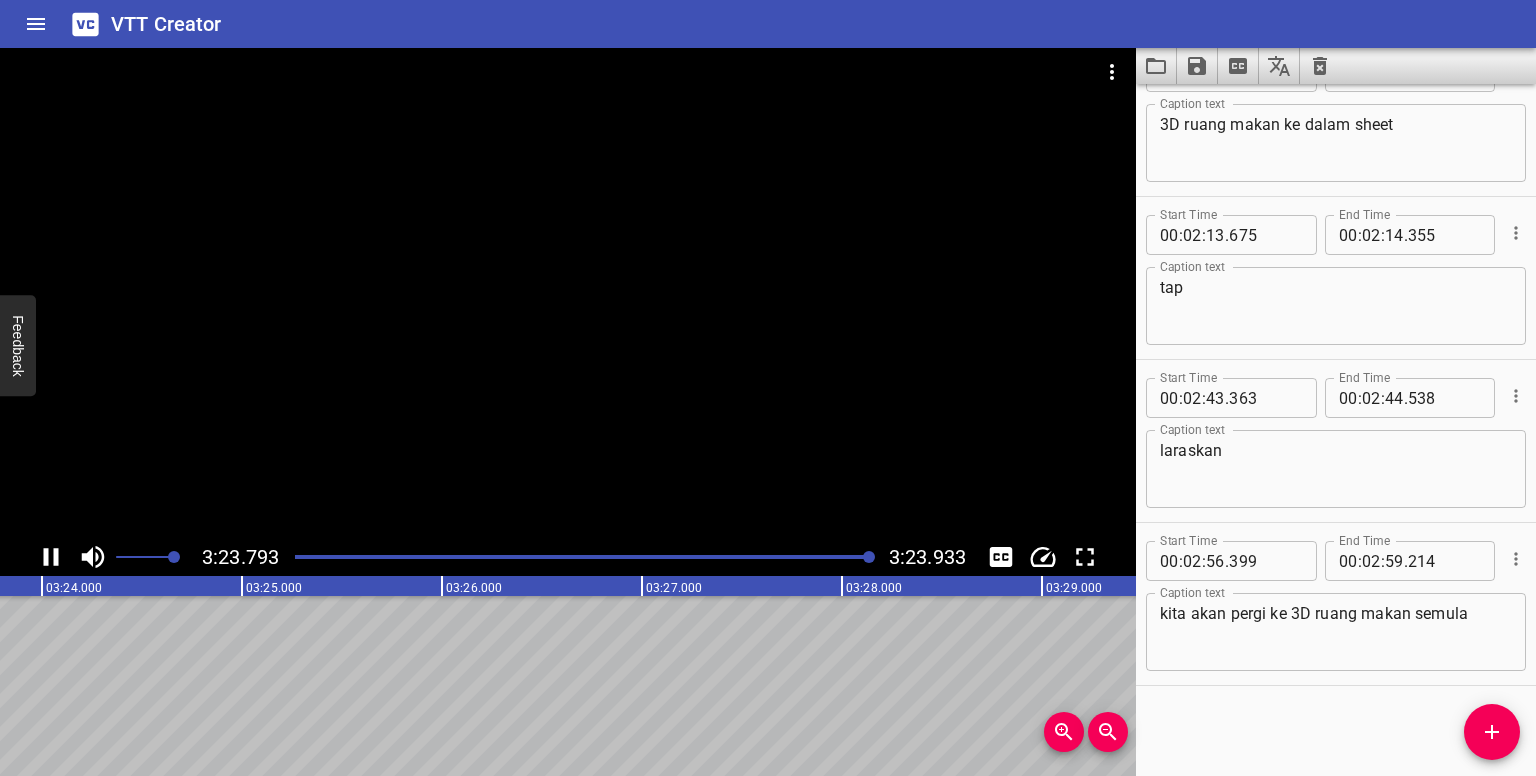 scroll, scrollTop: 0, scrollLeft: 40786, axis: horizontal 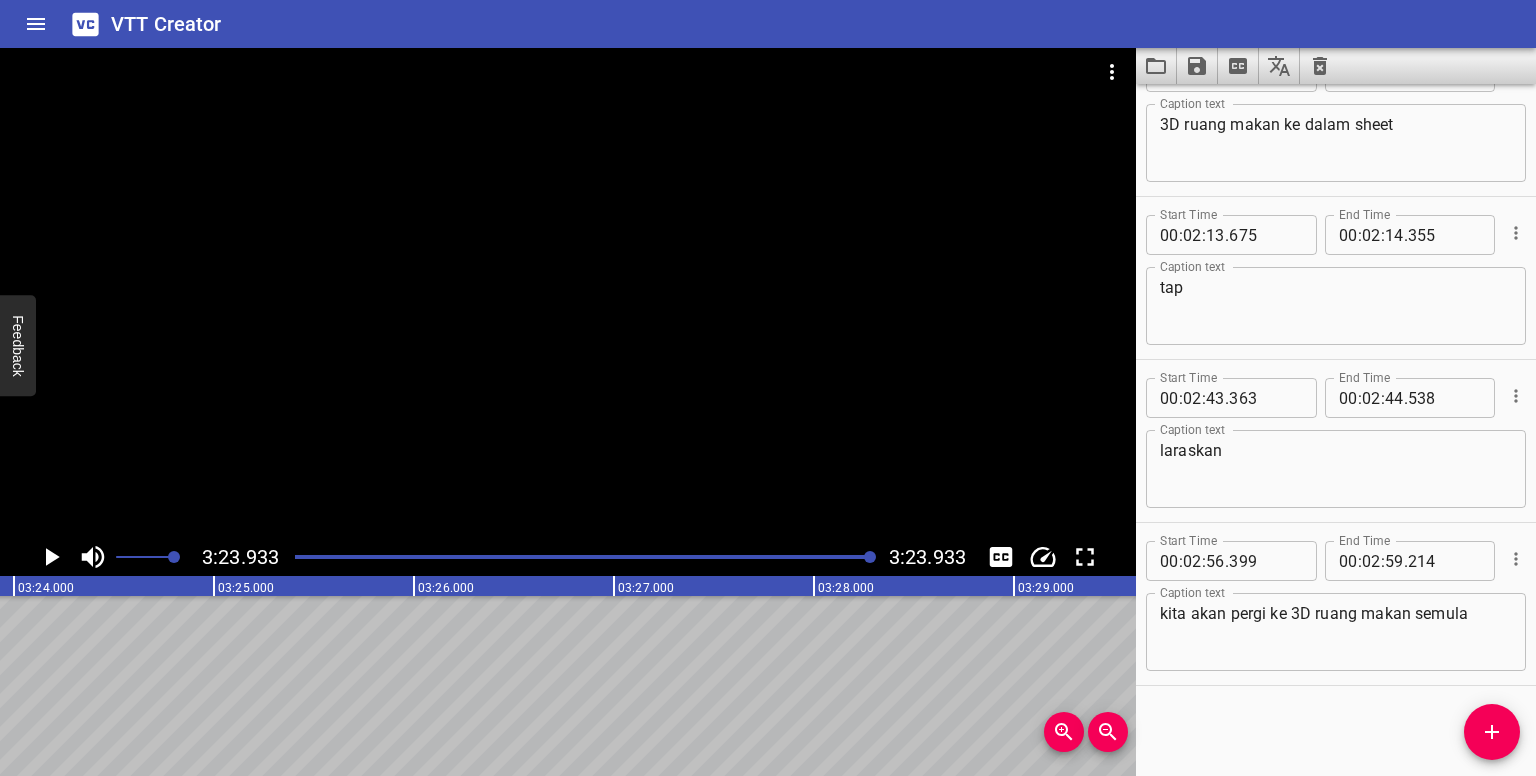click 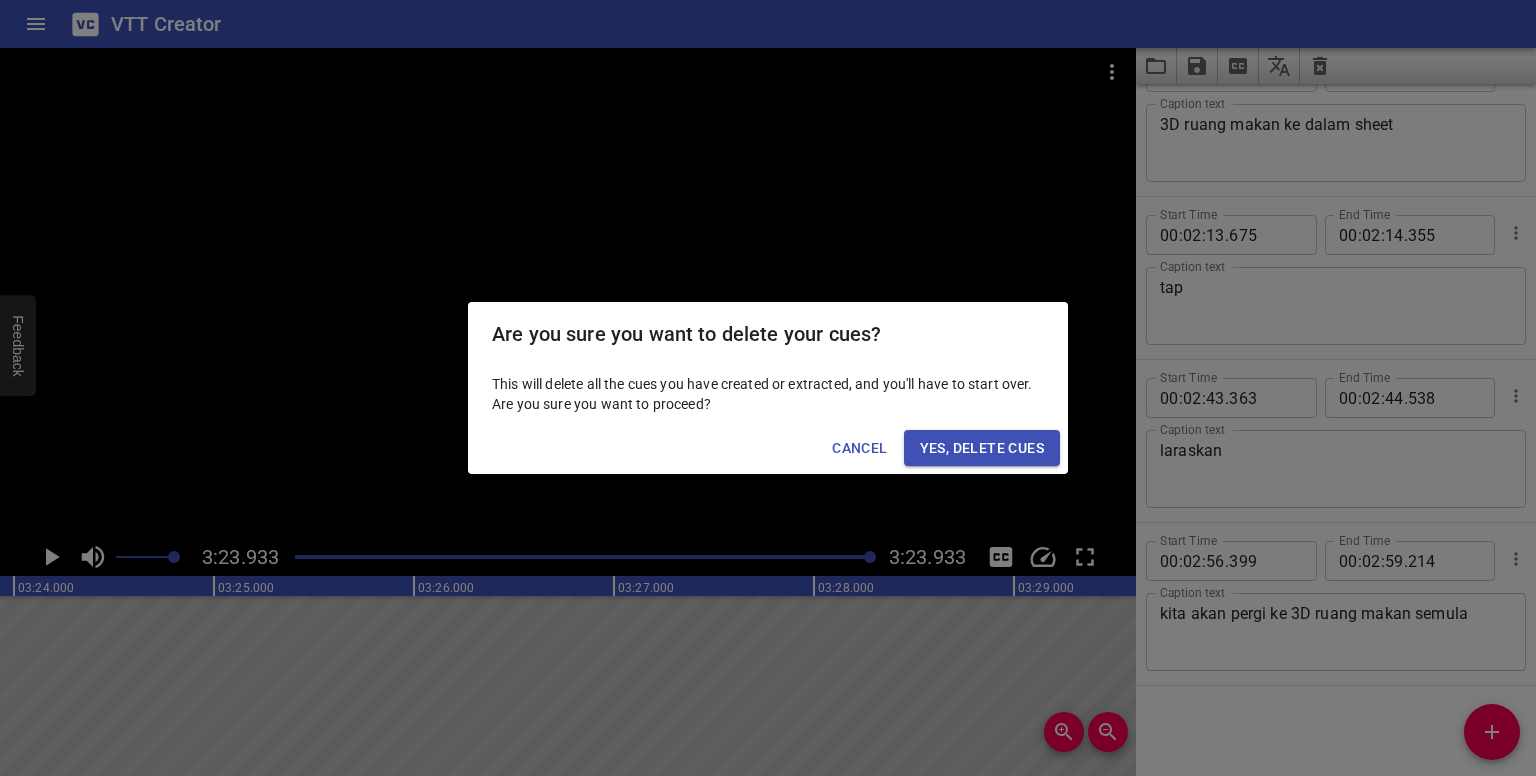 click on "Yes, Delete Cues" at bounding box center [982, 448] 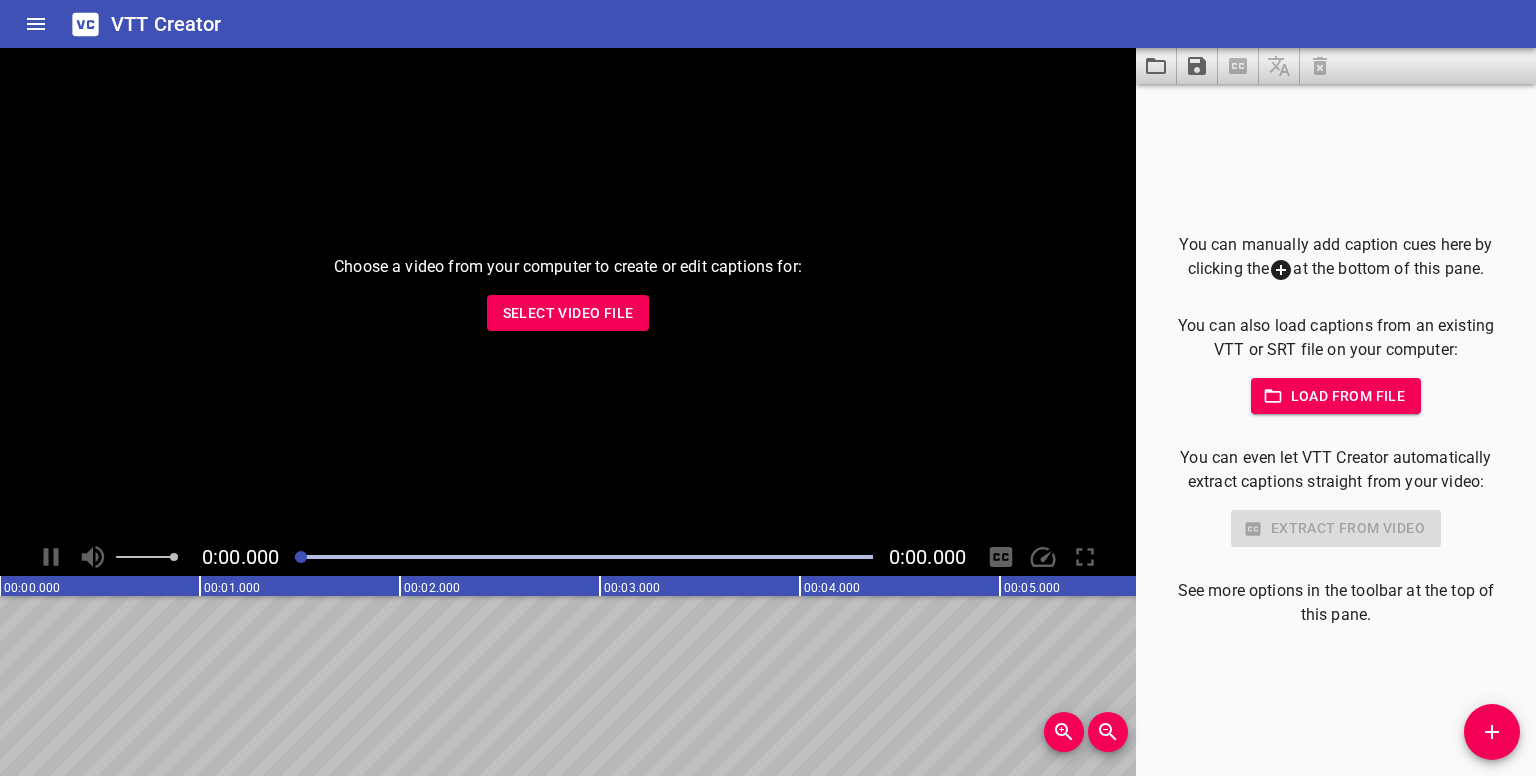 scroll, scrollTop: 0, scrollLeft: 0, axis: both 